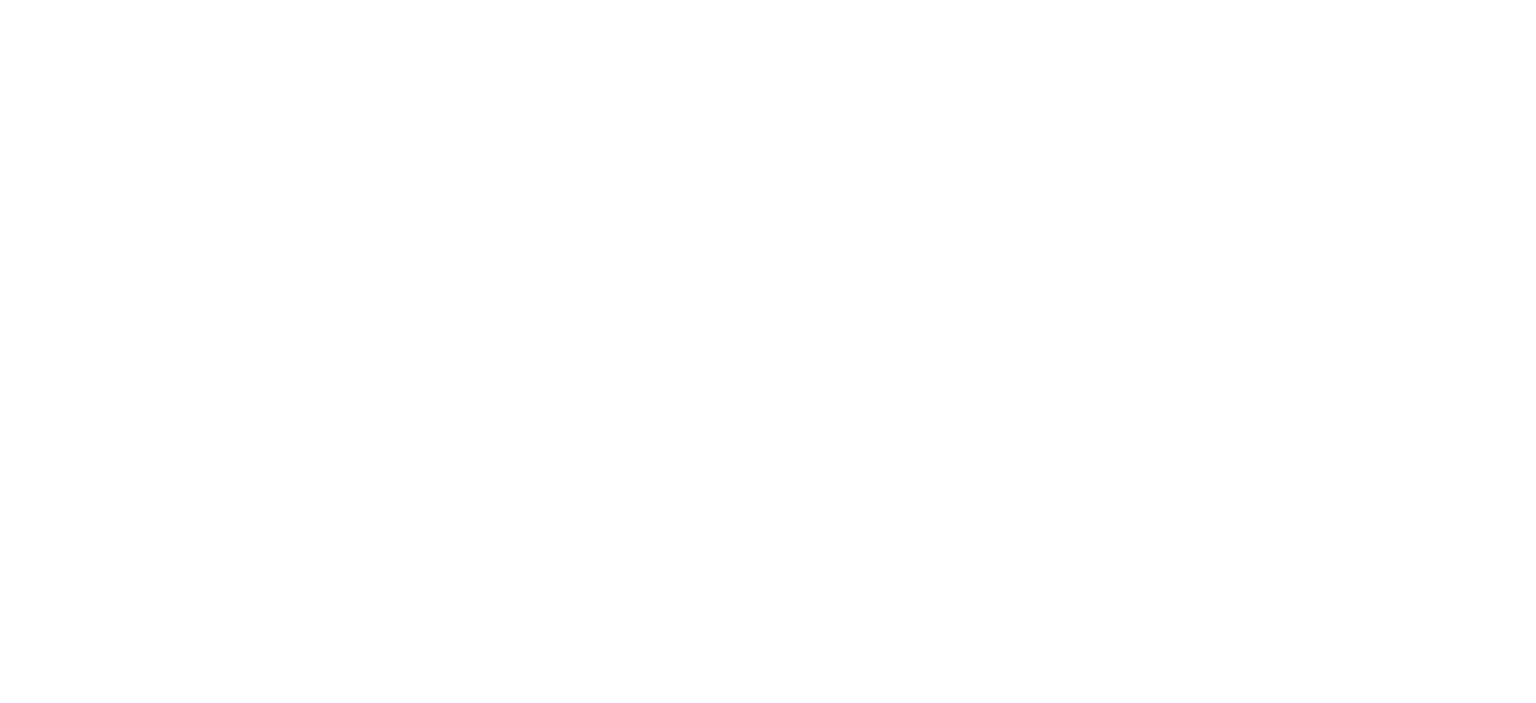 scroll, scrollTop: 0, scrollLeft: 0, axis: both 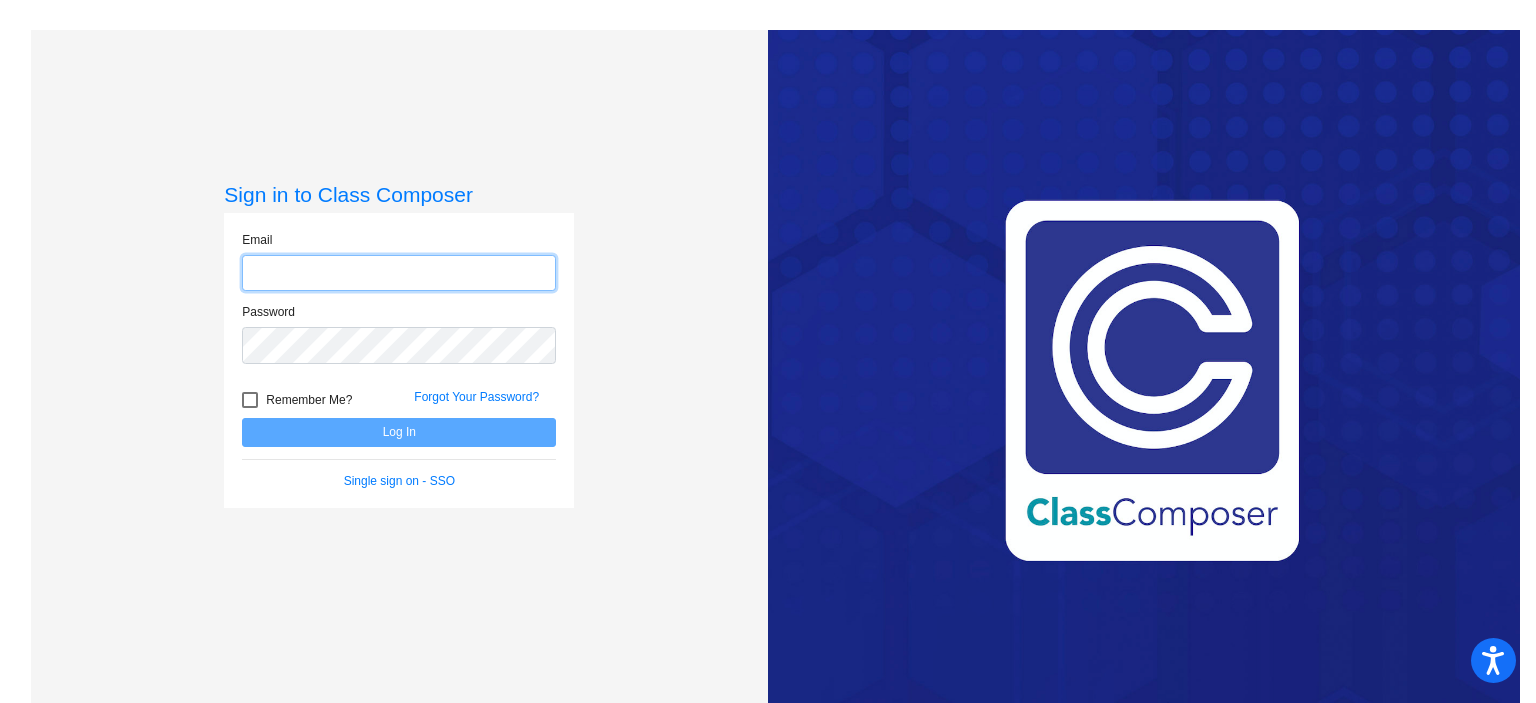 type on "[EMAIL_ADDRESS][DOMAIN_NAME]" 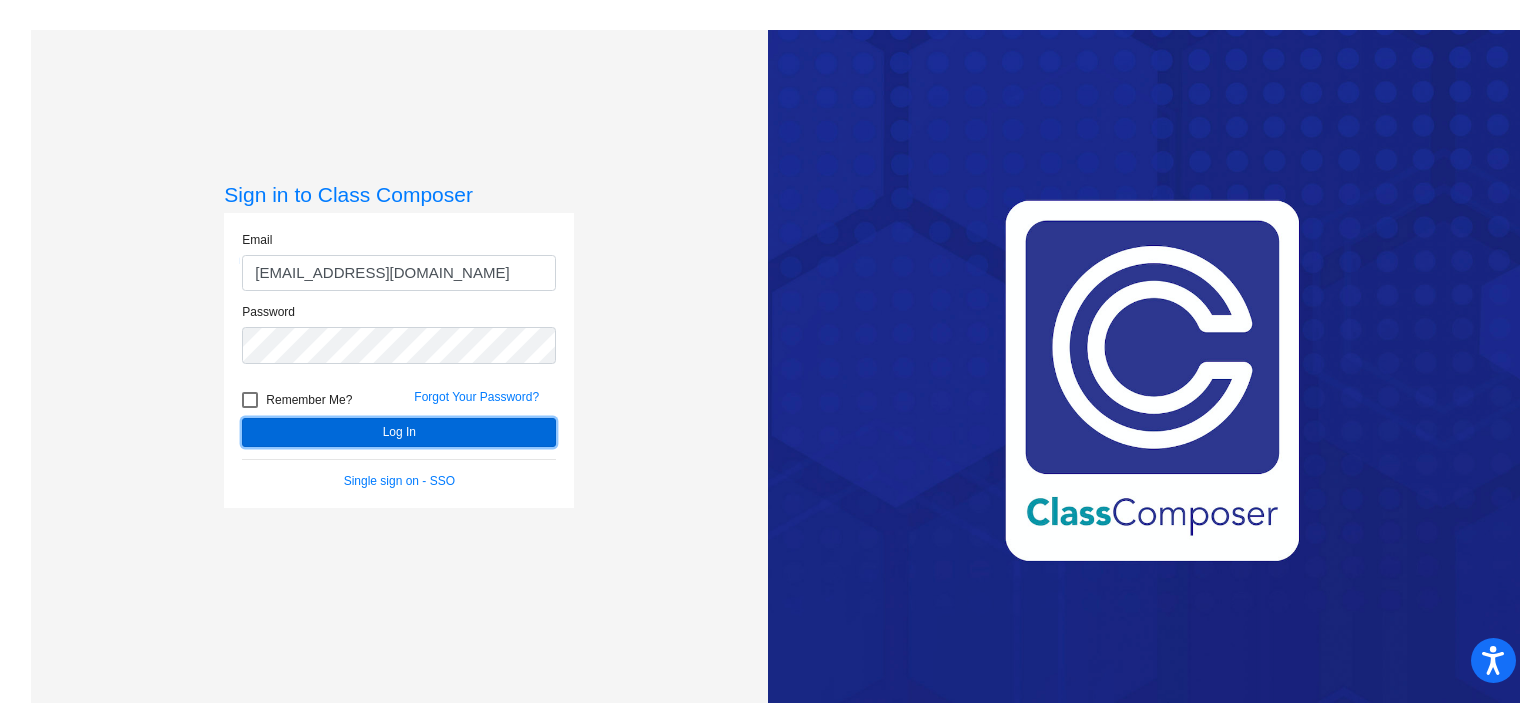 click on "Log In" 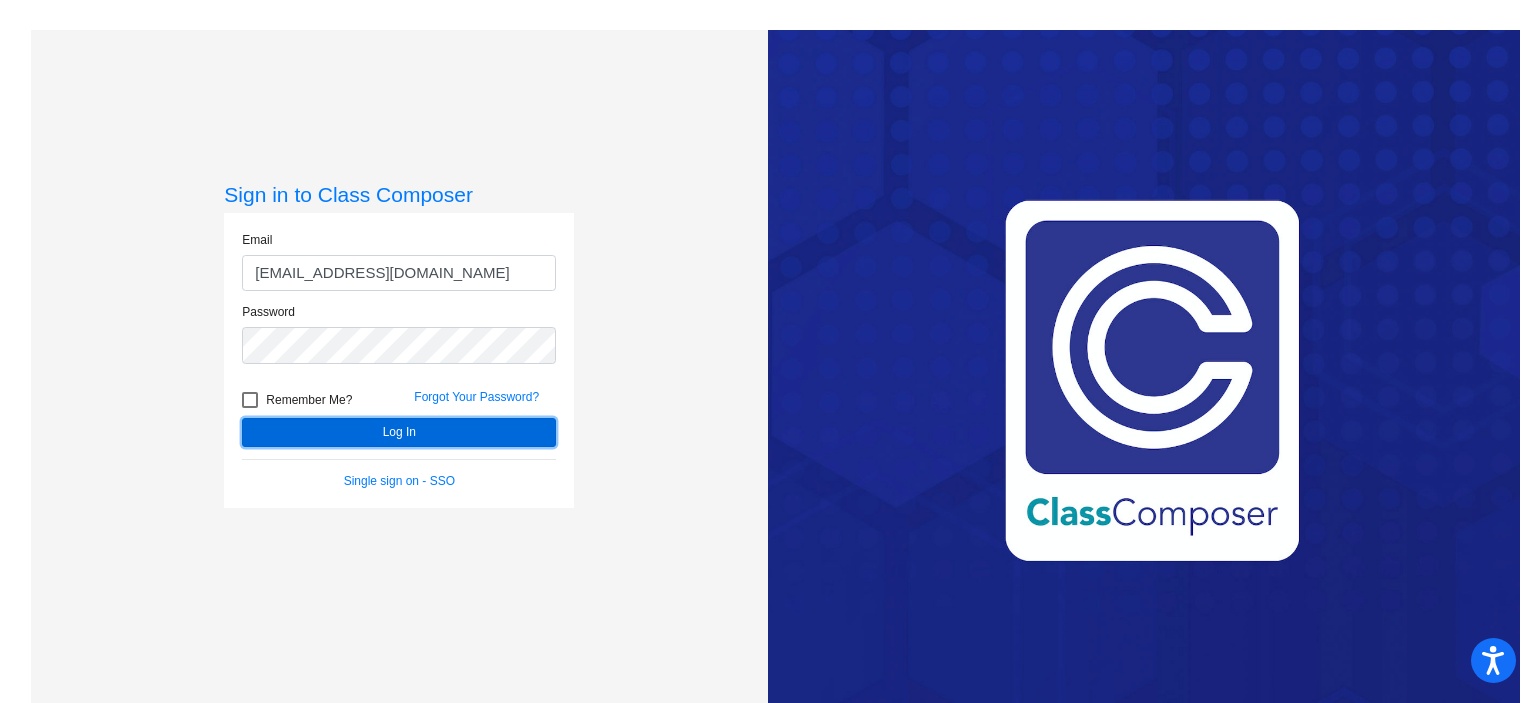 click on "Log In" 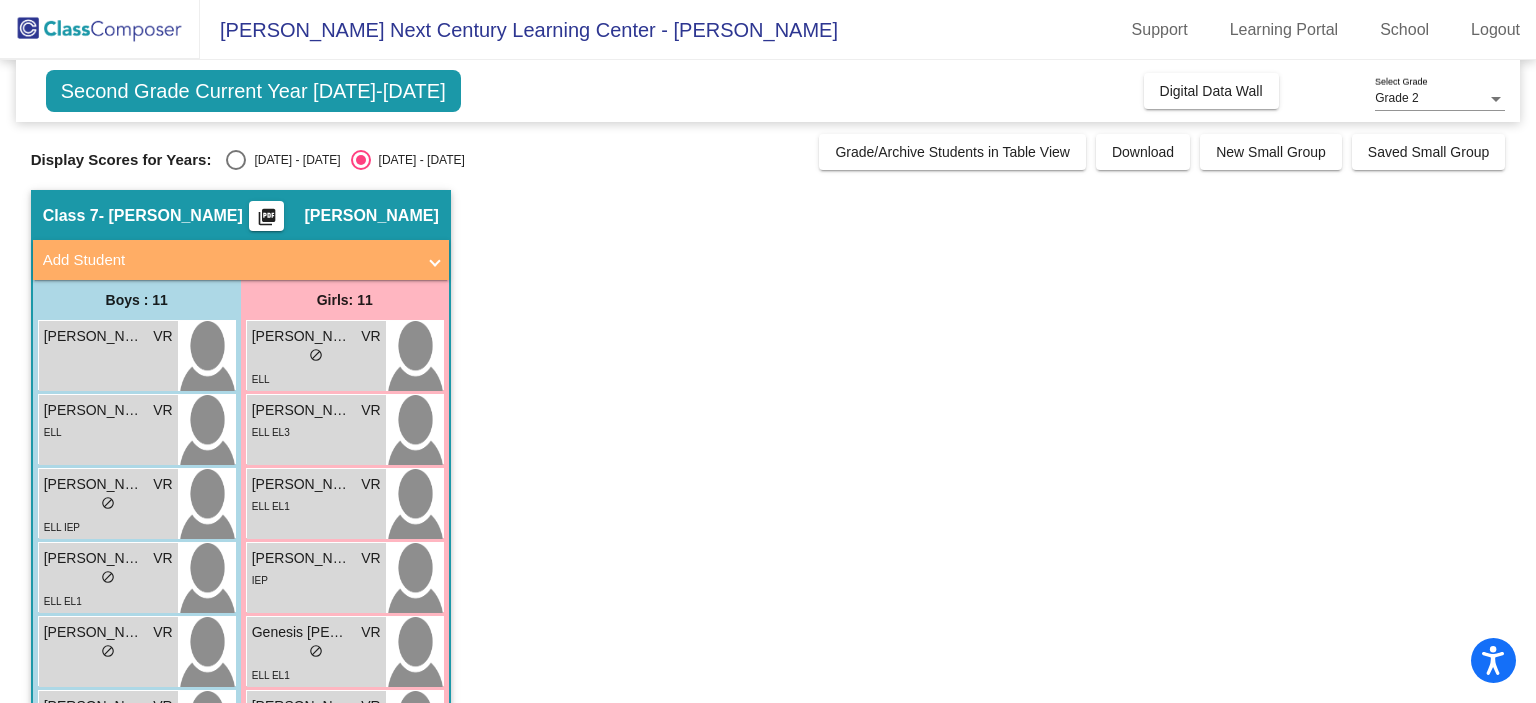 scroll, scrollTop: 0, scrollLeft: 0, axis: both 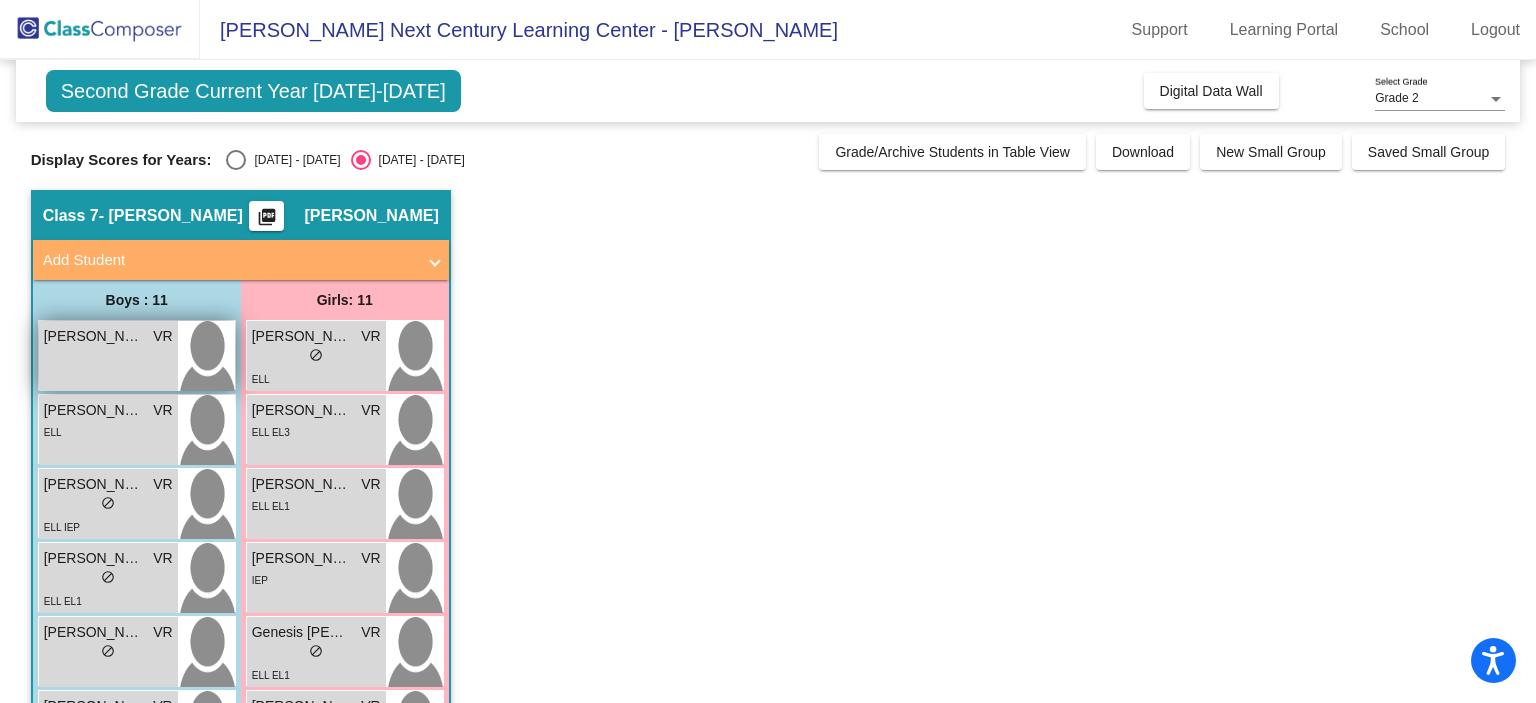 click on "[PERSON_NAME] VR lock do_not_disturb_alt" at bounding box center [108, 356] 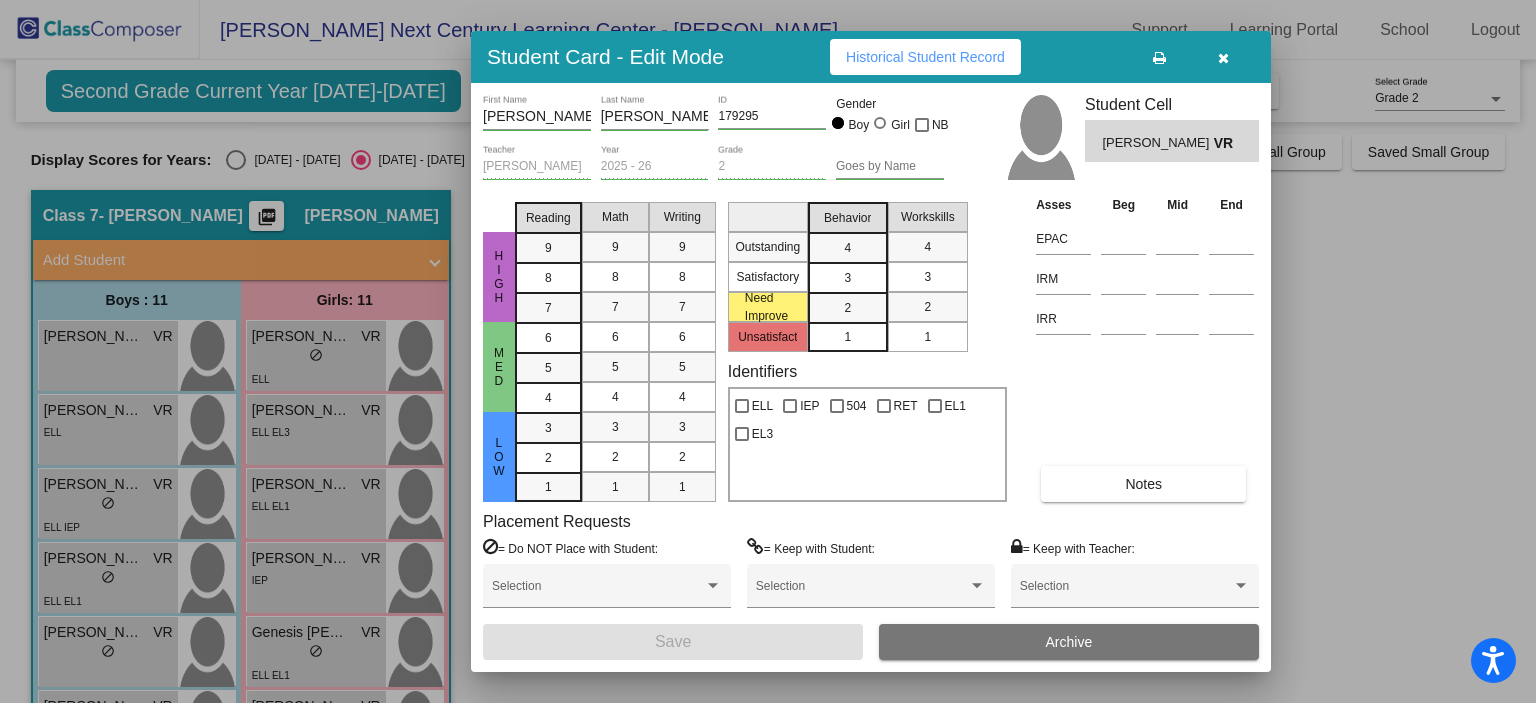 click on "Notes" at bounding box center [1143, 484] 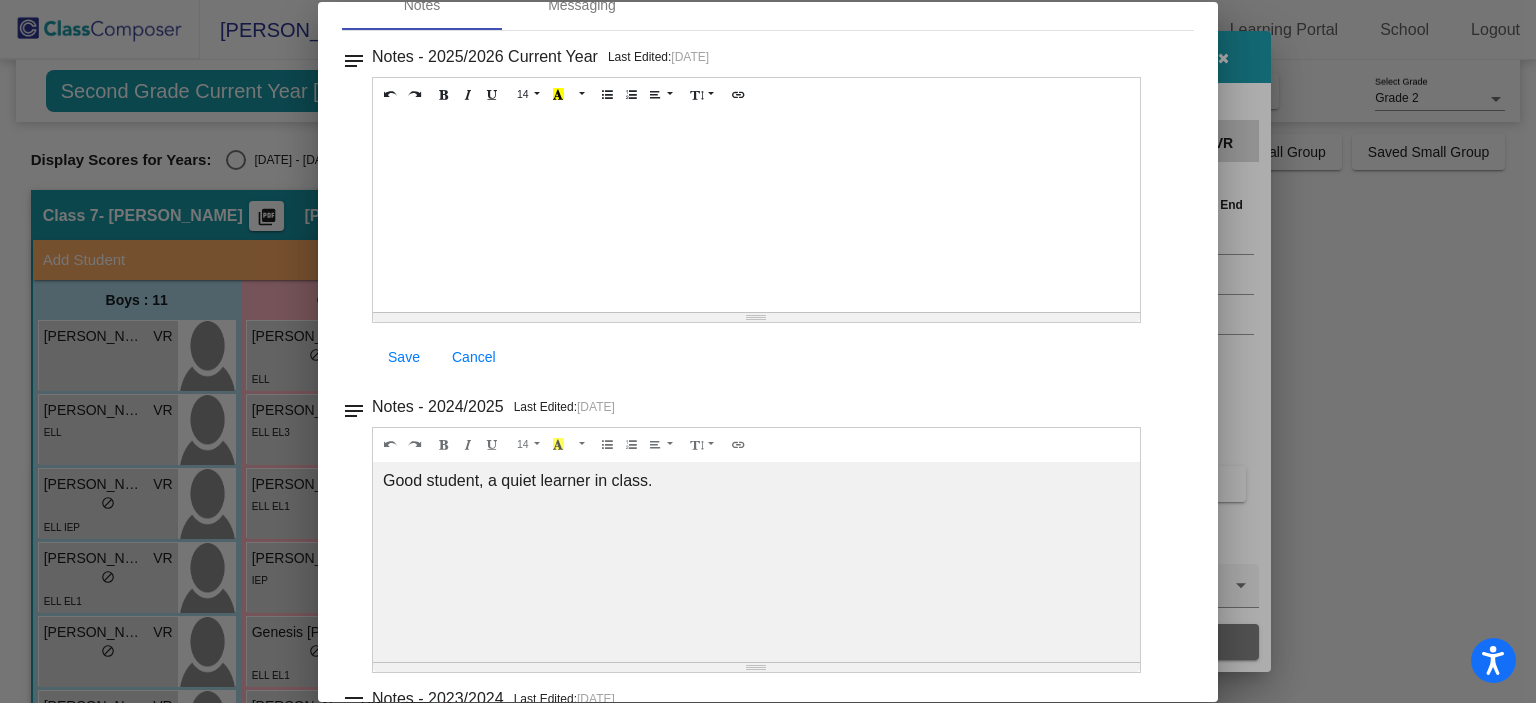 scroll, scrollTop: 110, scrollLeft: 0, axis: vertical 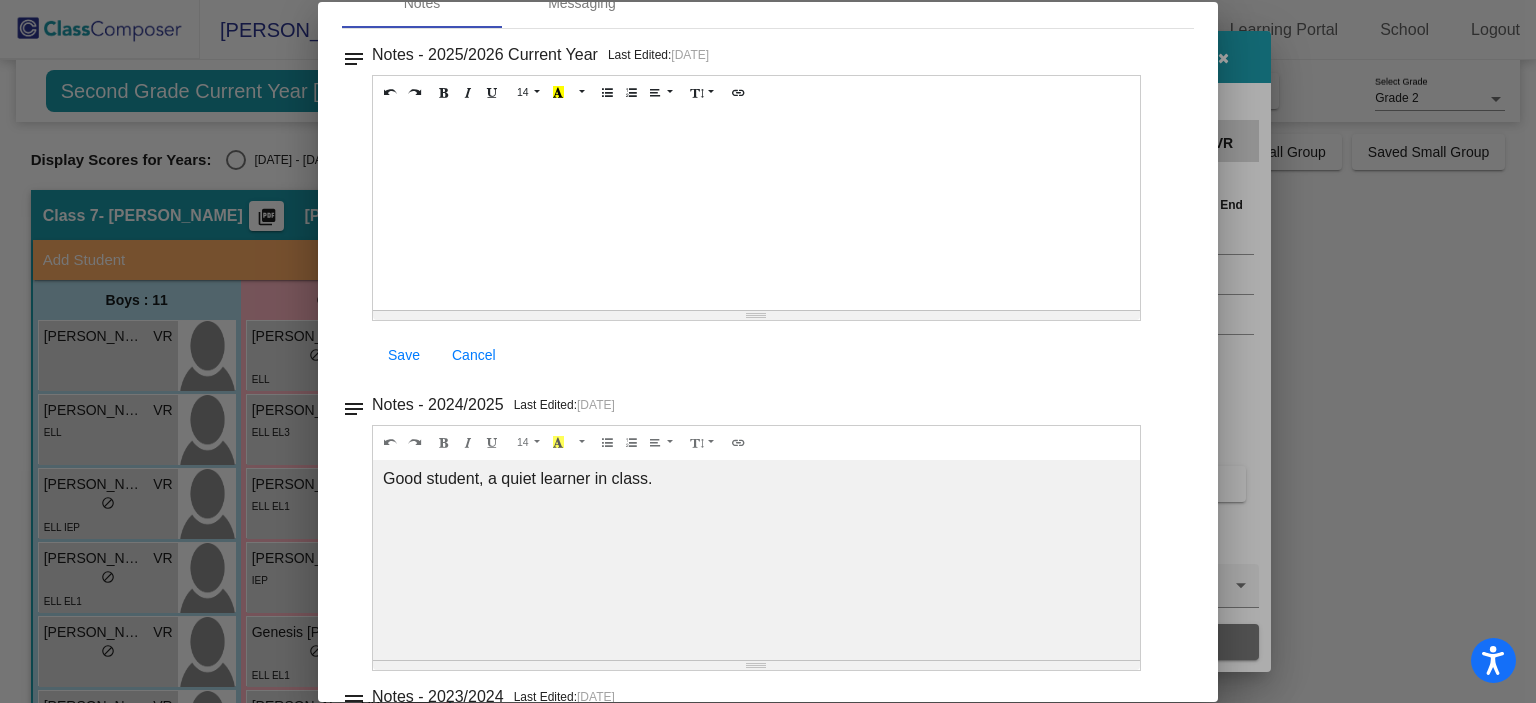 click on "Notes - [PERSON_NAME] close Notes Messaging notes Notes - 2025/2026 Current Year Last Edited:   [DATE] 14    8  9  10  11  12  14  18  24  36   Background Color Transparent Select #ffff00 Text Color Reset to default Select #000000      1.0  1.2  1.4  1.5  1.6  1.8  2.0  3.0   100% 50% 25% Save Cancel notes Notes - 2024/2025 Last Edited:   [DATE] 14    8  9  10  11  12  14  18  24  36   Background Color Transparent Select #ffff00 Text Color Reset to default Select #000000      1.0  1.2  1.4  1.5  1.6  1.8  2.0  3.0  Good student, a quiet learner in class.    100% 50% 25% notes Notes - 2023/2024 Last Edited:   [DATE] 14    8  9  10  11  12  14  18  24  36   Background Color Transparent Select #ffff00 Text Color Reset to default Select #000000      1.0  1.2  1.4  1.5  1.6  1.8  2.0  3.0 [PERSON_NAME] is very sweet. Lacks confidence and independence.    100% 50% 25%" at bounding box center (768, 352) 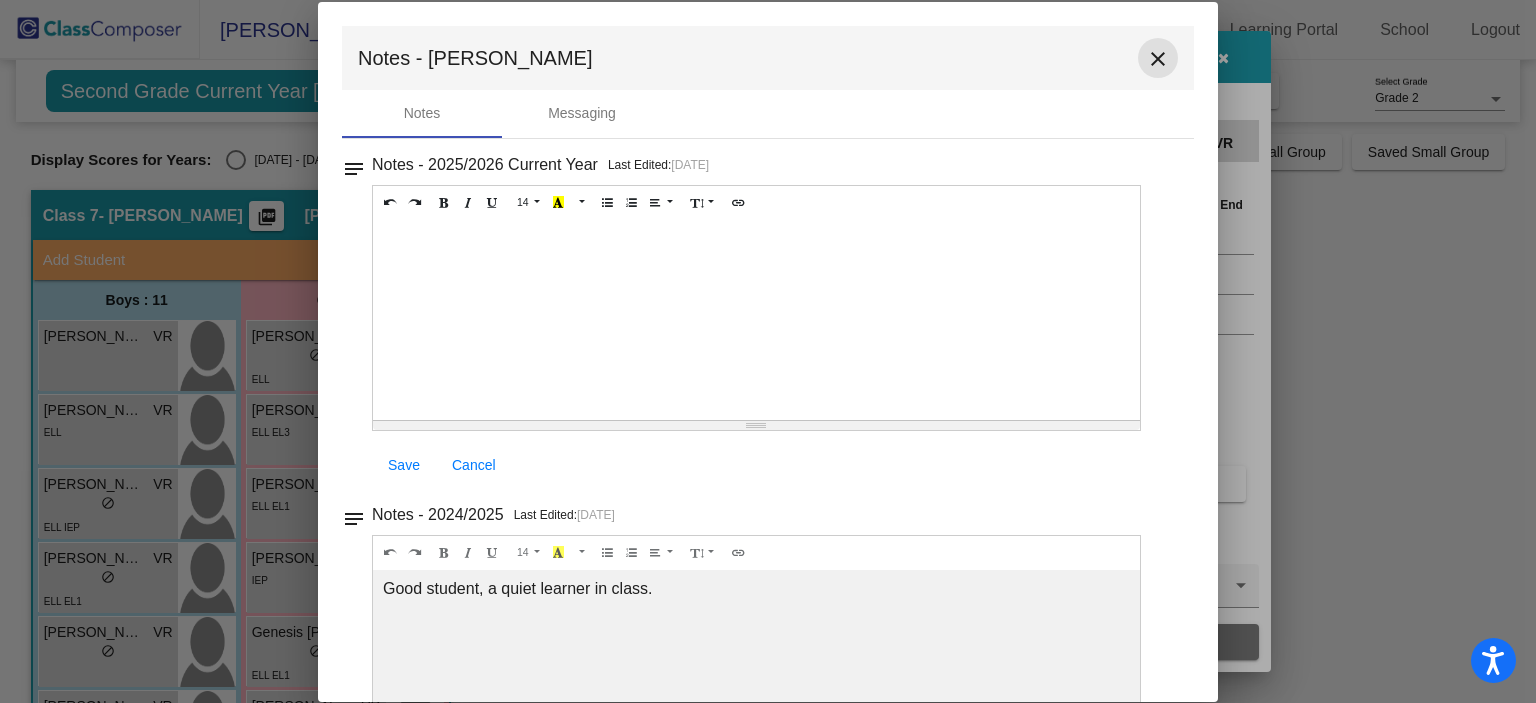 click on "close" at bounding box center [1158, 58] 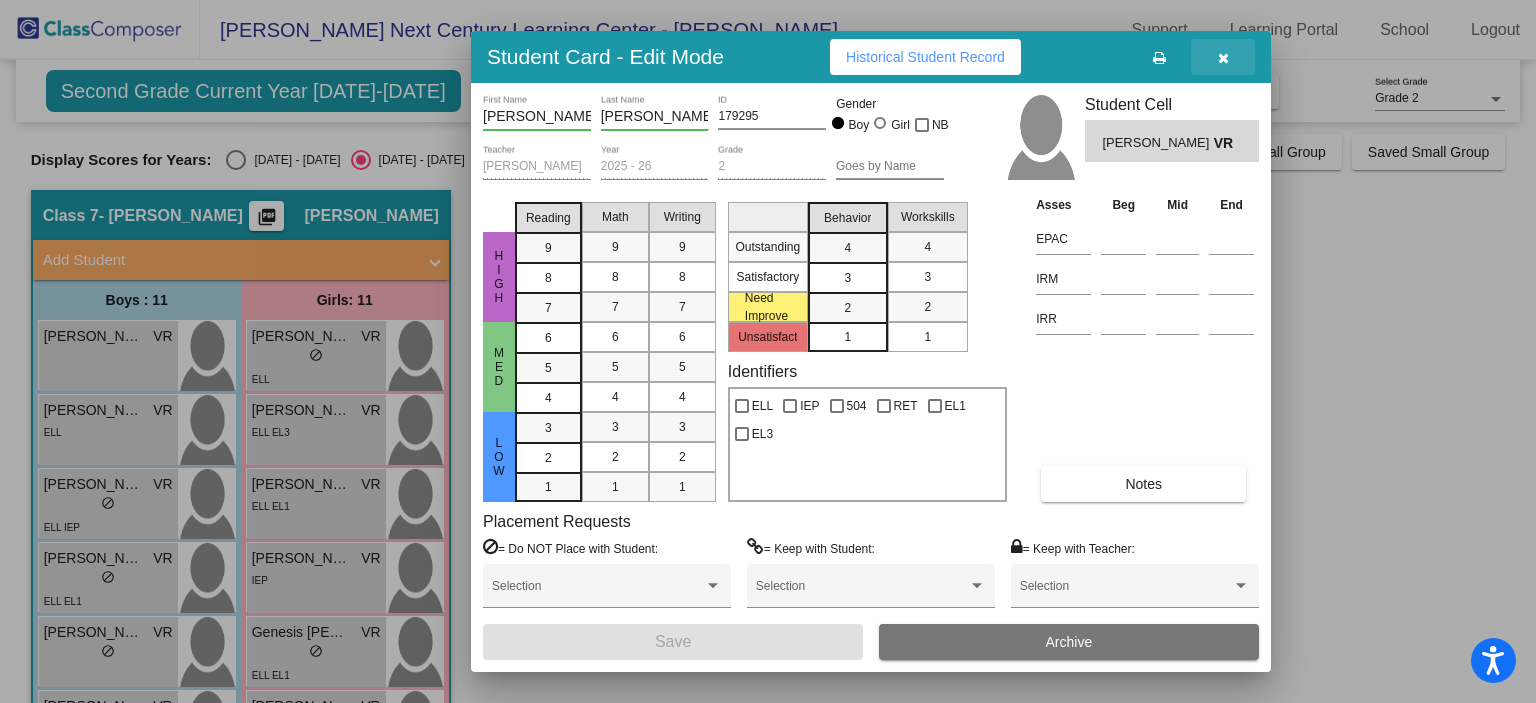 click at bounding box center [1223, 57] 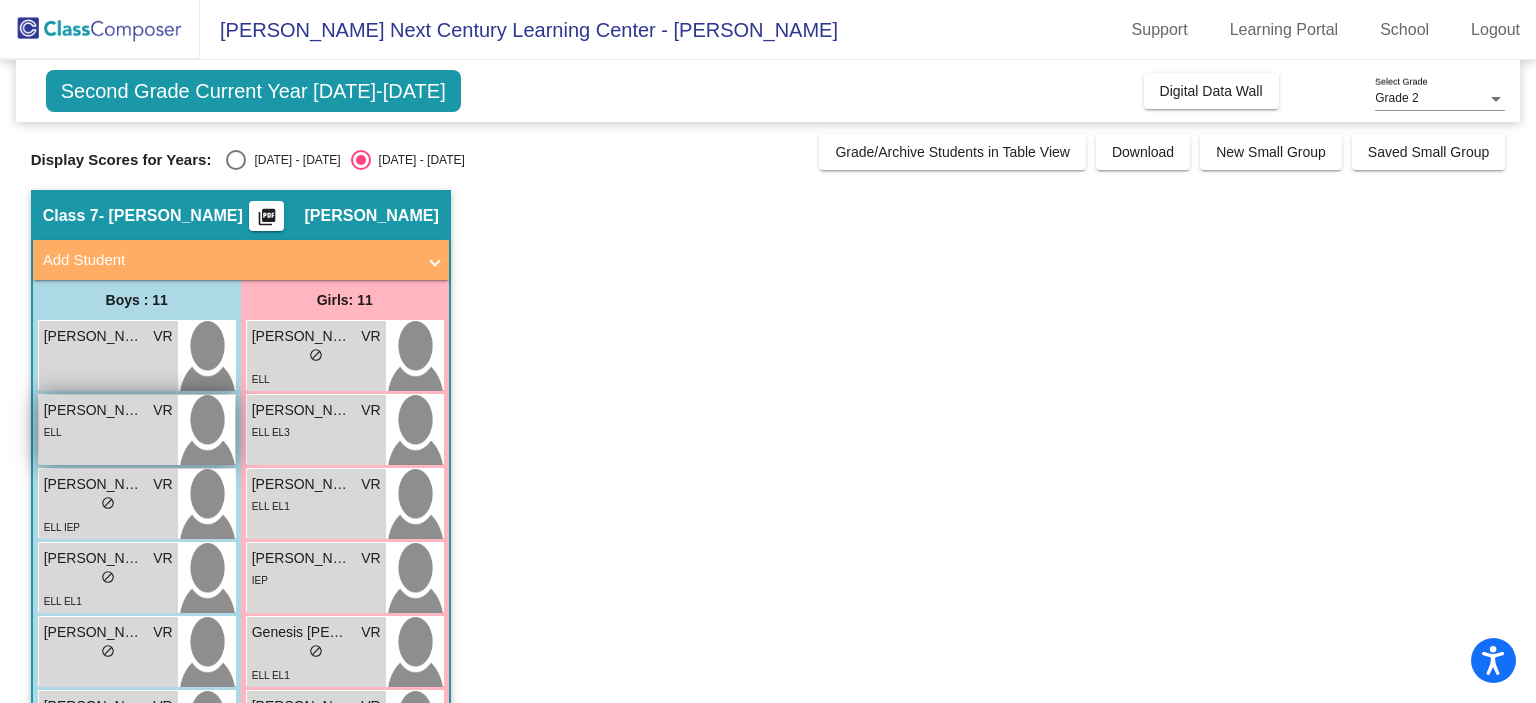 click on "[PERSON_NAME]" at bounding box center (94, 410) 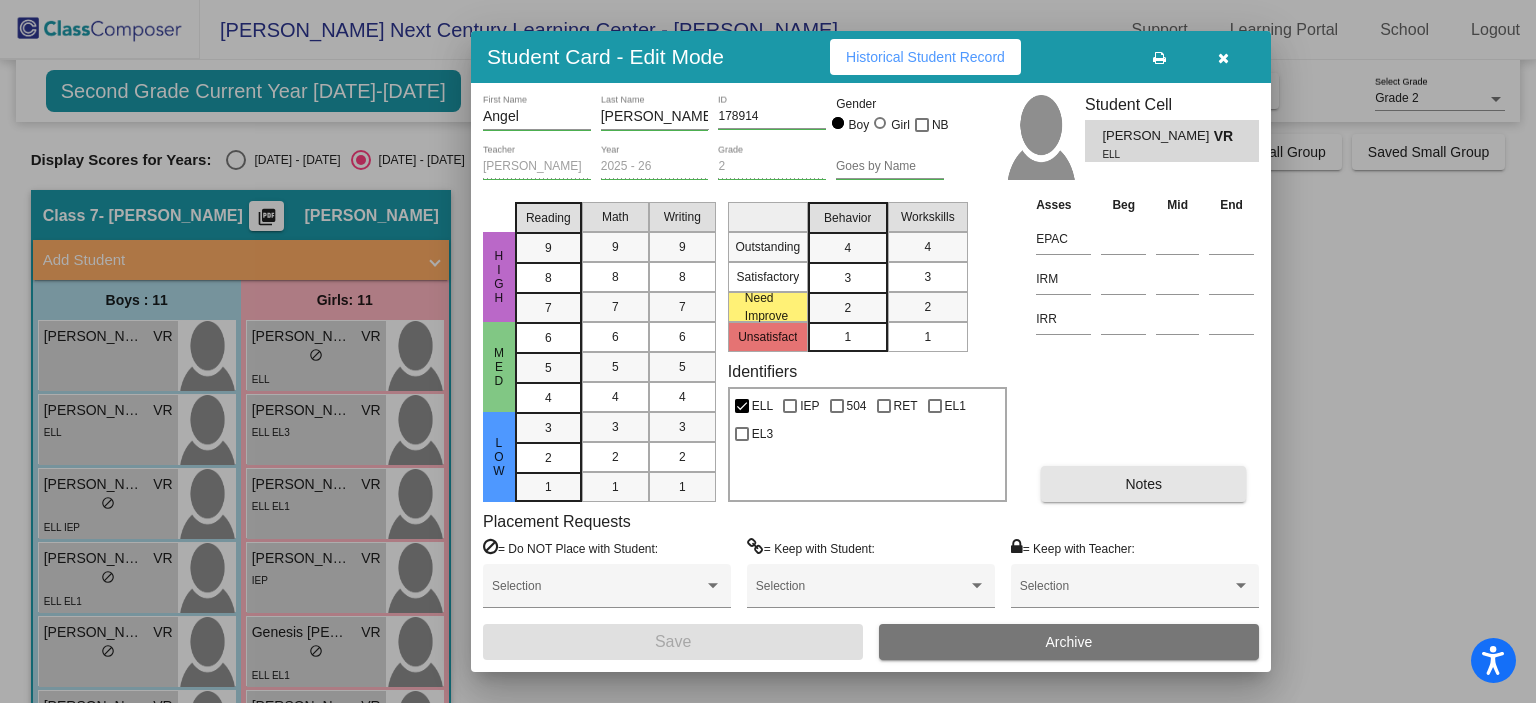 click on "Notes" at bounding box center [1143, 484] 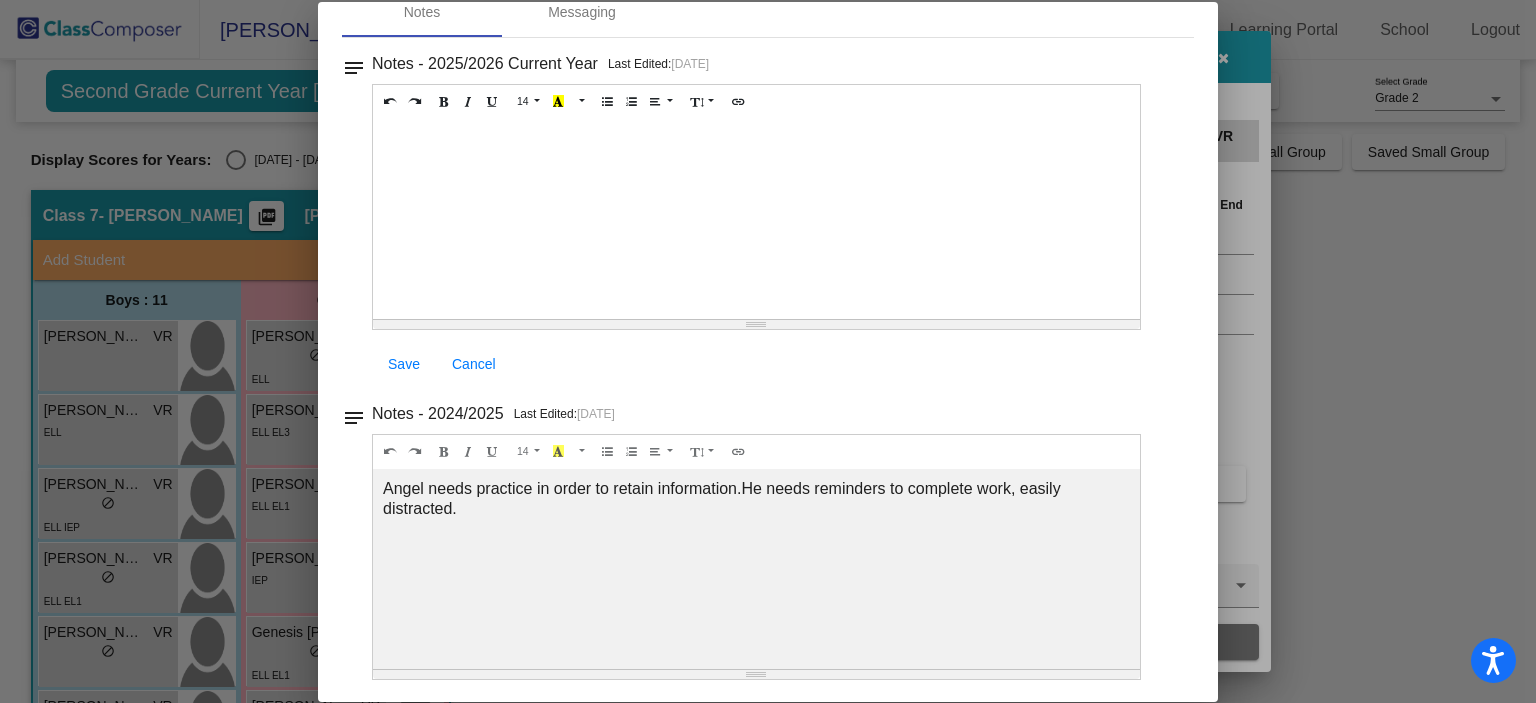 scroll, scrollTop: 0, scrollLeft: 0, axis: both 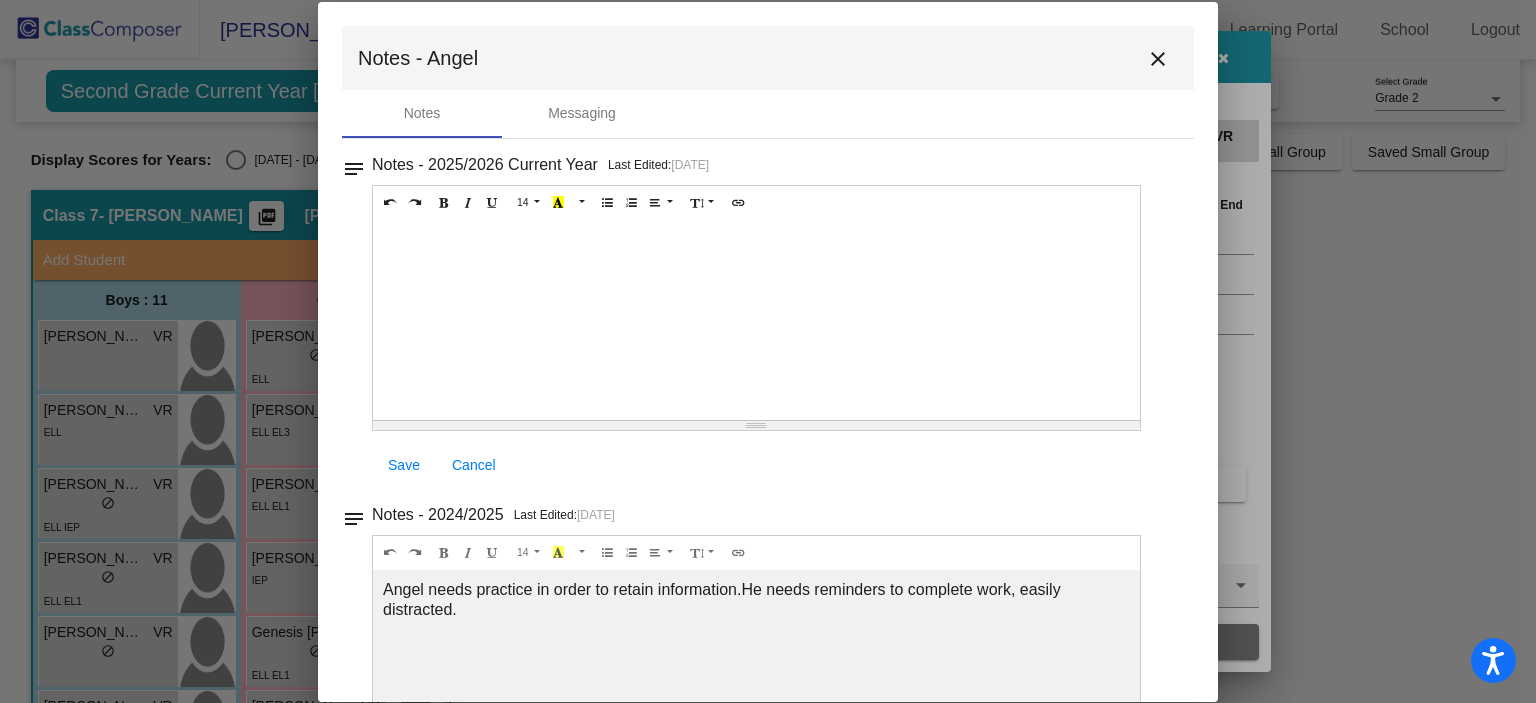 click on "close" at bounding box center [1158, 59] 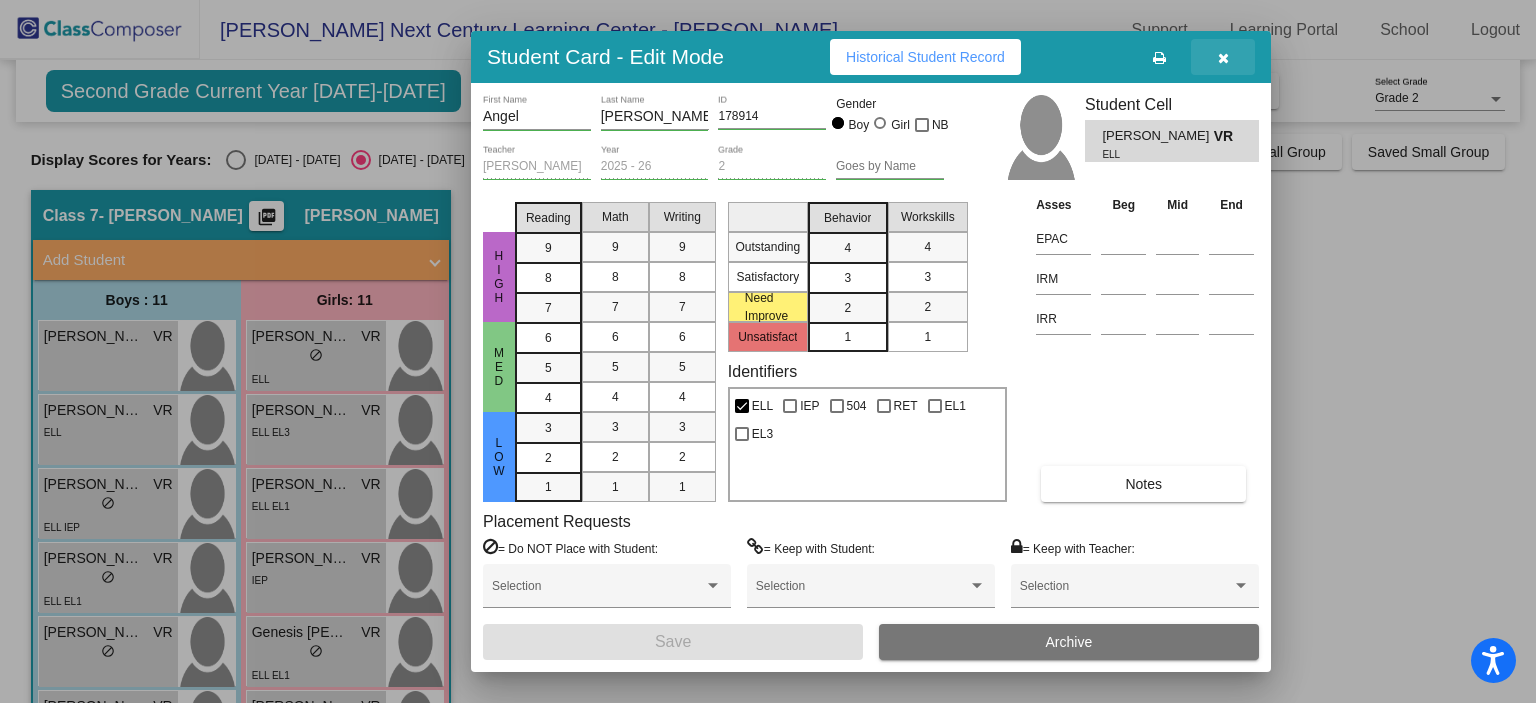 click at bounding box center (1223, 58) 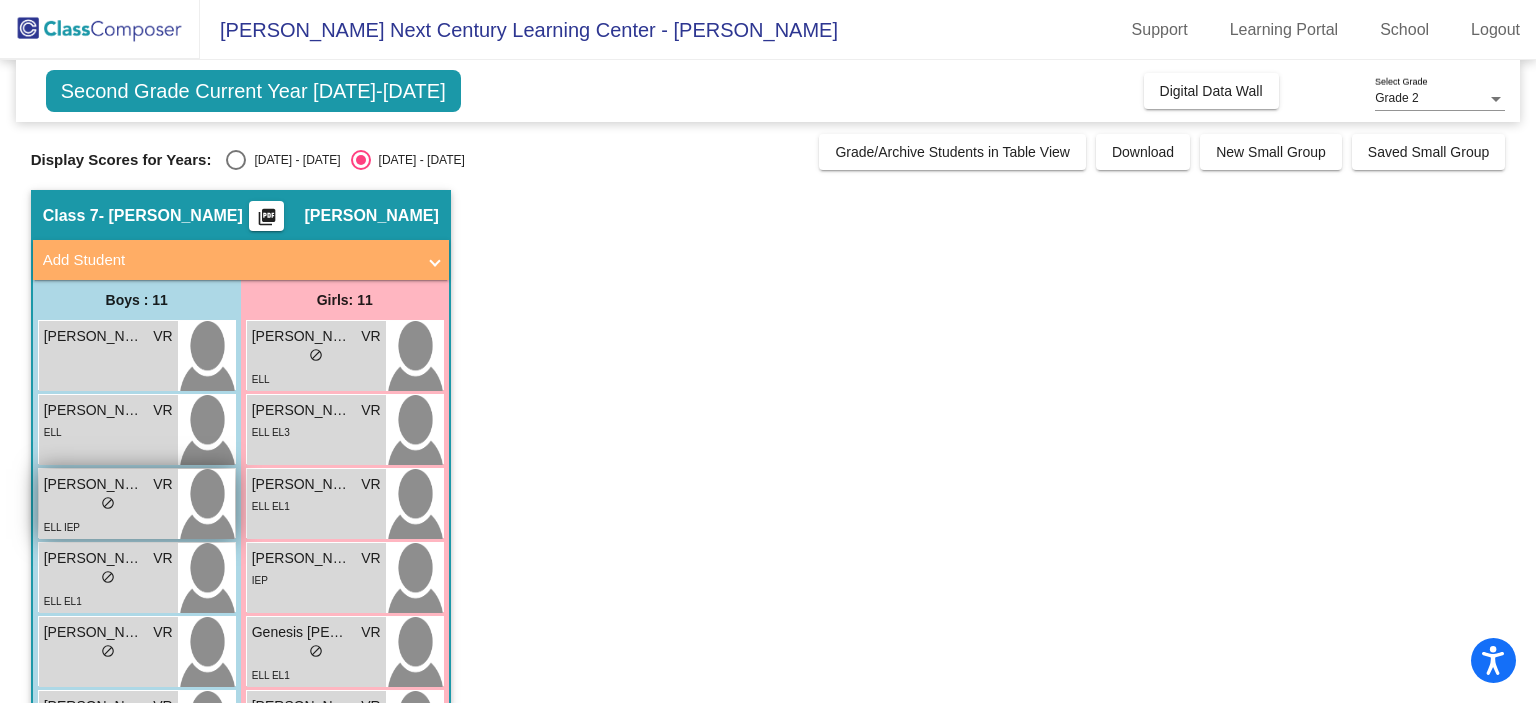 click on "lock do_not_disturb_alt" at bounding box center (108, 505) 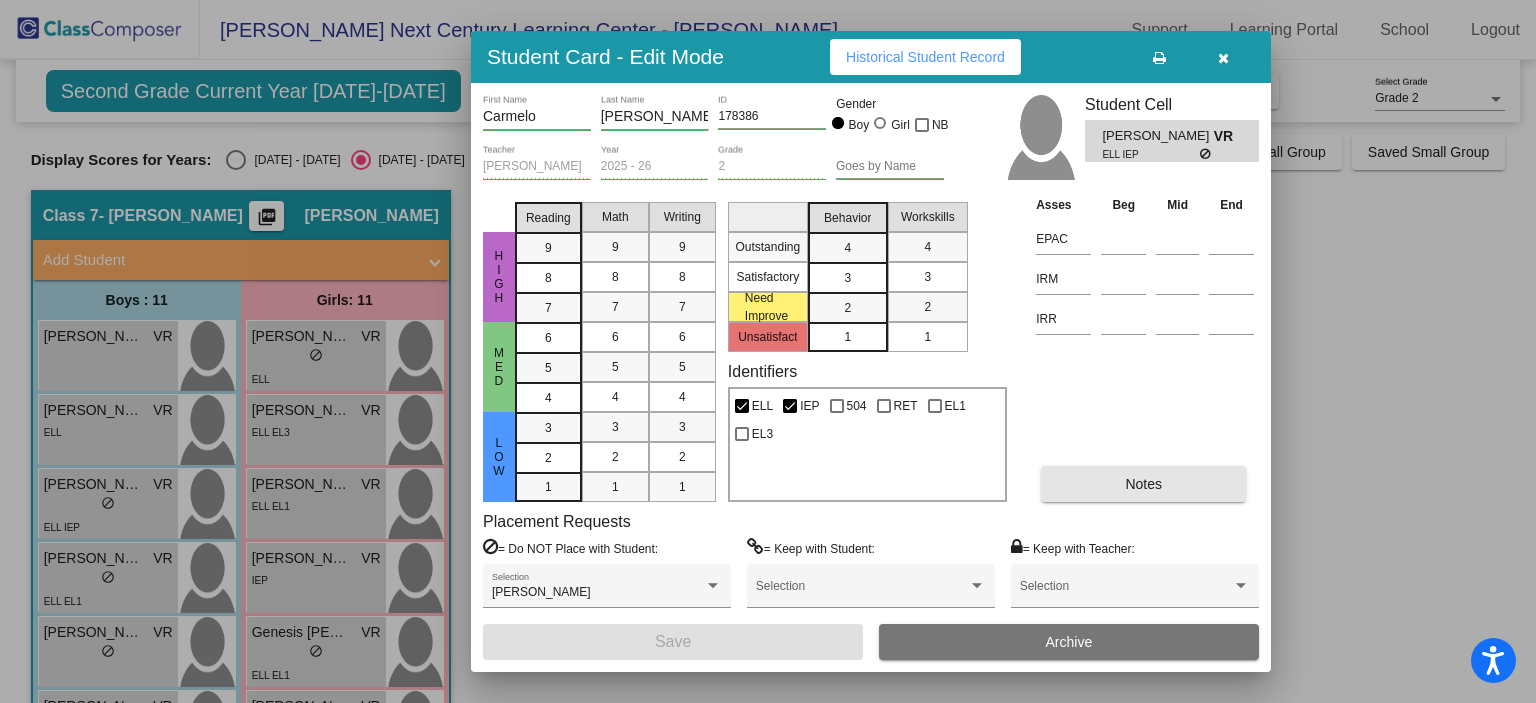 click on "Notes" at bounding box center [1143, 484] 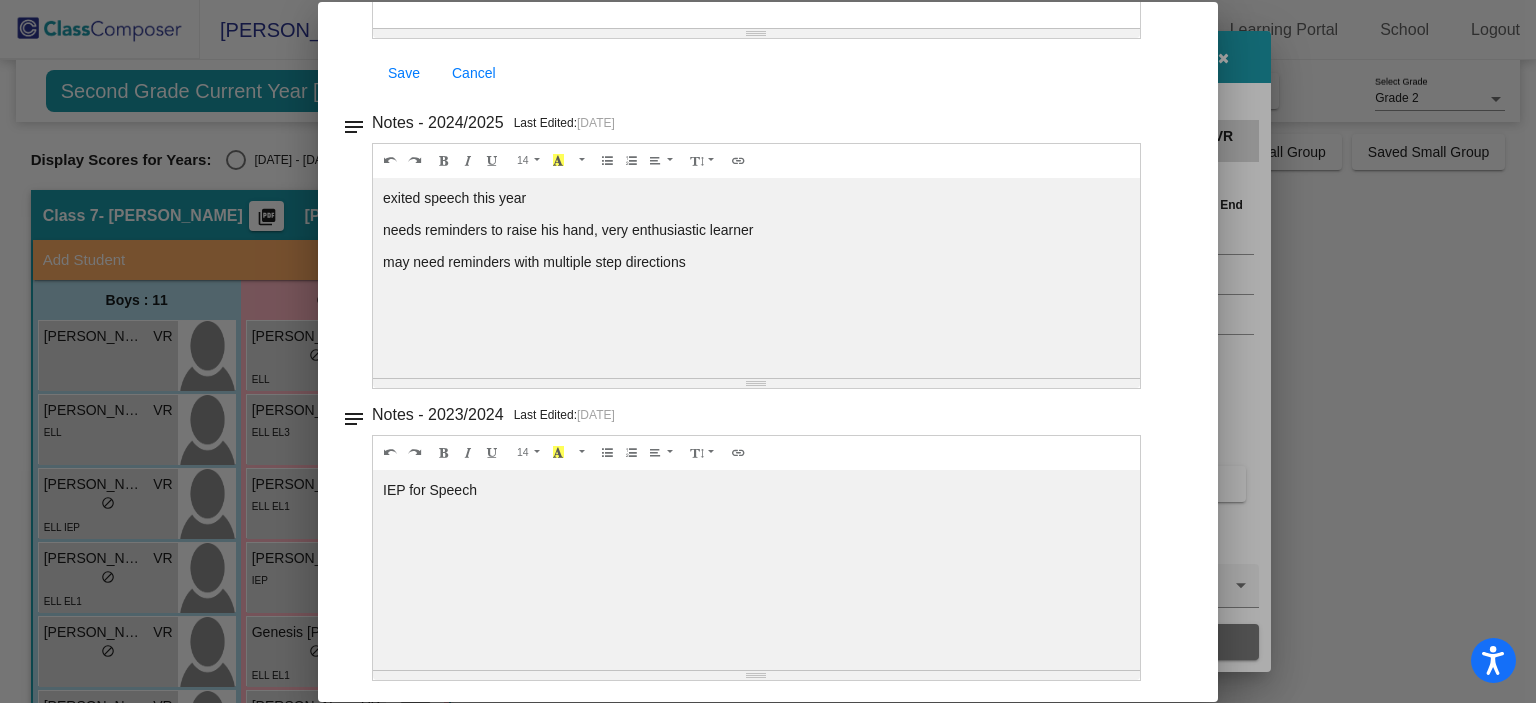 scroll, scrollTop: 0, scrollLeft: 0, axis: both 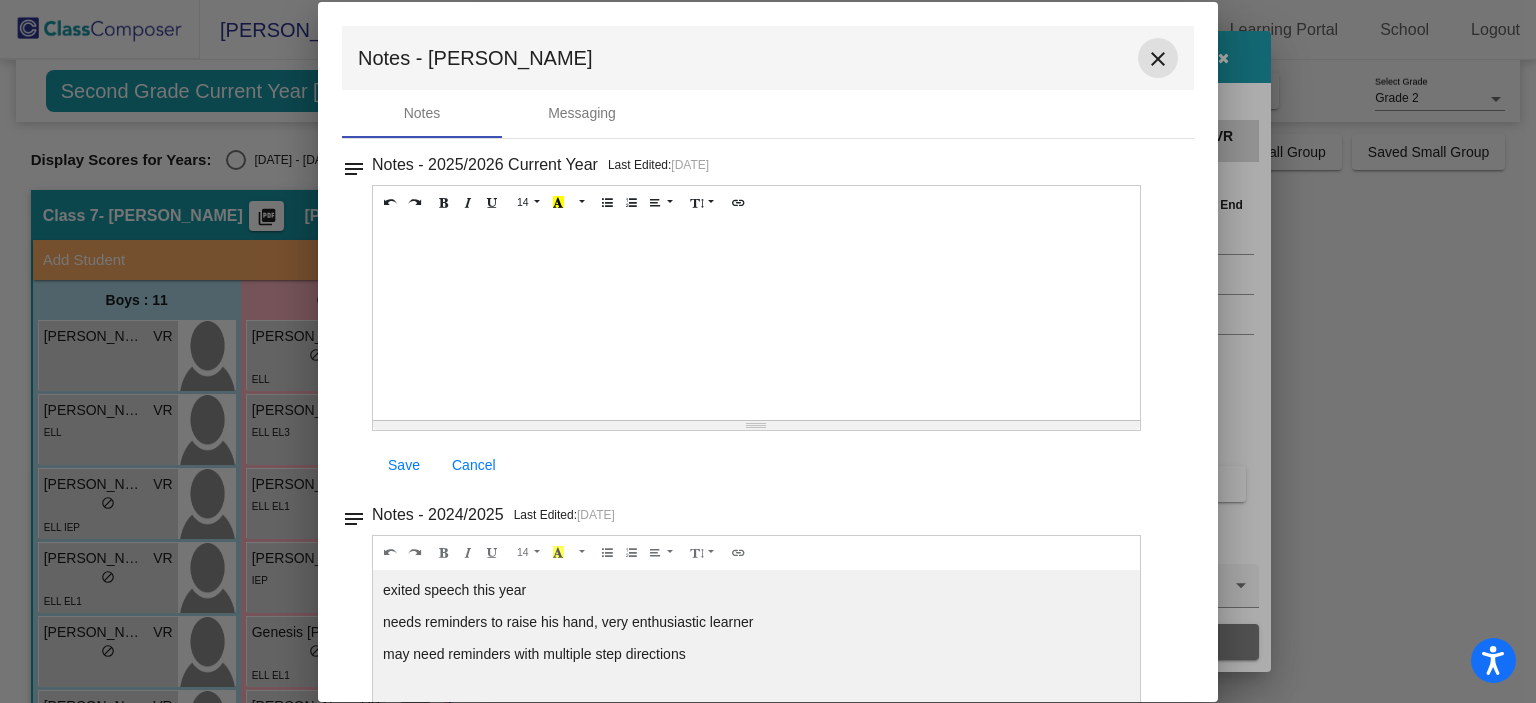 click on "close" at bounding box center (1158, 59) 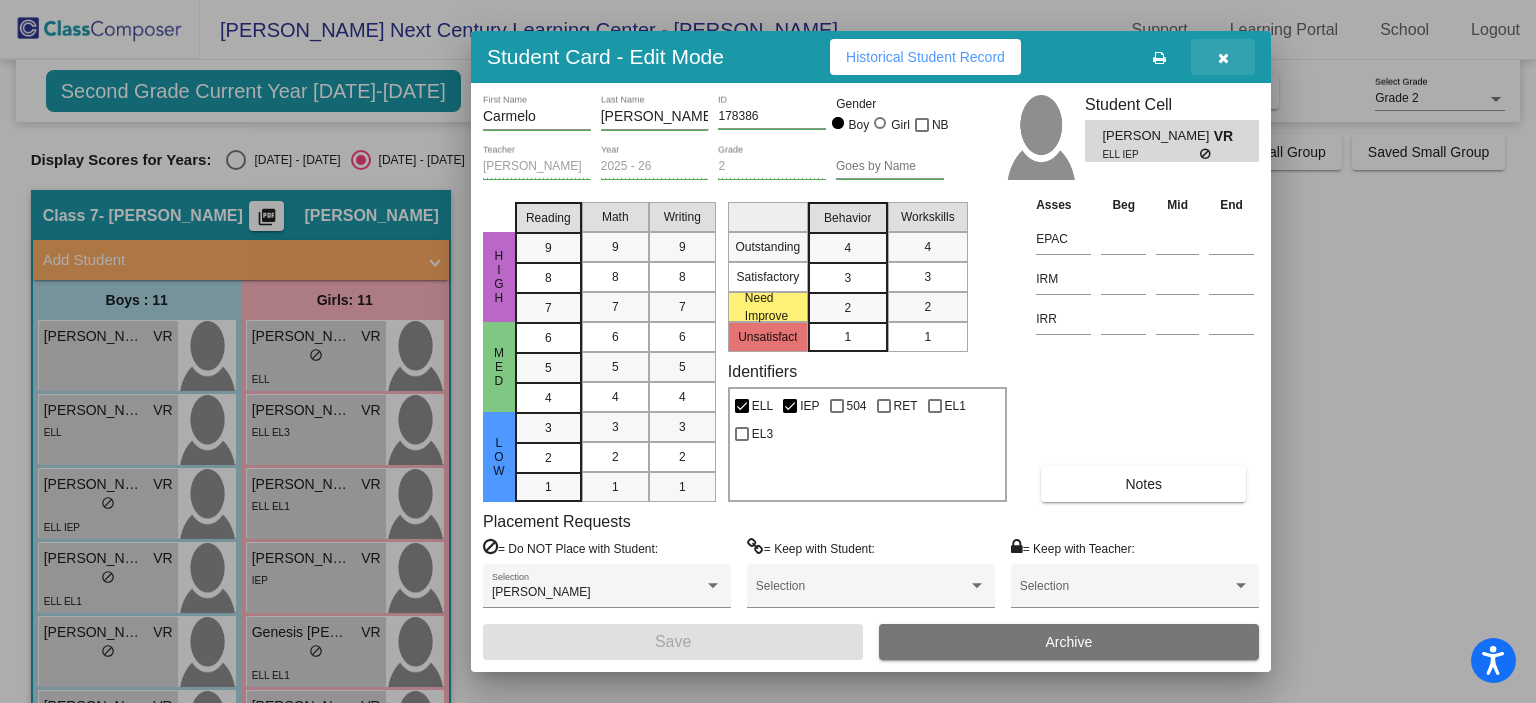 click at bounding box center [1223, 57] 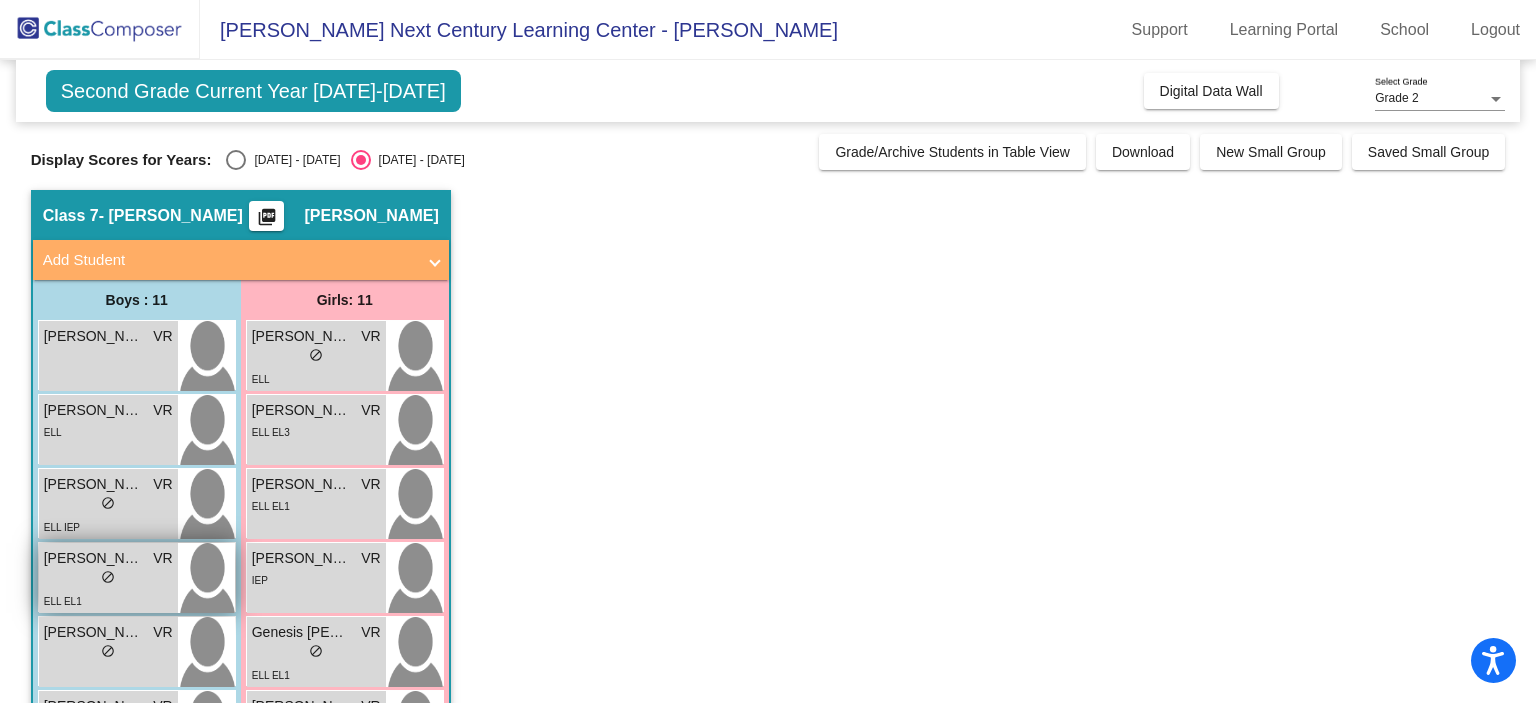click on "lock do_not_disturb_alt" at bounding box center (108, 579) 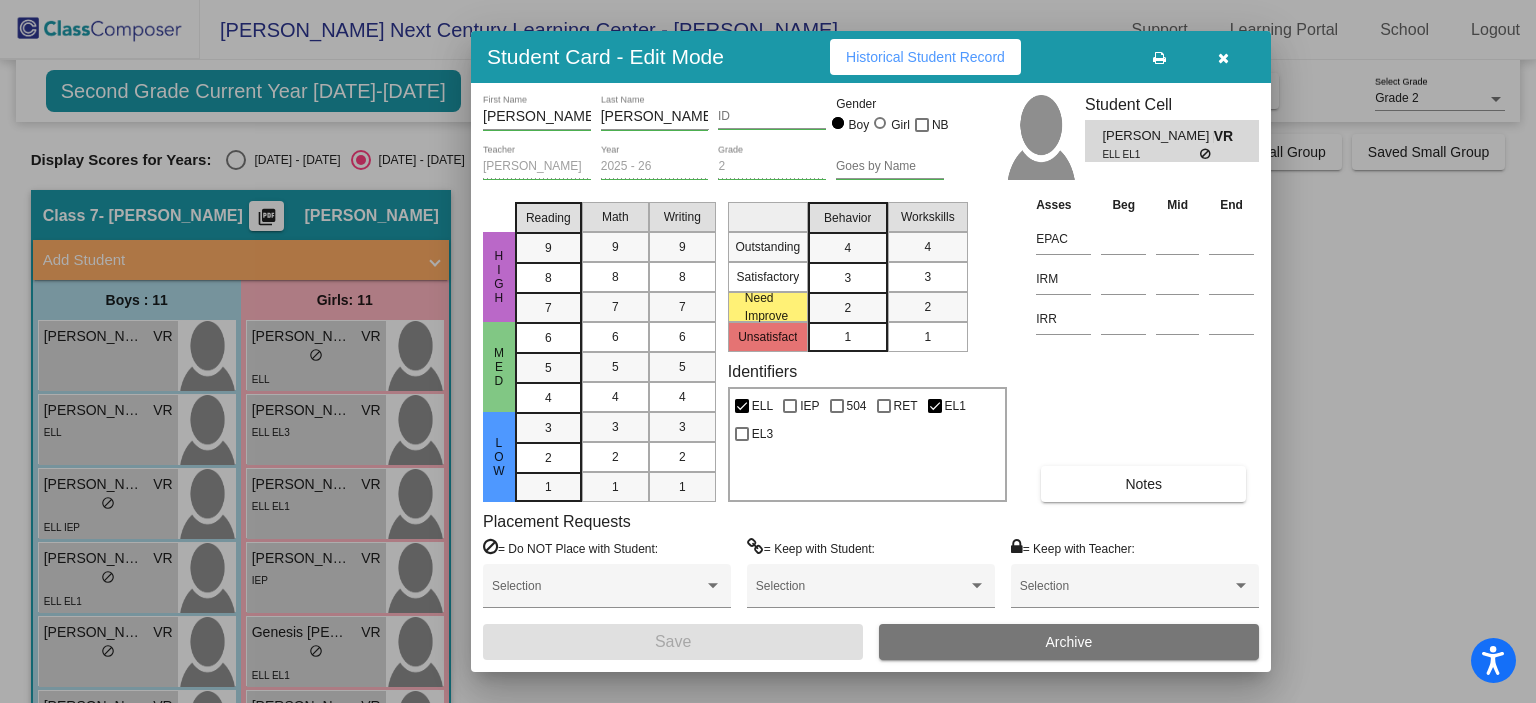 click at bounding box center (1223, 57) 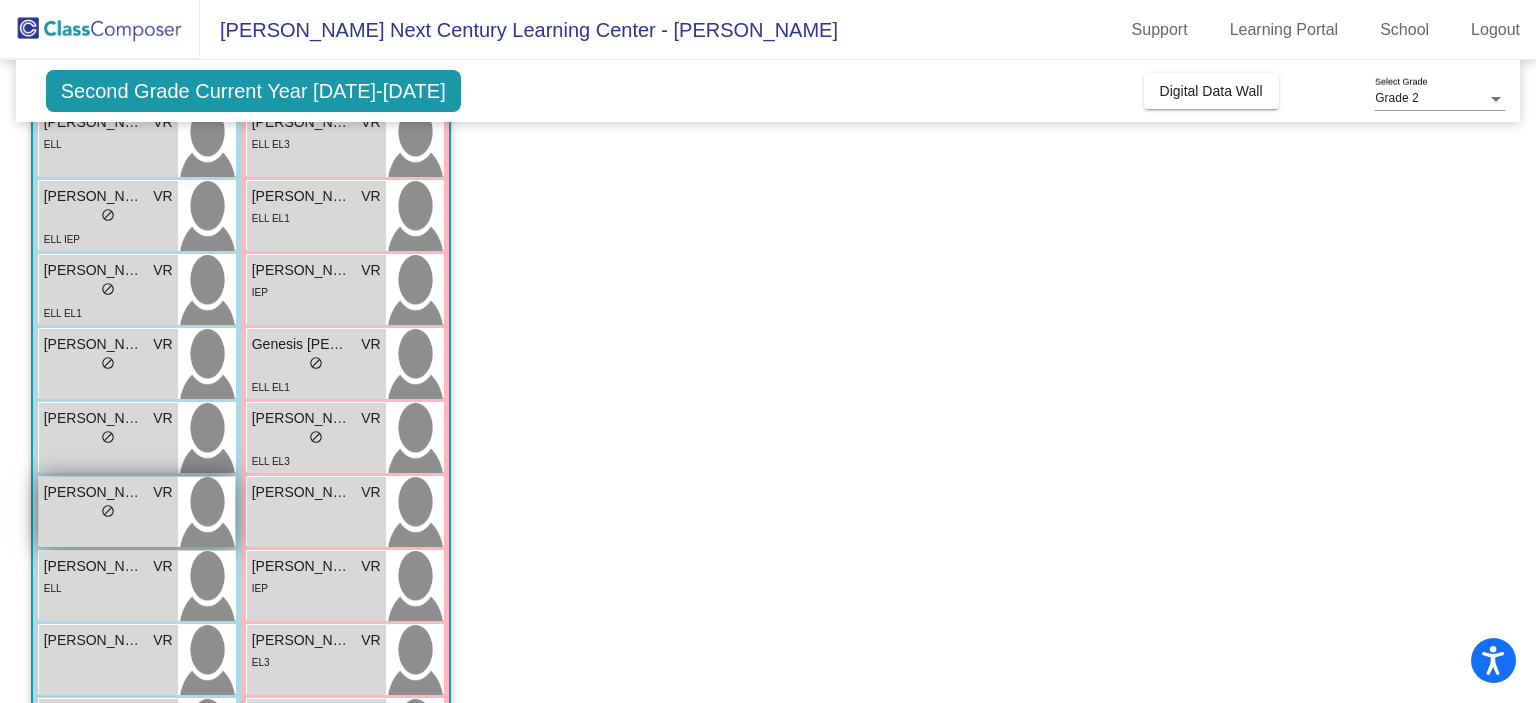 scroll, scrollTop: 288, scrollLeft: 0, axis: vertical 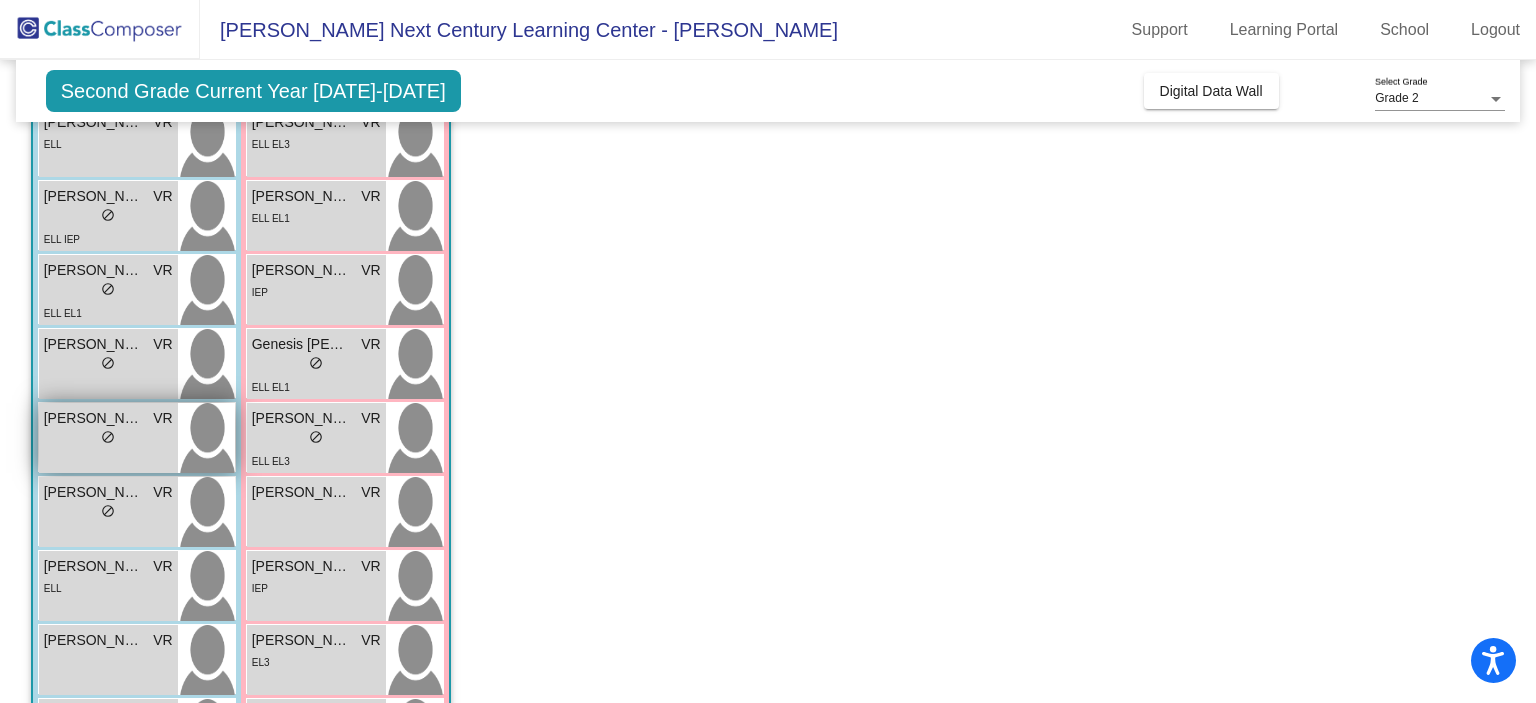 click on "lock do_not_disturb_alt" at bounding box center [108, 439] 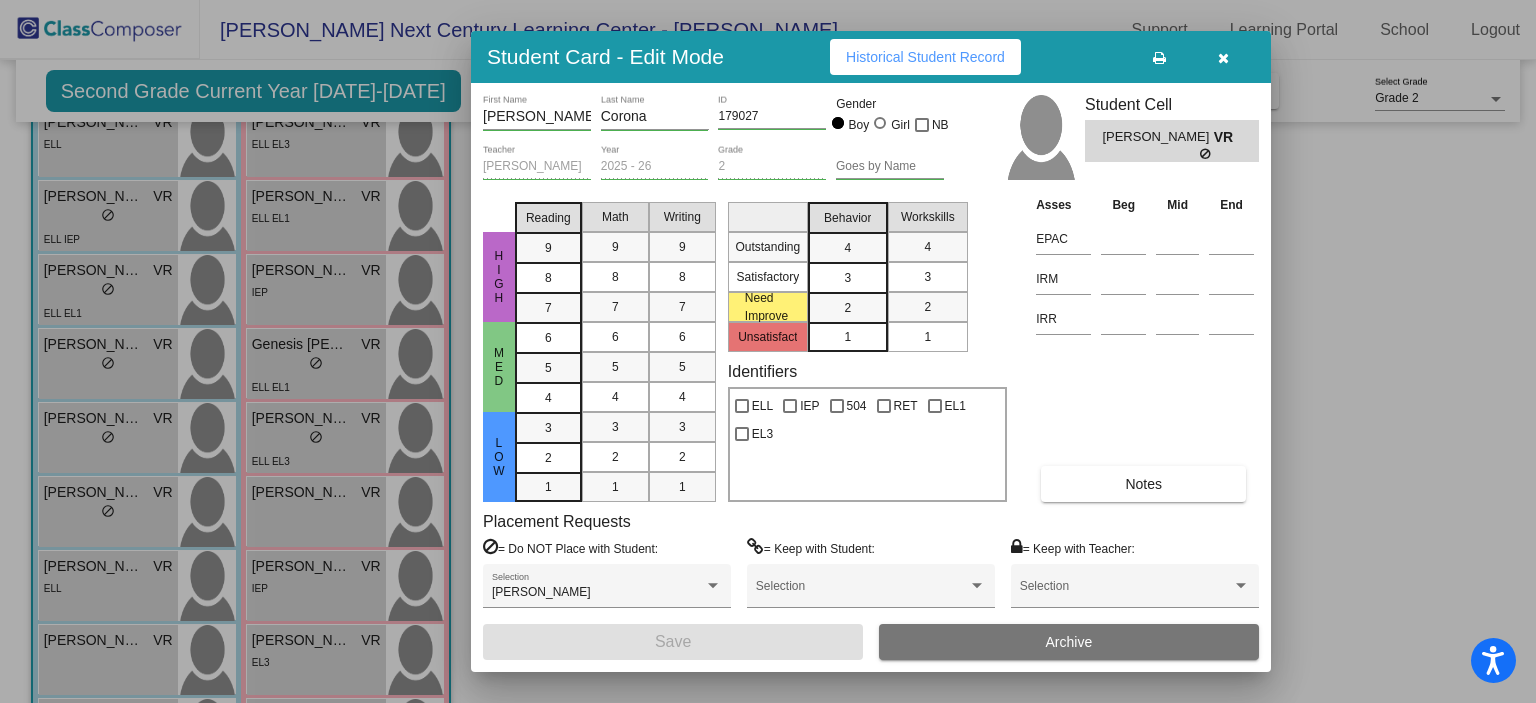 click on "Notes" at bounding box center (1143, 484) 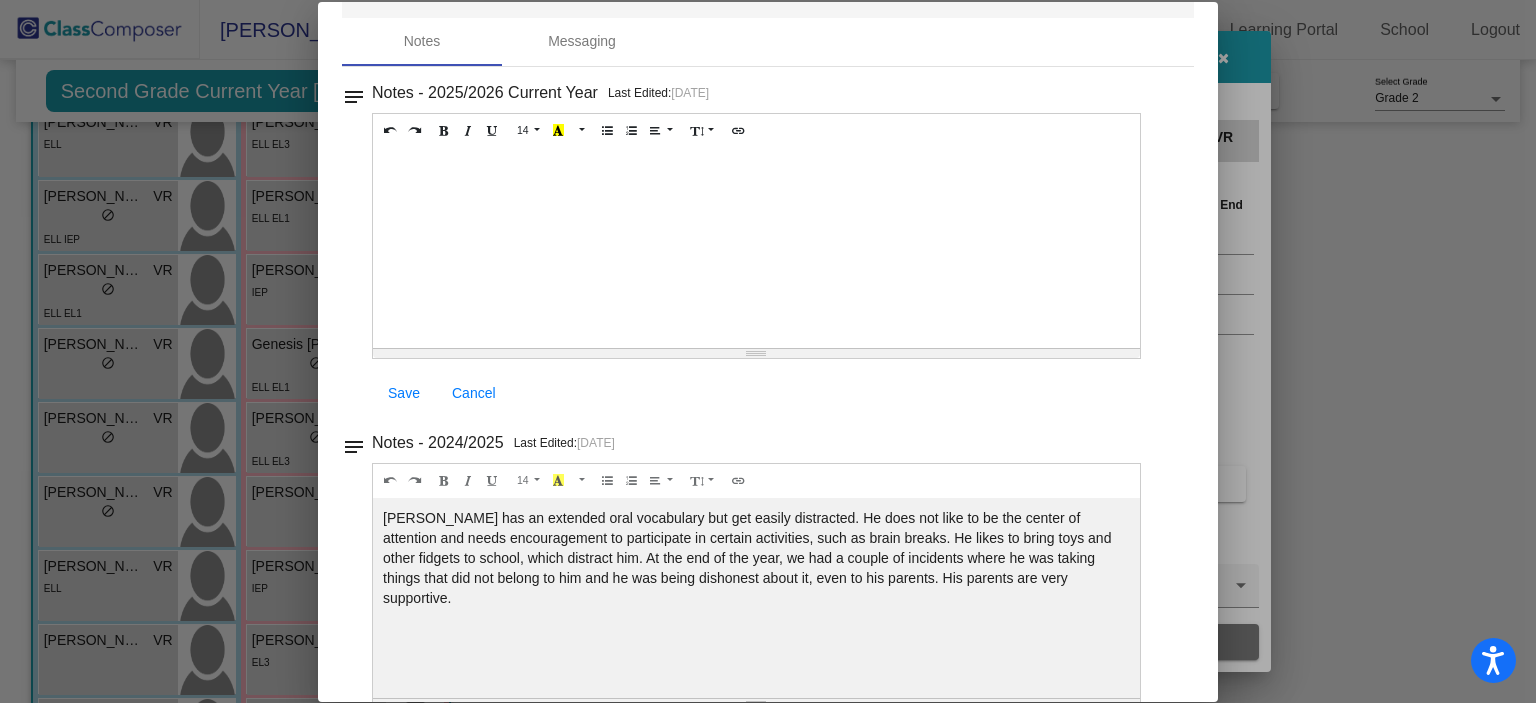 scroll, scrollTop: 0, scrollLeft: 0, axis: both 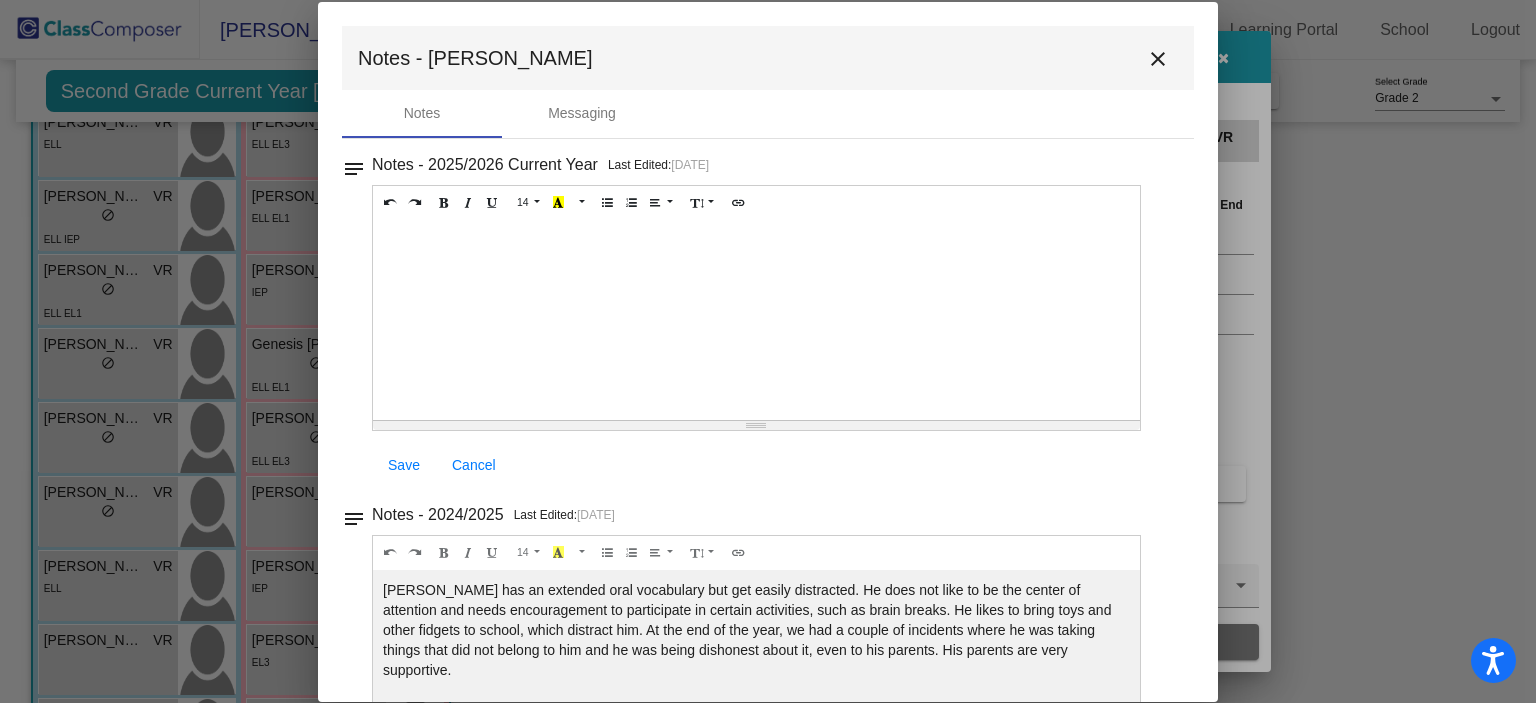 click on "close" at bounding box center (1158, 59) 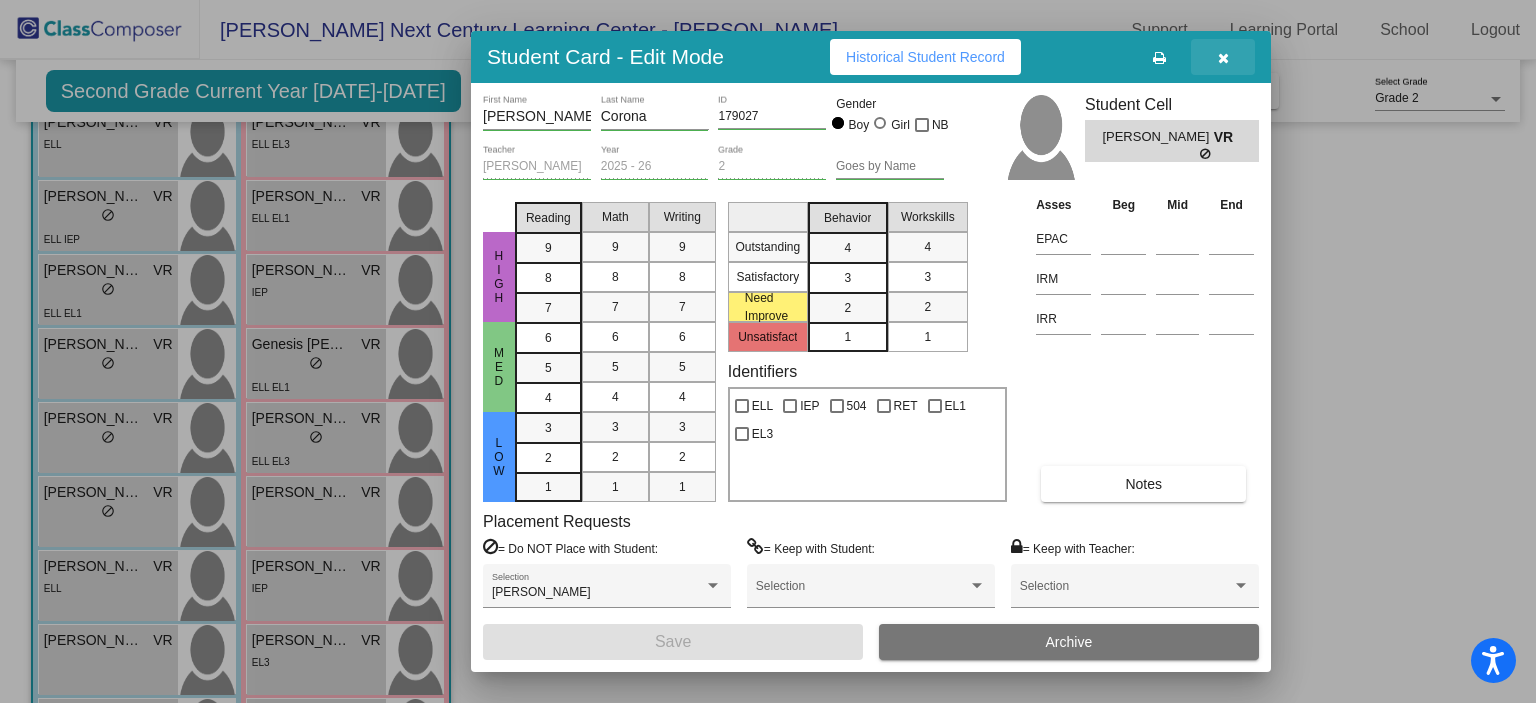 click at bounding box center (1223, 58) 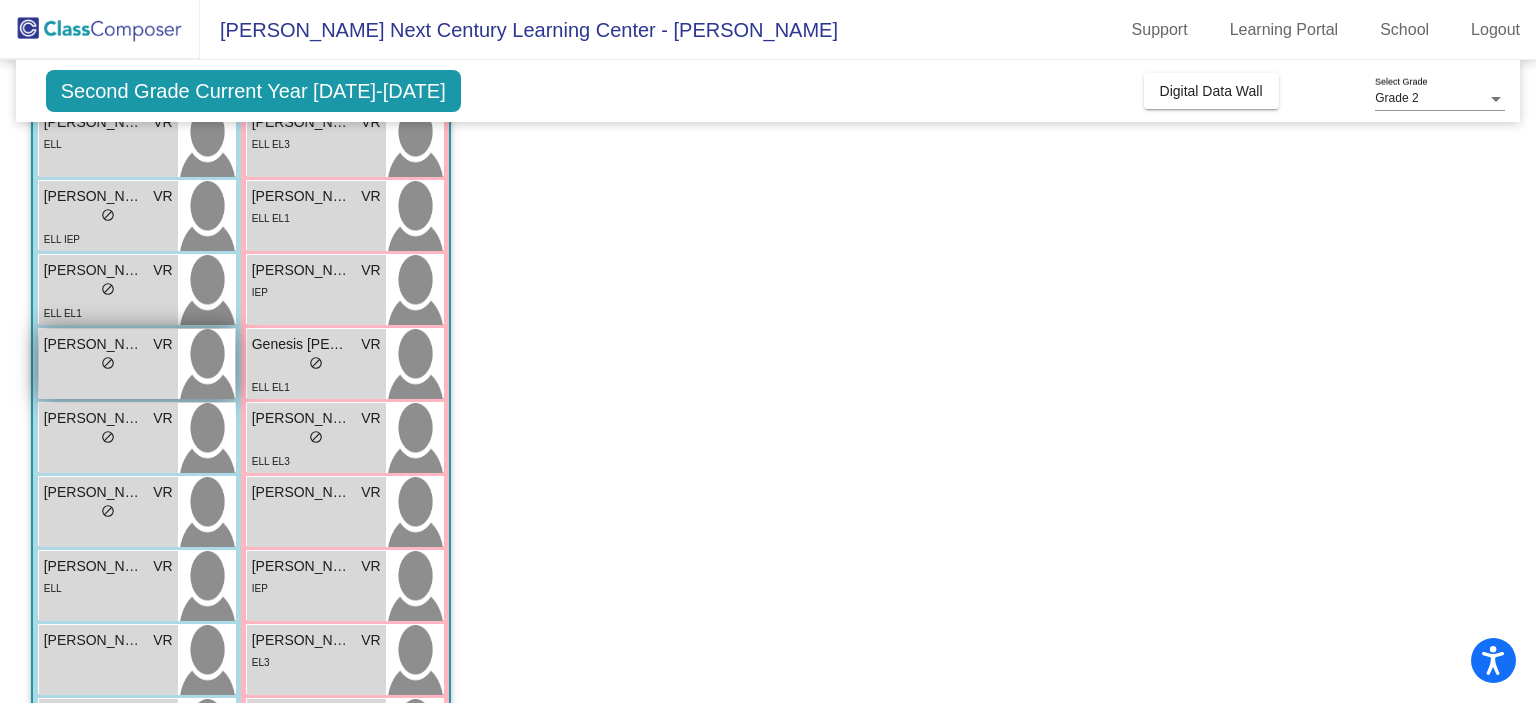 click on "lock do_not_disturb_alt" at bounding box center [108, 365] 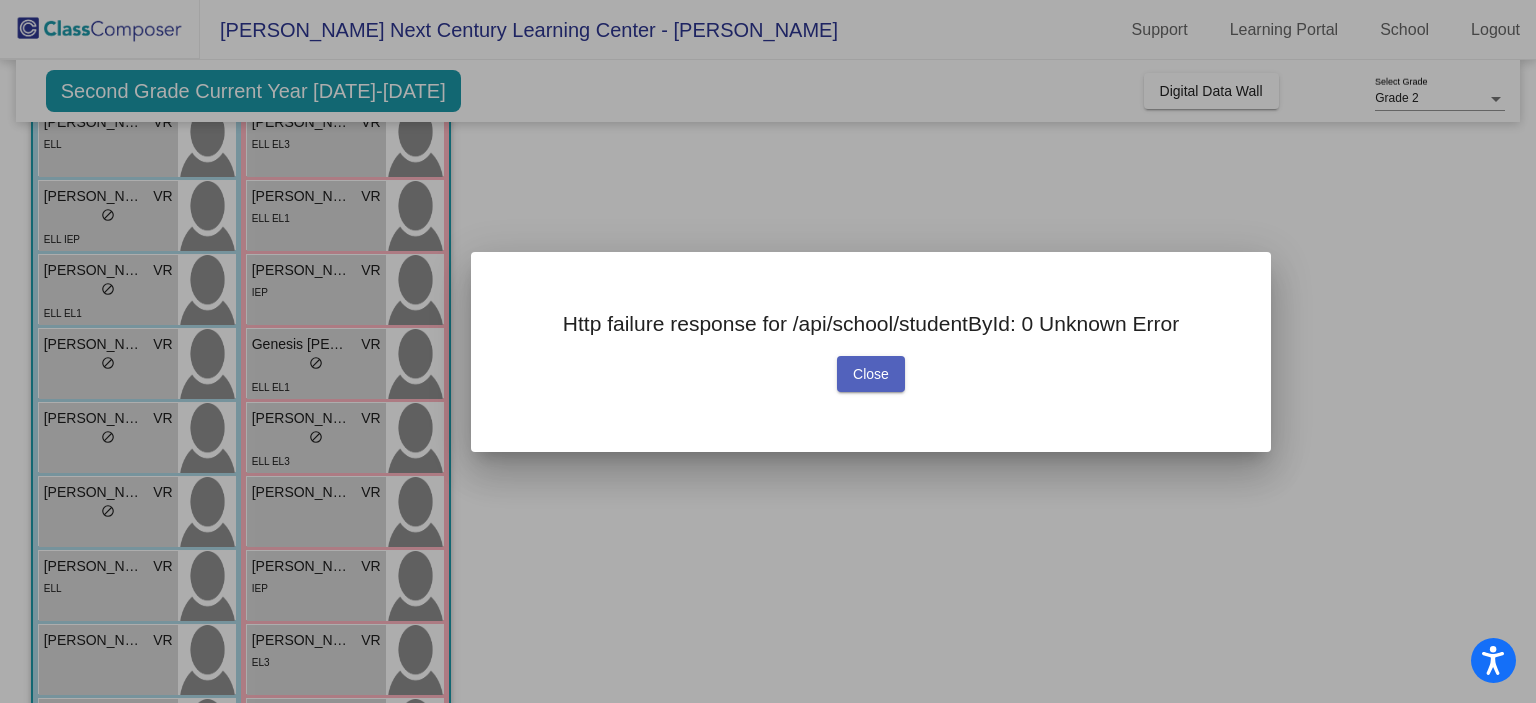 click on "Close" at bounding box center (871, 374) 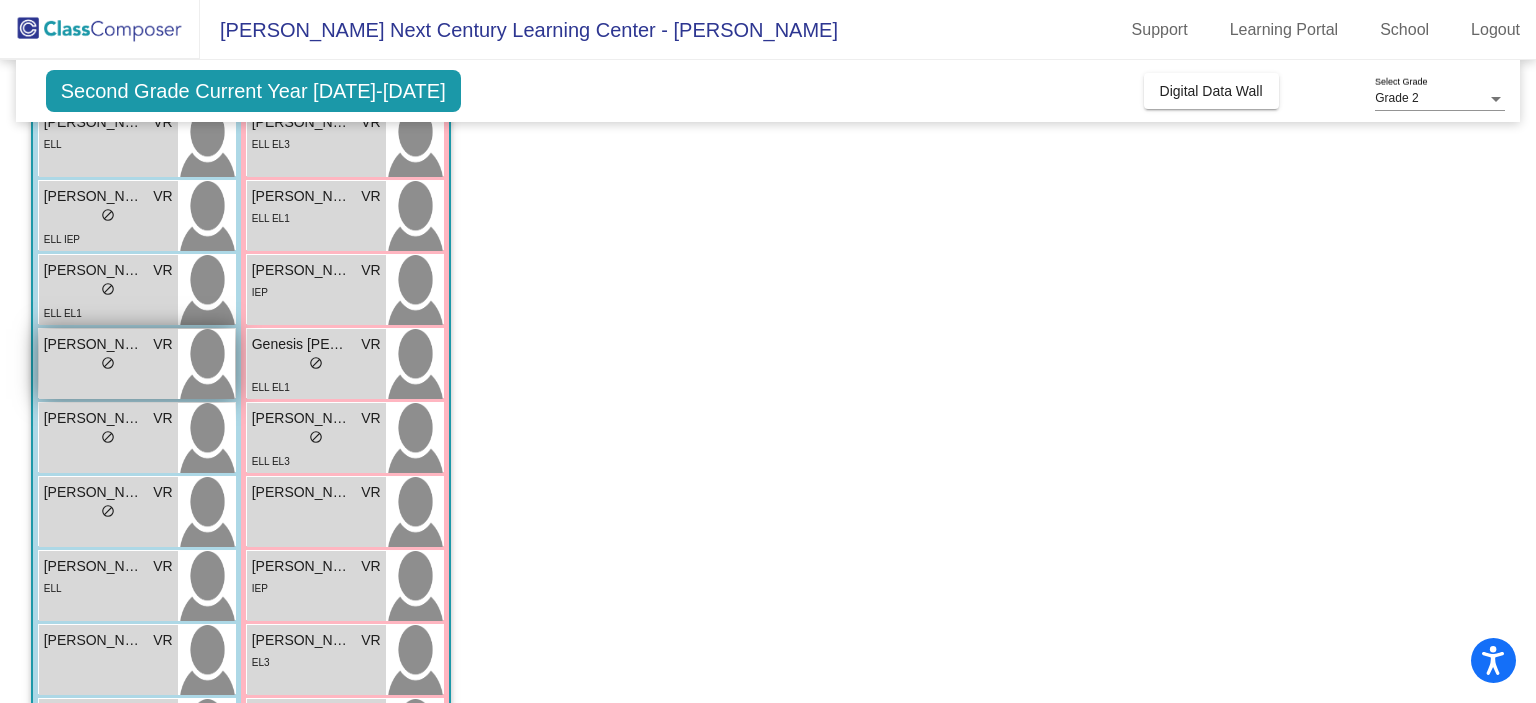 click on "lock do_not_disturb_alt" at bounding box center [108, 365] 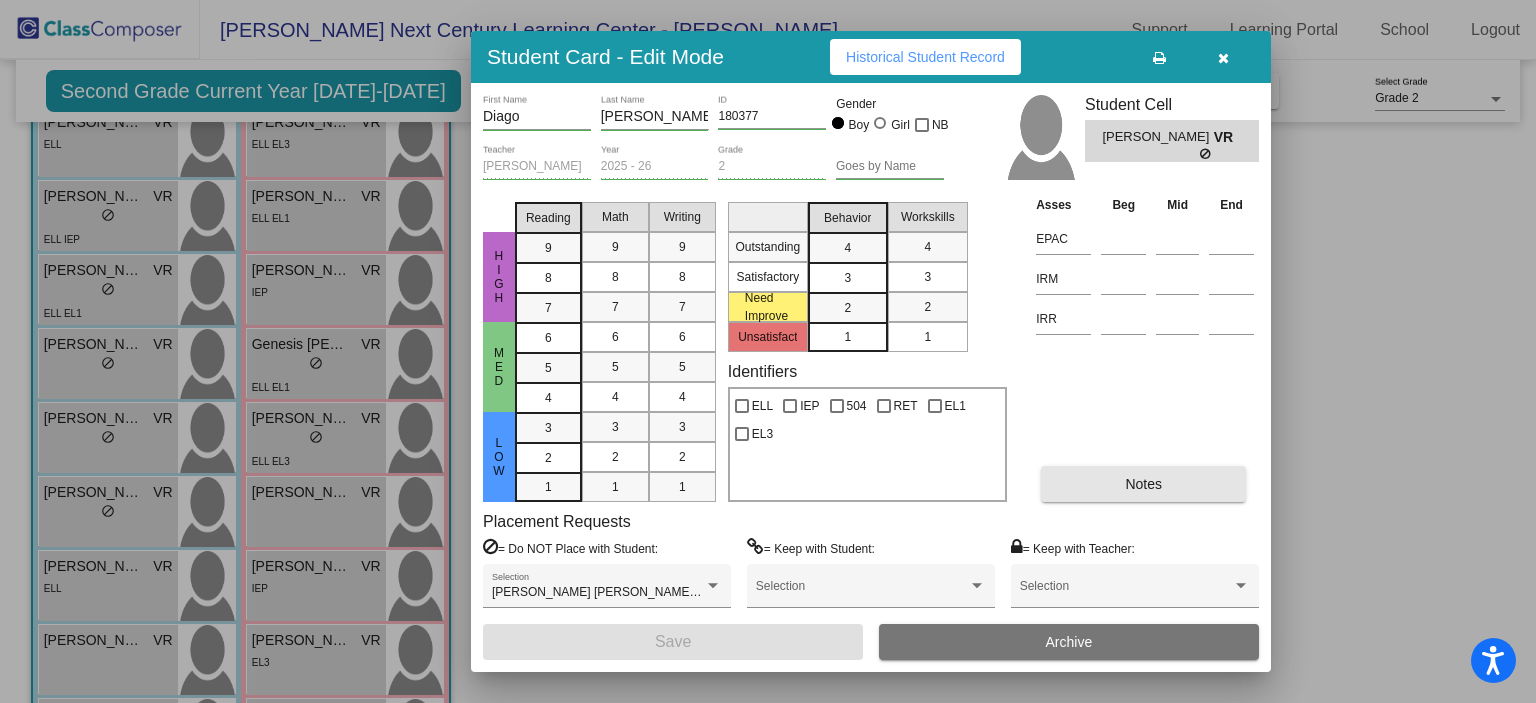 click on "Notes" at bounding box center (1143, 484) 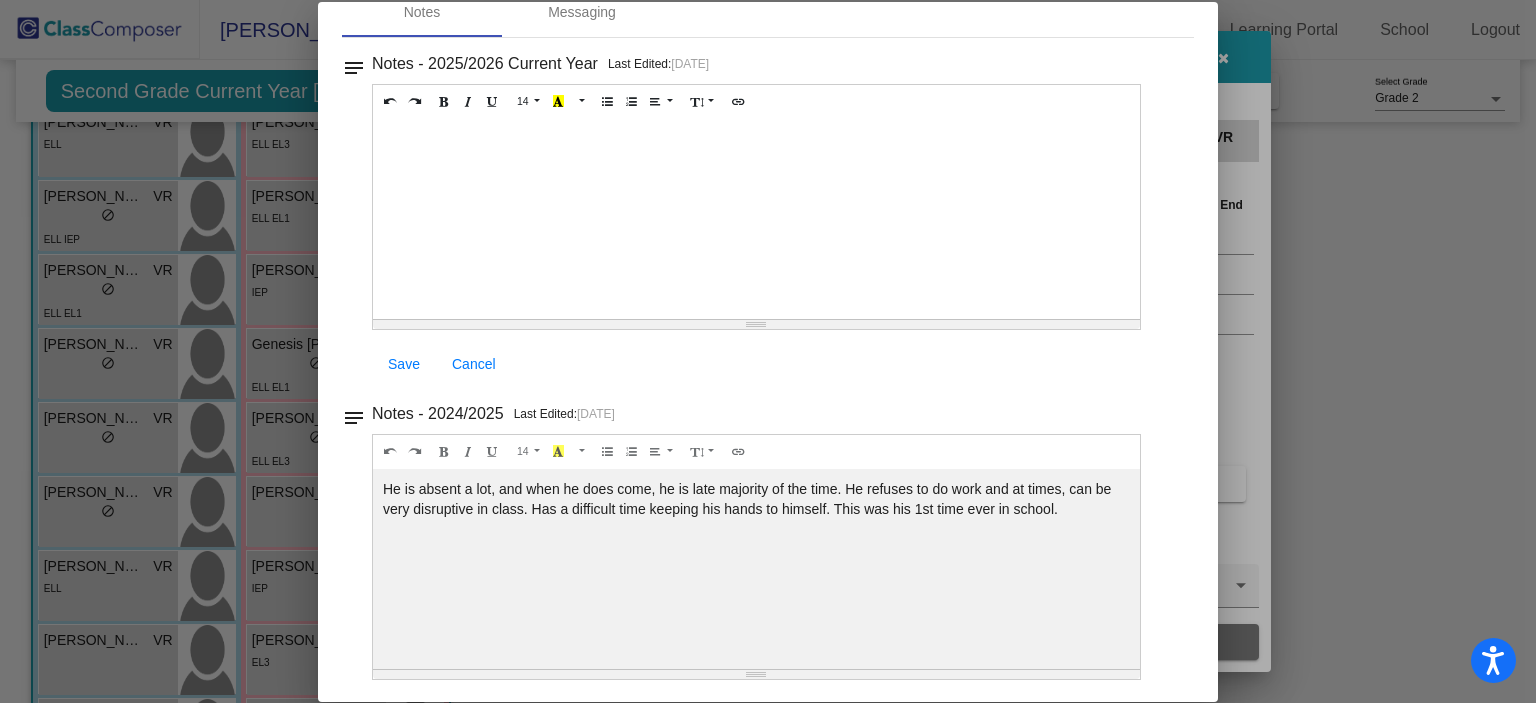 scroll, scrollTop: 0, scrollLeft: 0, axis: both 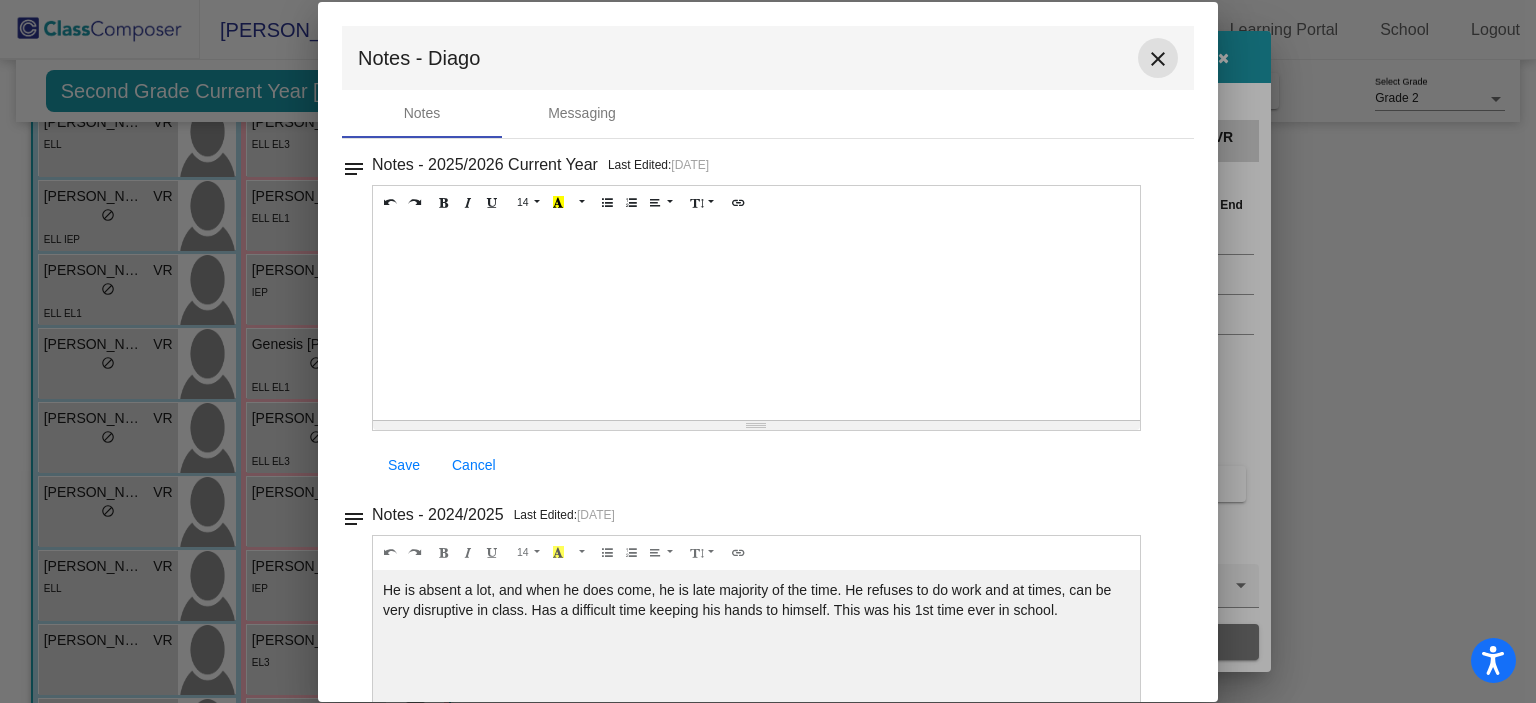 click on "close" at bounding box center [1158, 59] 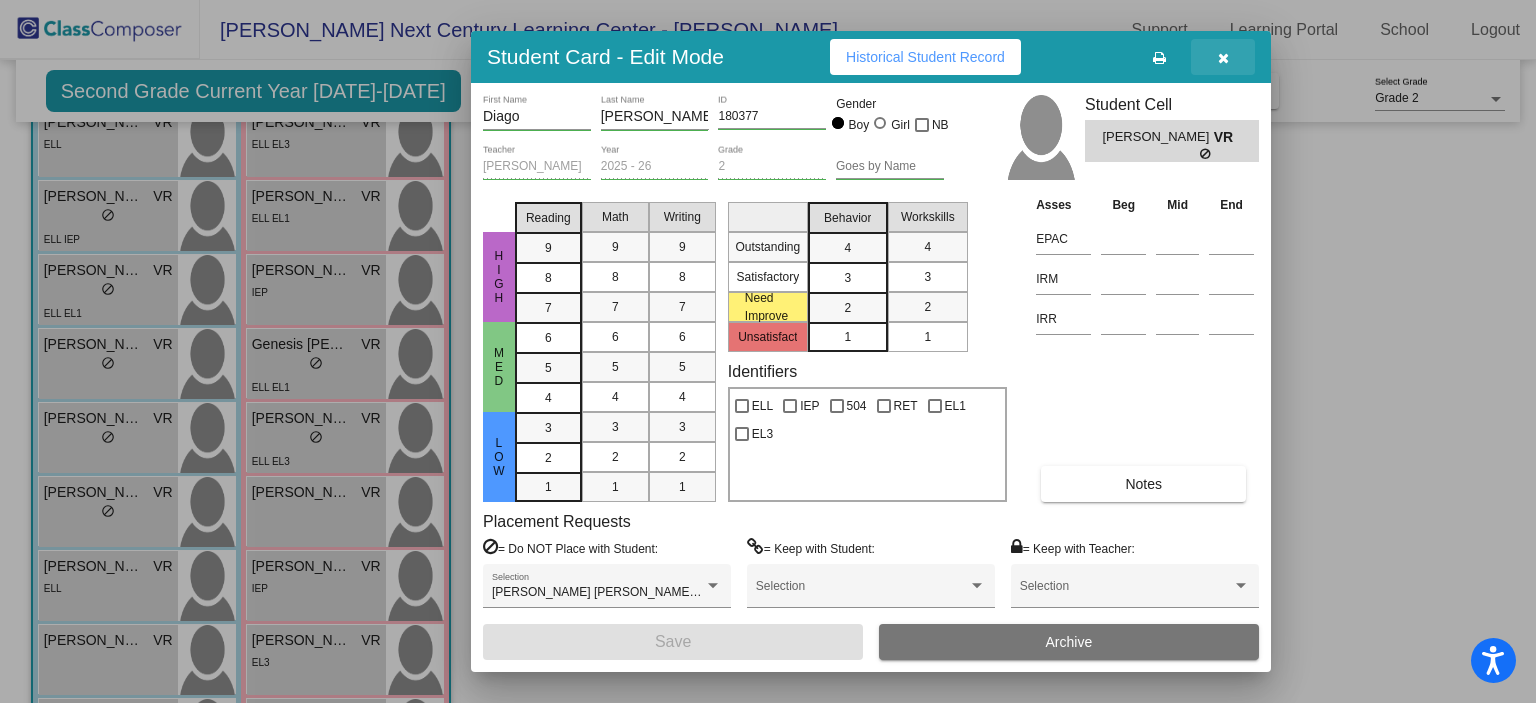 click at bounding box center (1223, 58) 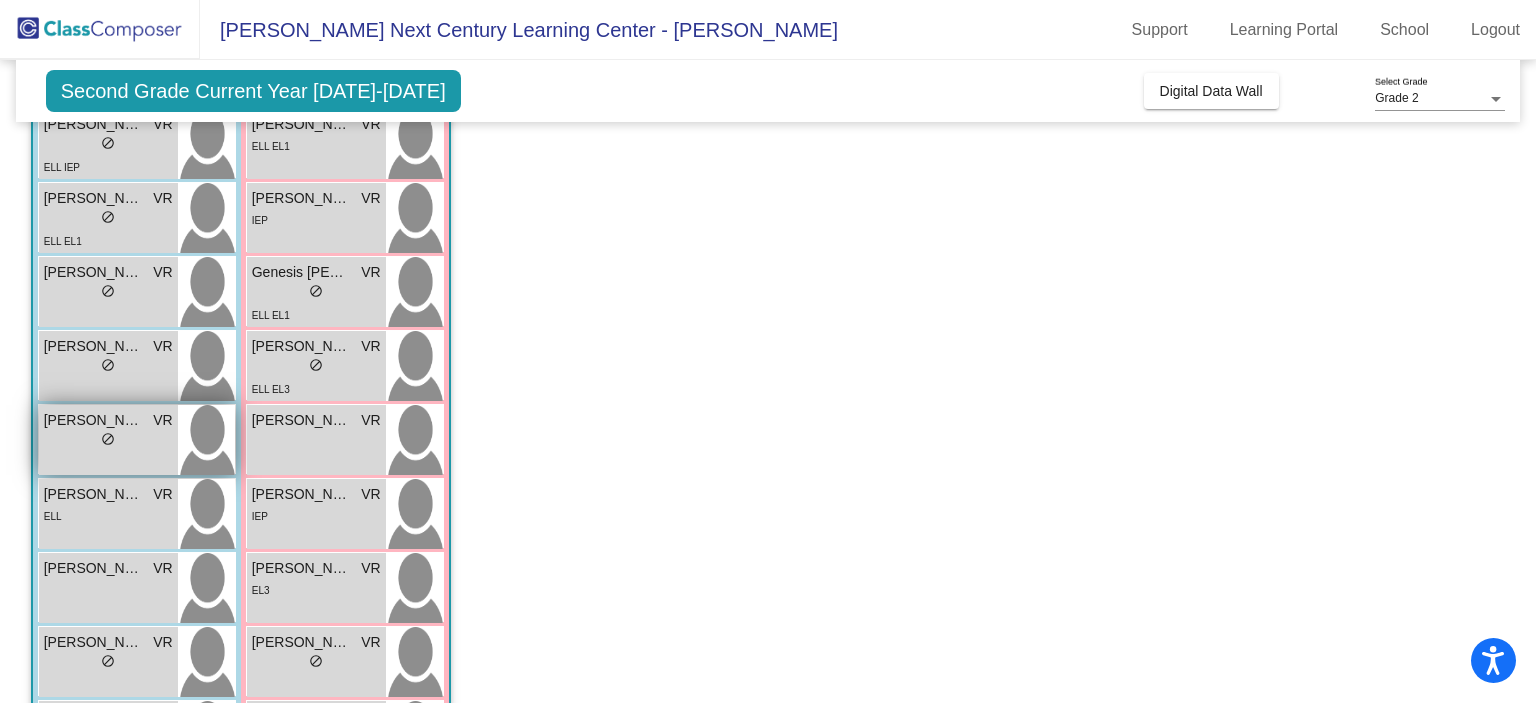 scroll, scrollTop: 368, scrollLeft: 0, axis: vertical 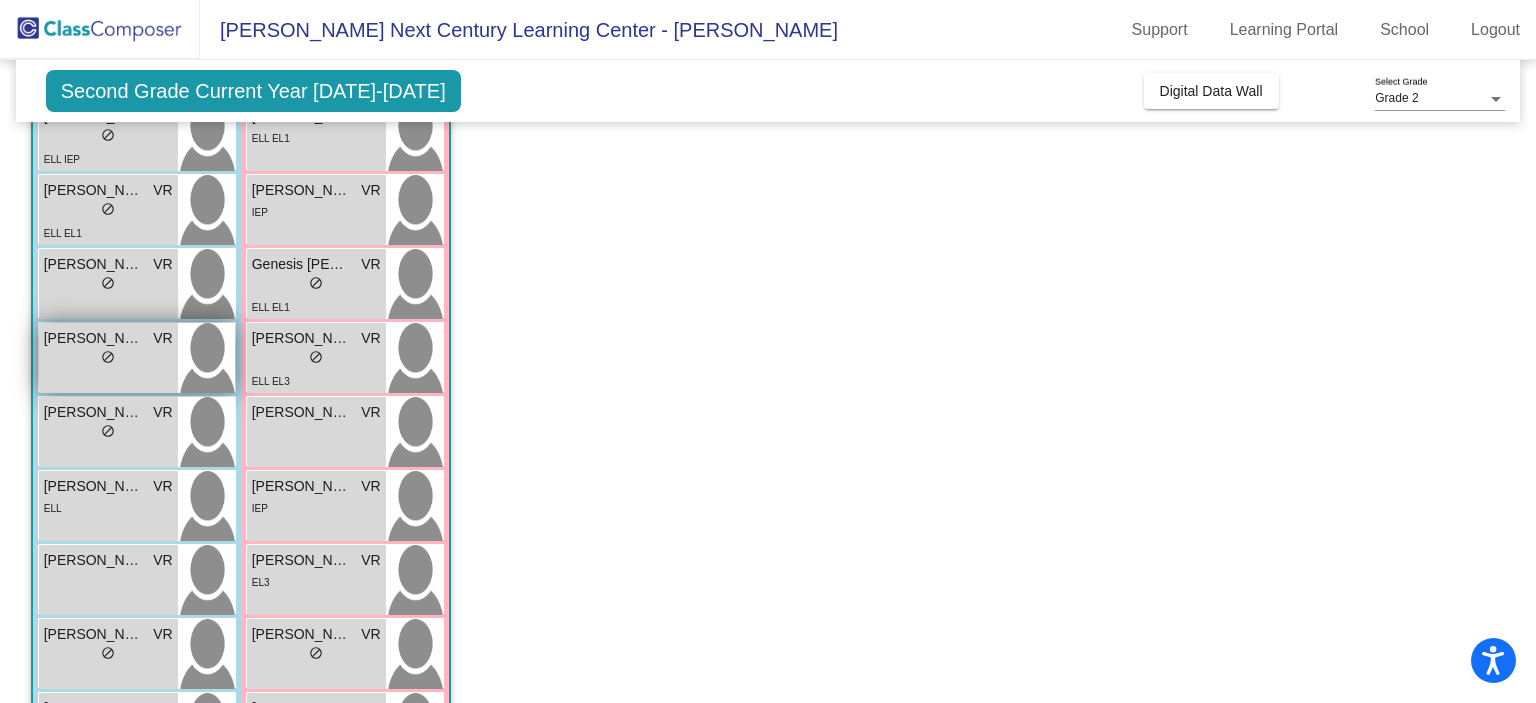 click on "[PERSON_NAME] VR lock do_not_disturb_alt" at bounding box center (108, 358) 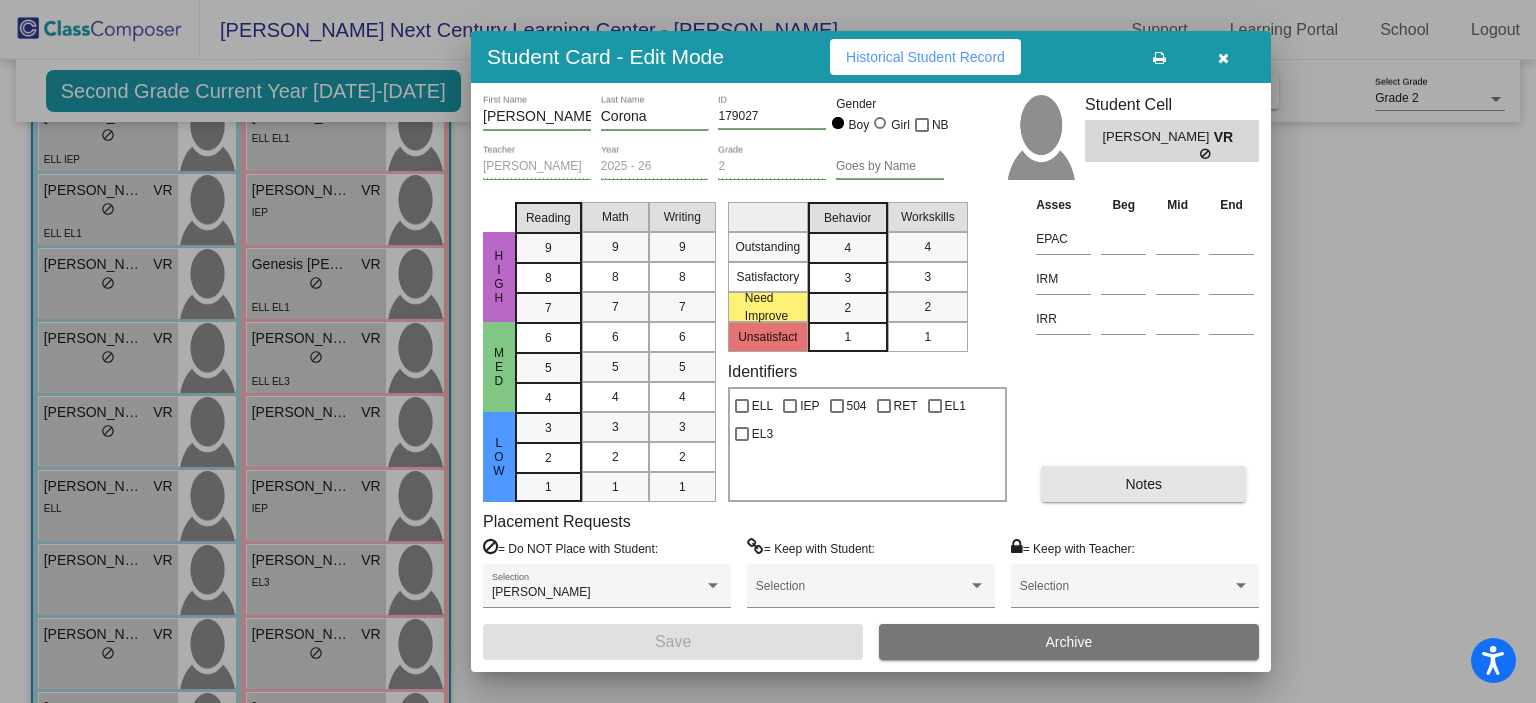 click on "Notes" at bounding box center (1143, 484) 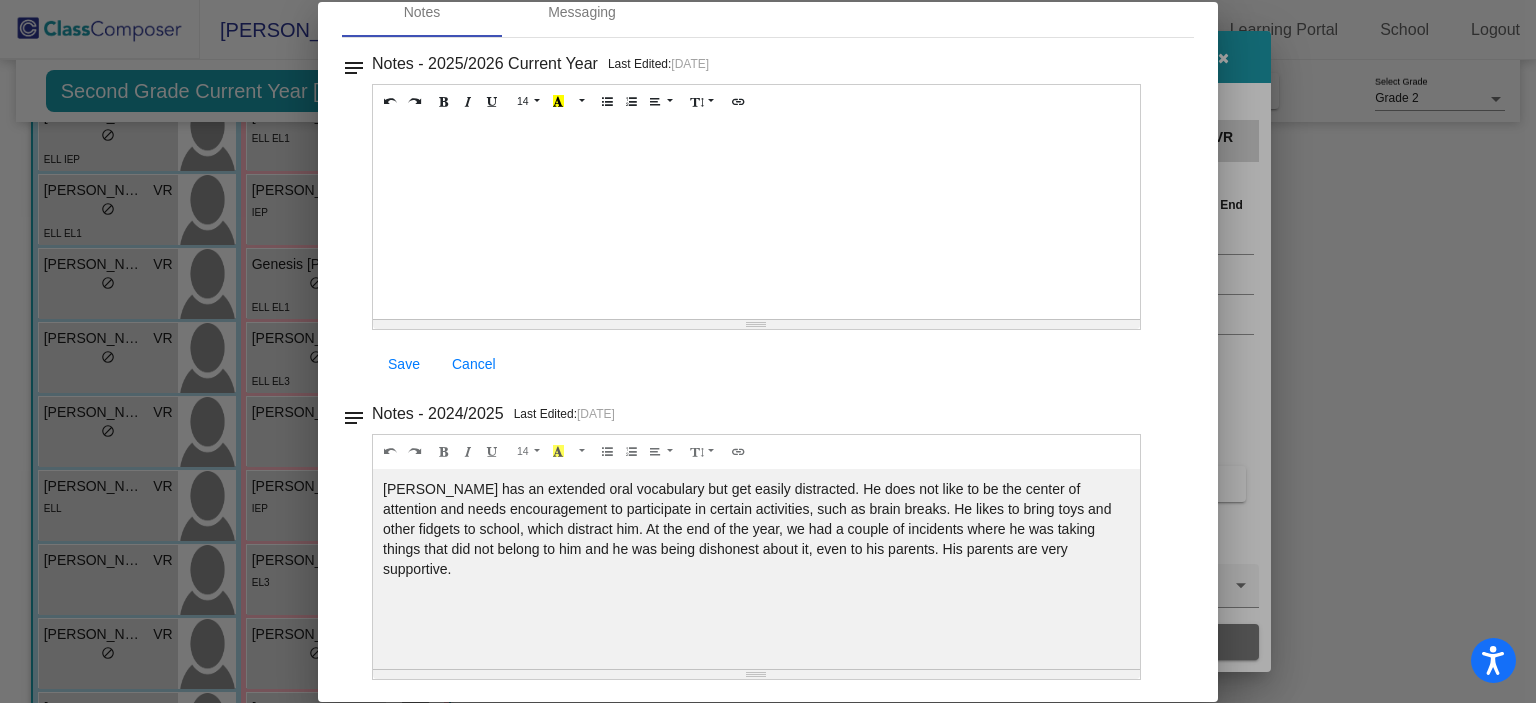 scroll, scrollTop: 0, scrollLeft: 0, axis: both 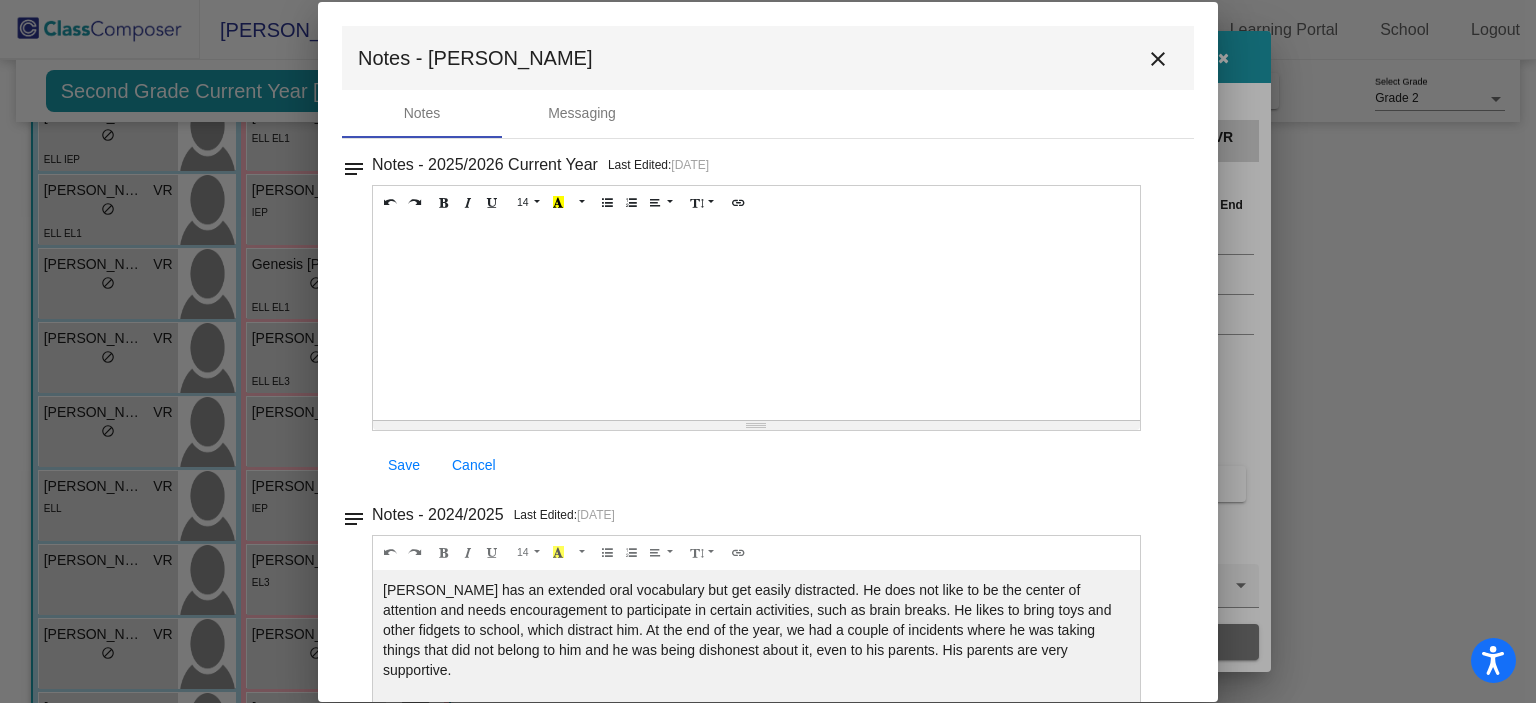 click on "close" at bounding box center (1158, 59) 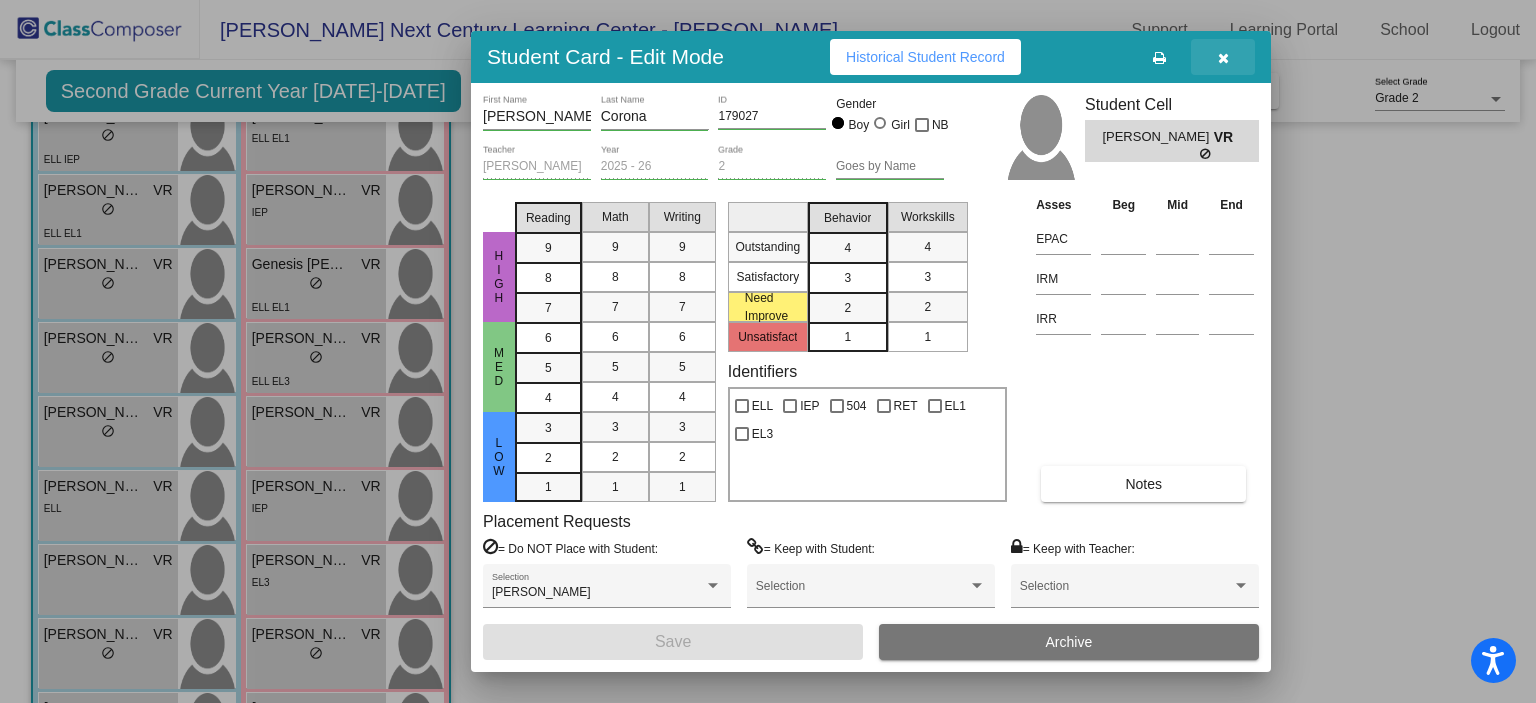 click at bounding box center [1223, 58] 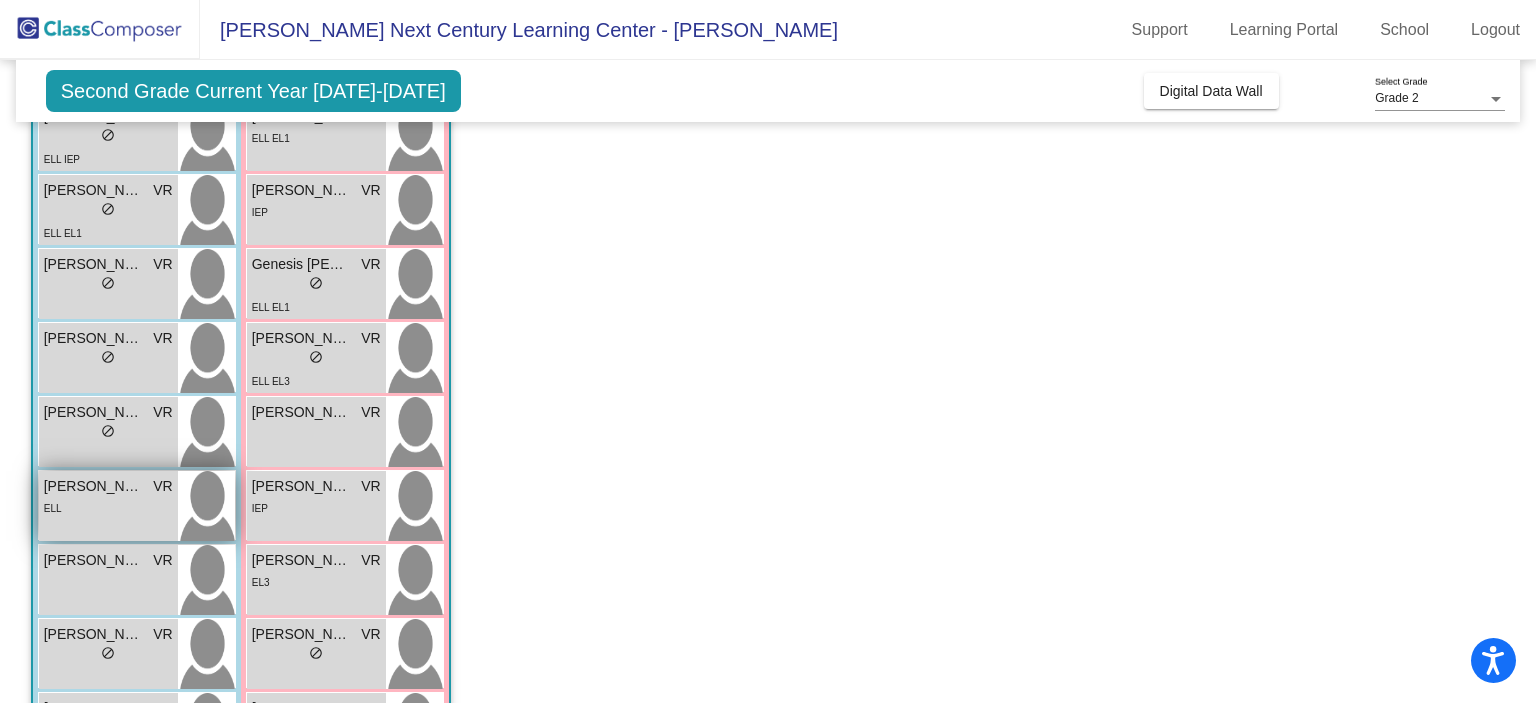 scroll, scrollTop: 461, scrollLeft: 0, axis: vertical 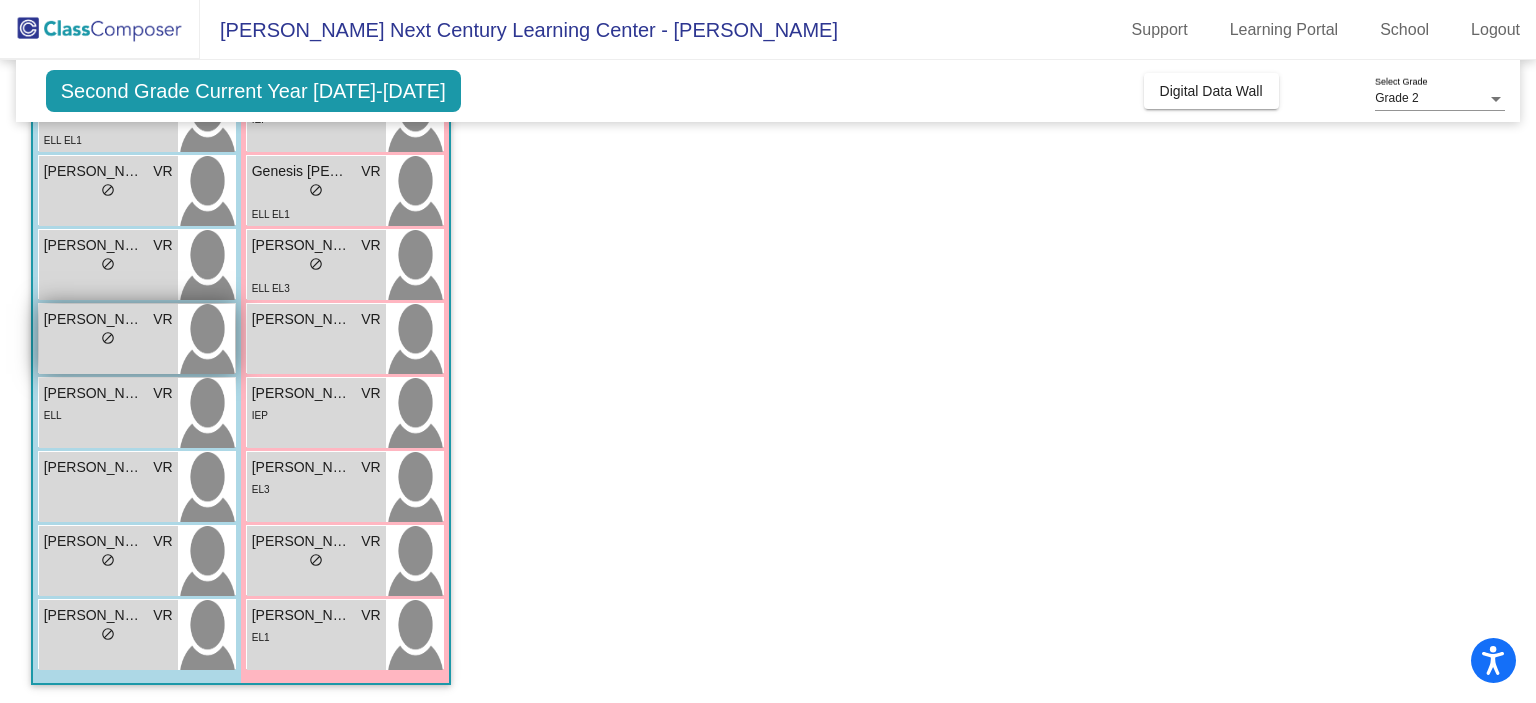click on "lock do_not_disturb_alt" at bounding box center (108, 340) 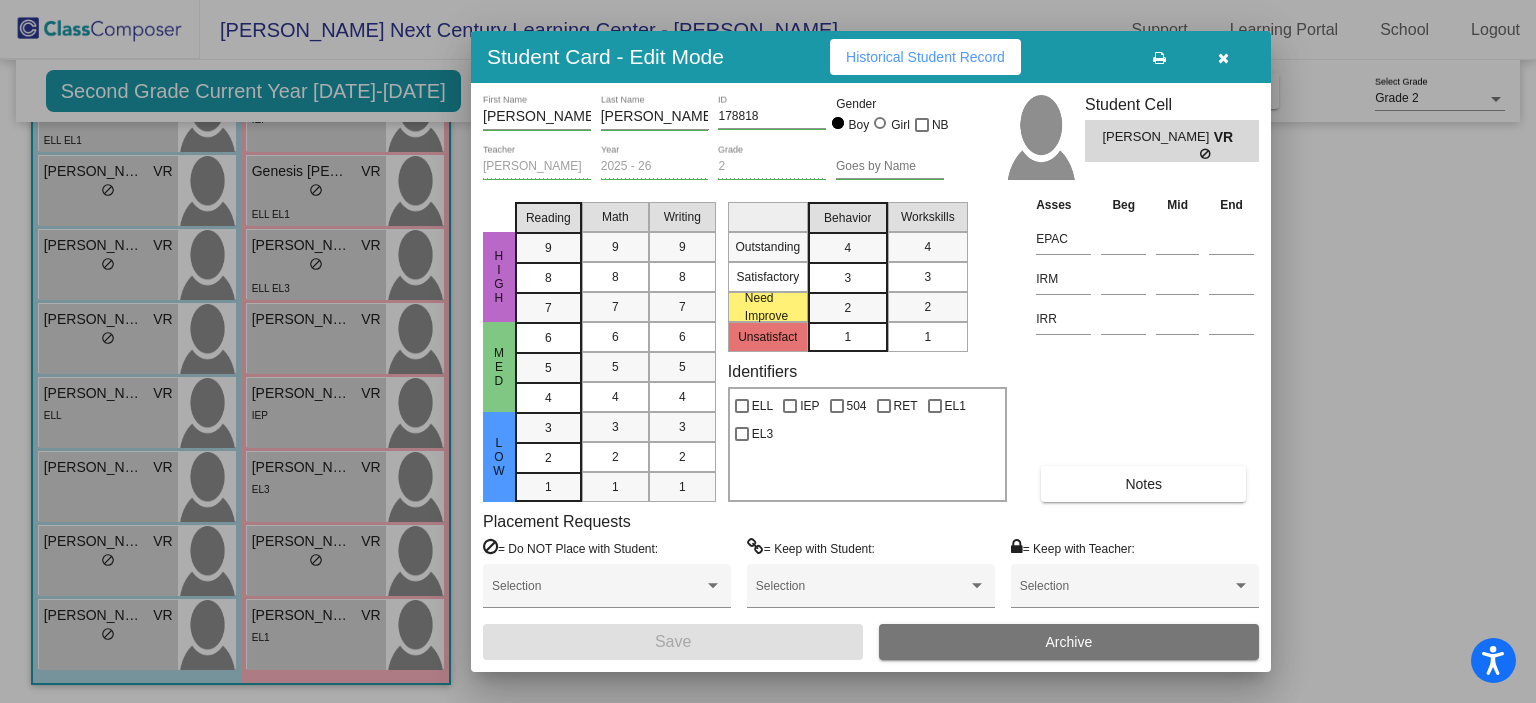 click on "Notes" at bounding box center [1143, 484] 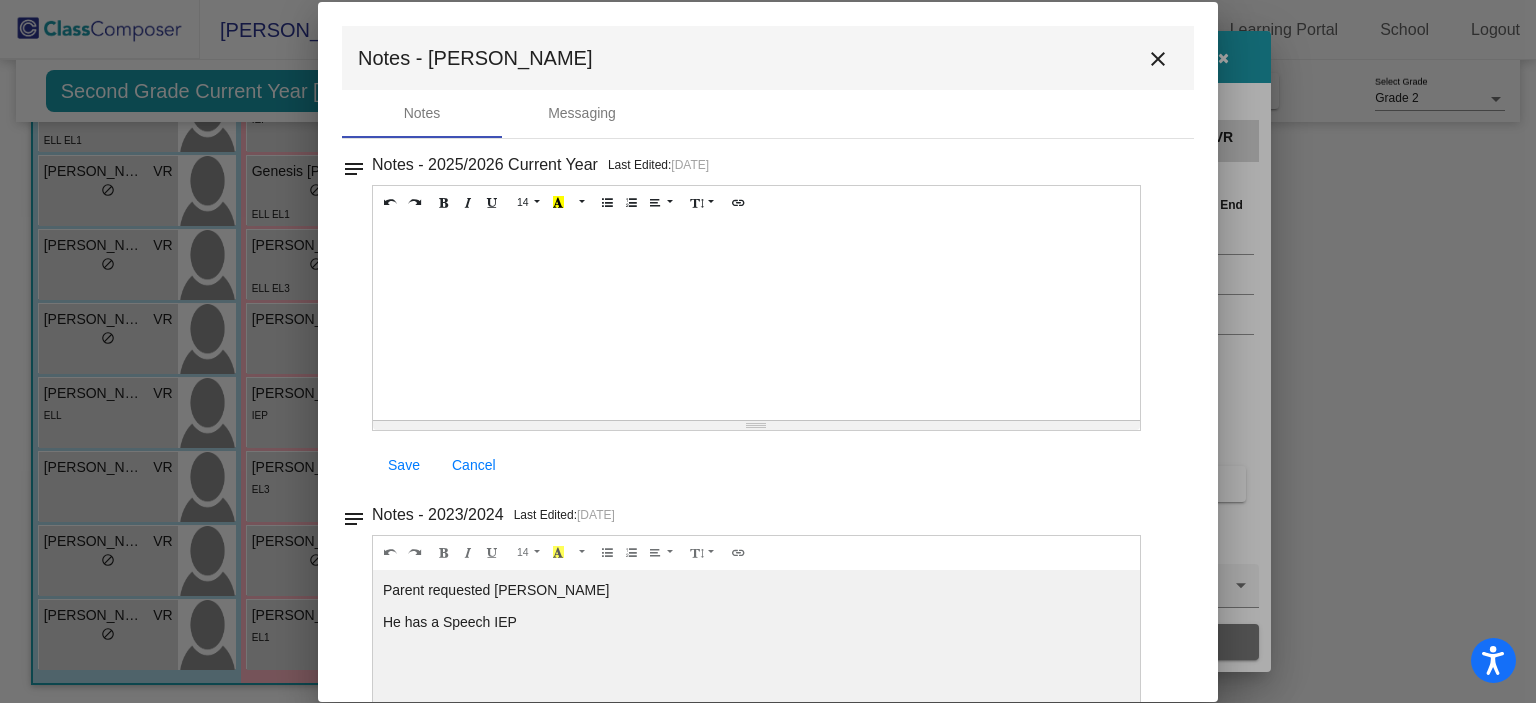 scroll, scrollTop: 0, scrollLeft: 0, axis: both 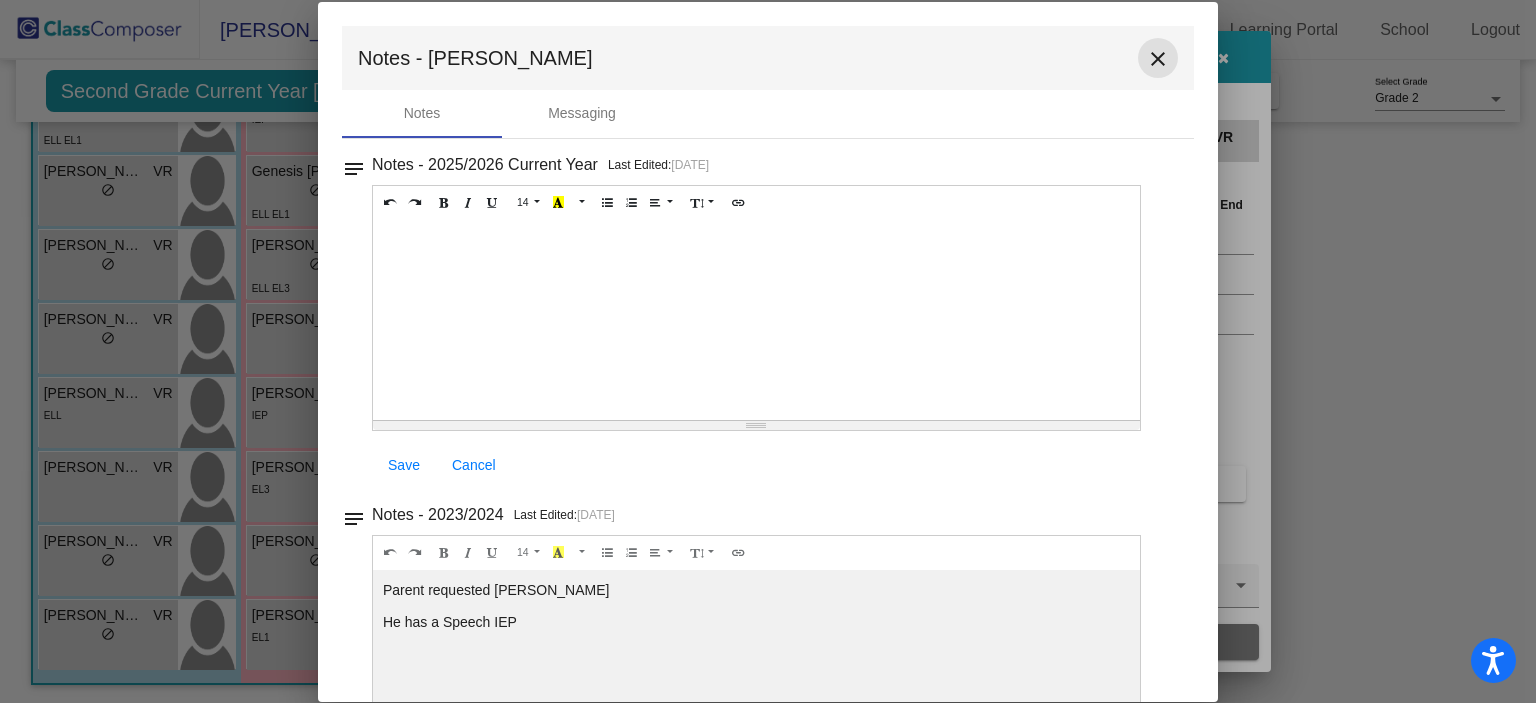 click on "close" at bounding box center [1158, 59] 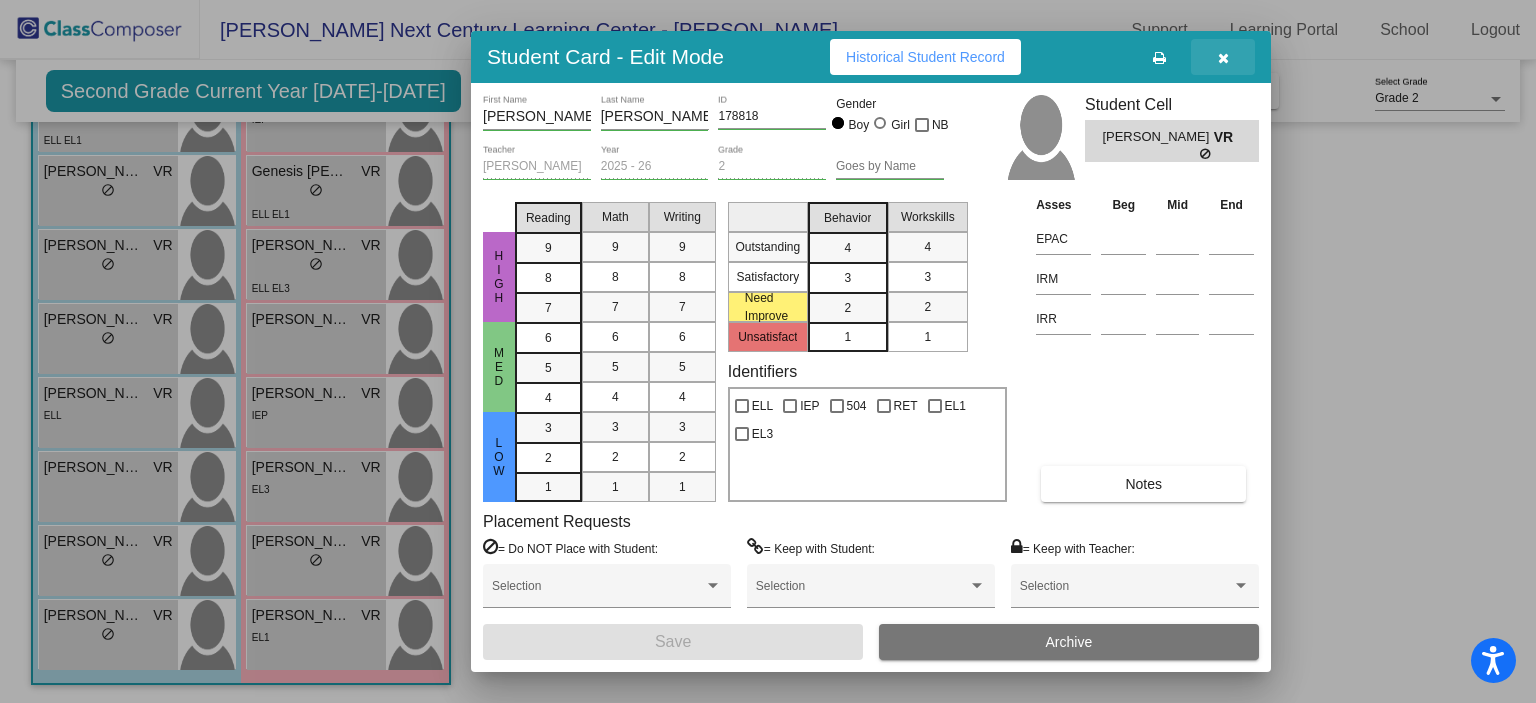 click at bounding box center [1223, 57] 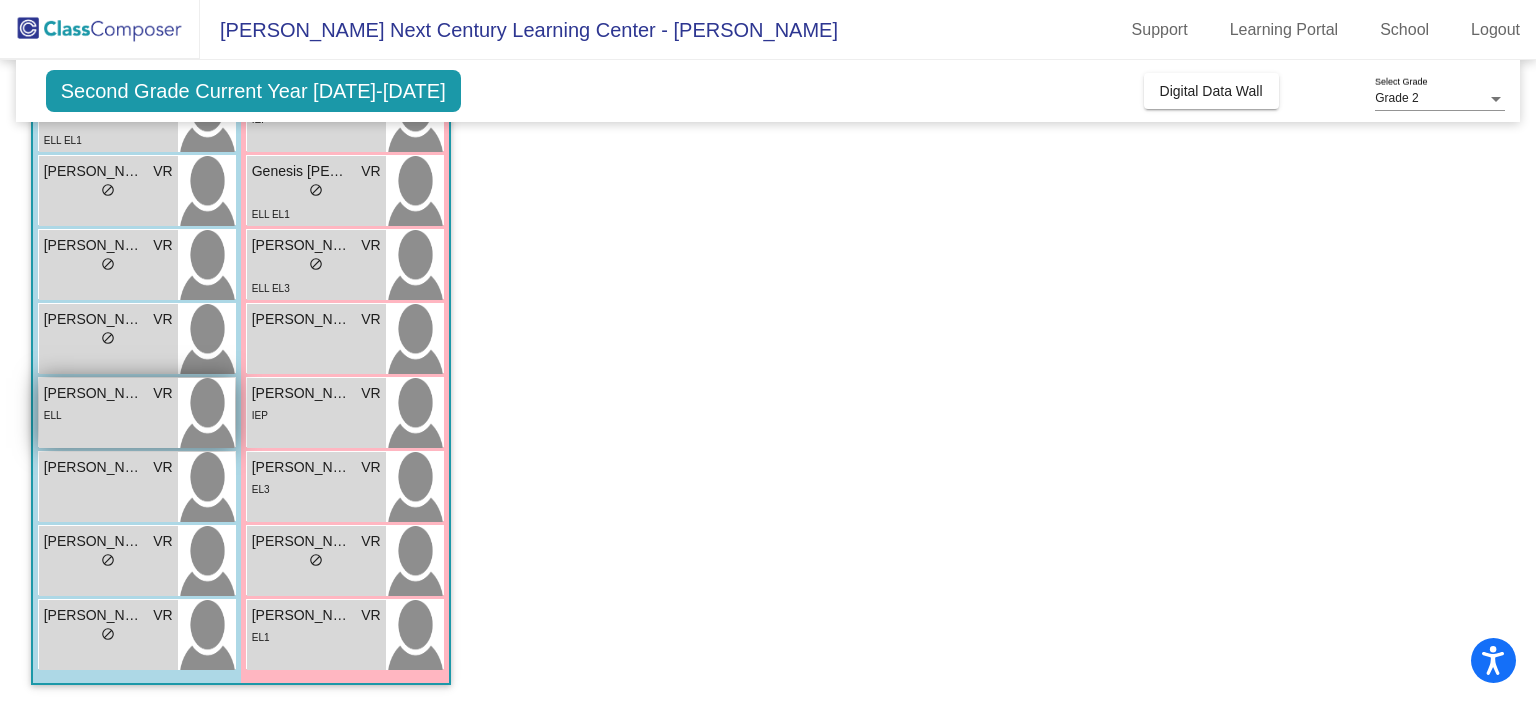 click on "[PERSON_NAME] VR" at bounding box center (108, 393) 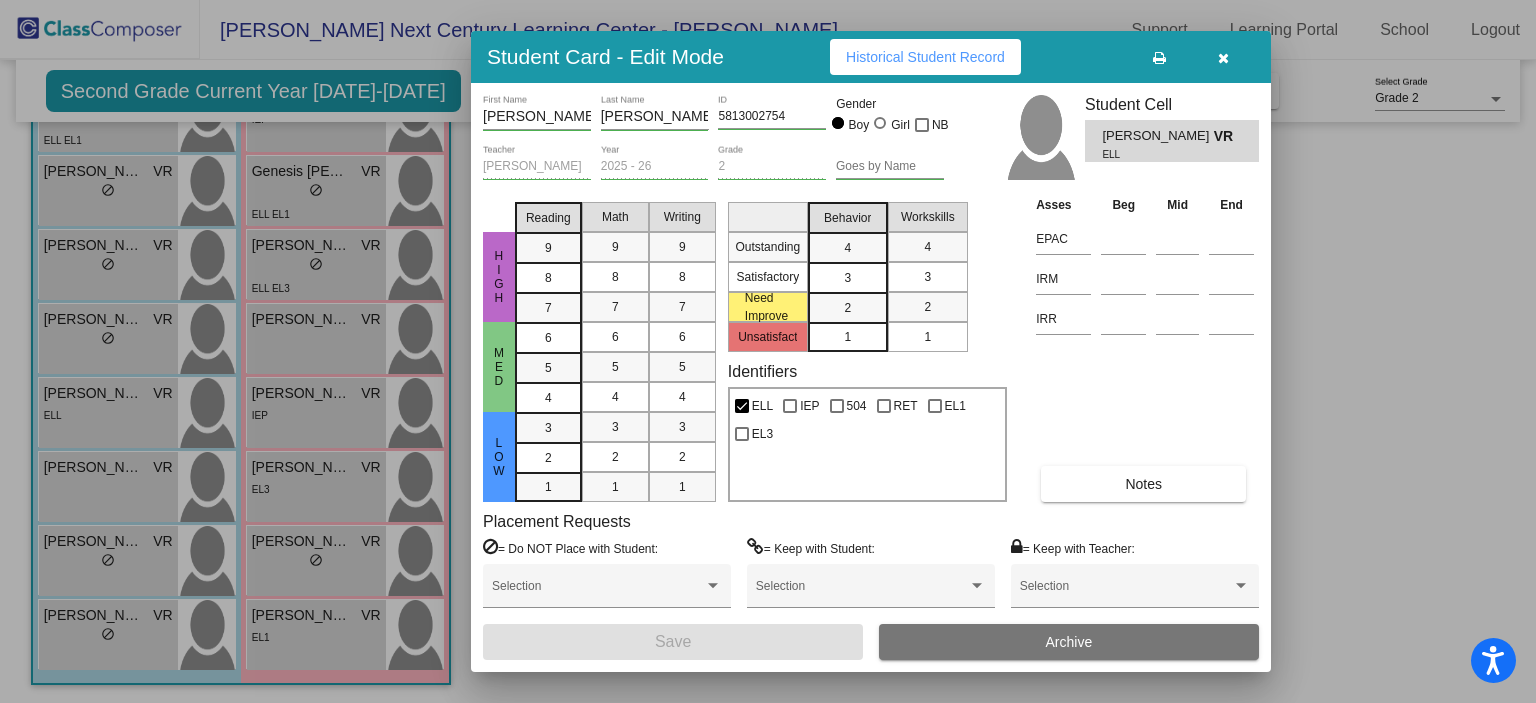 click on "Notes" at bounding box center [1143, 484] 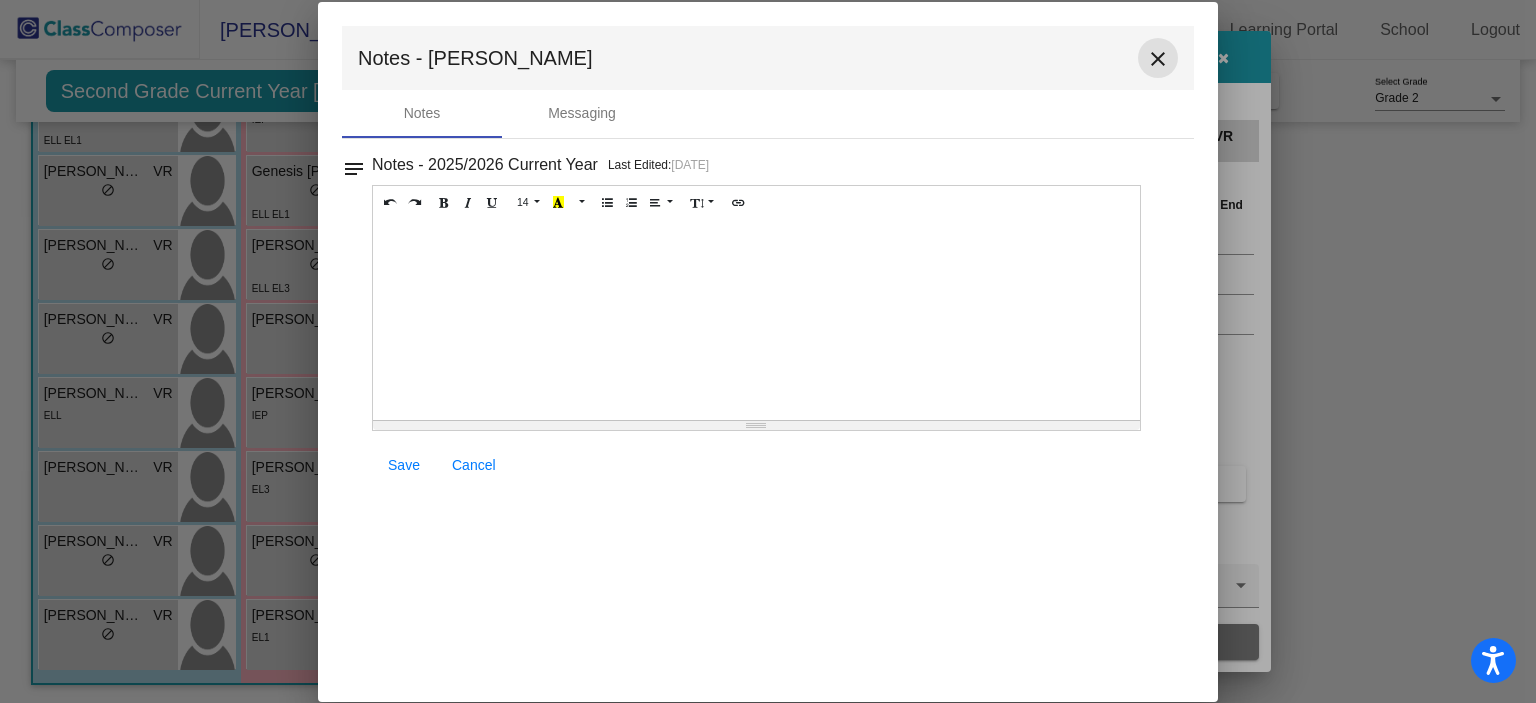 click on "close" at bounding box center [1158, 59] 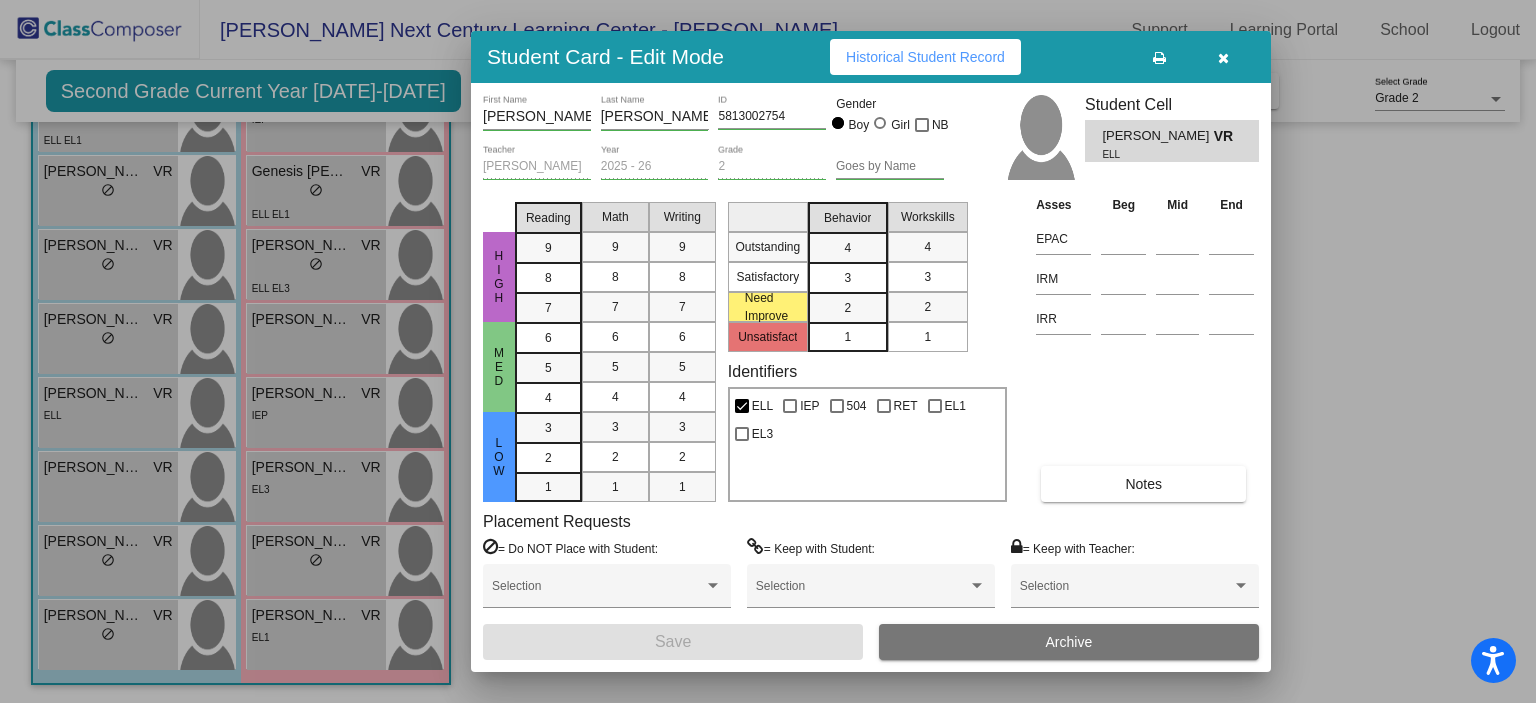 click at bounding box center (1223, 57) 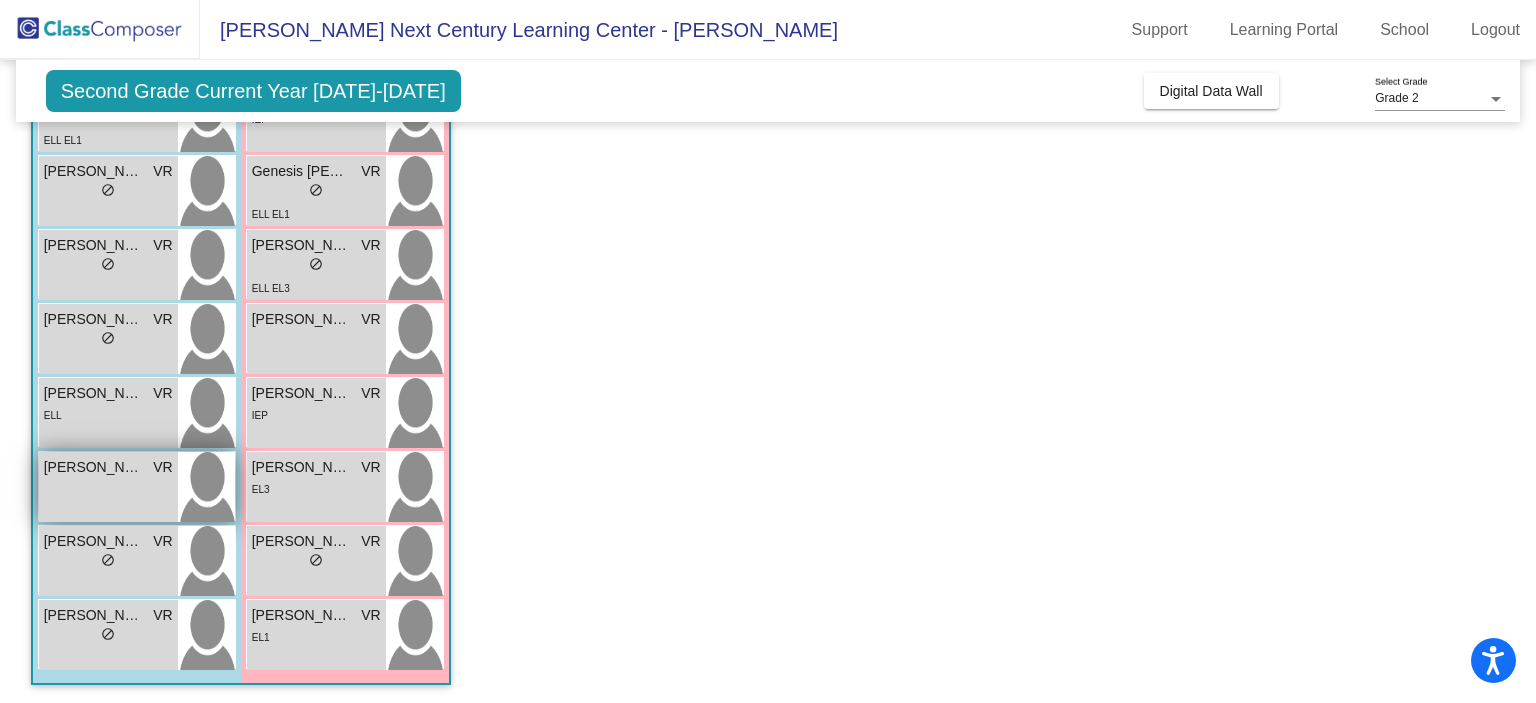 click on "[PERSON_NAME] VR lock do_not_disturb_alt" at bounding box center [108, 487] 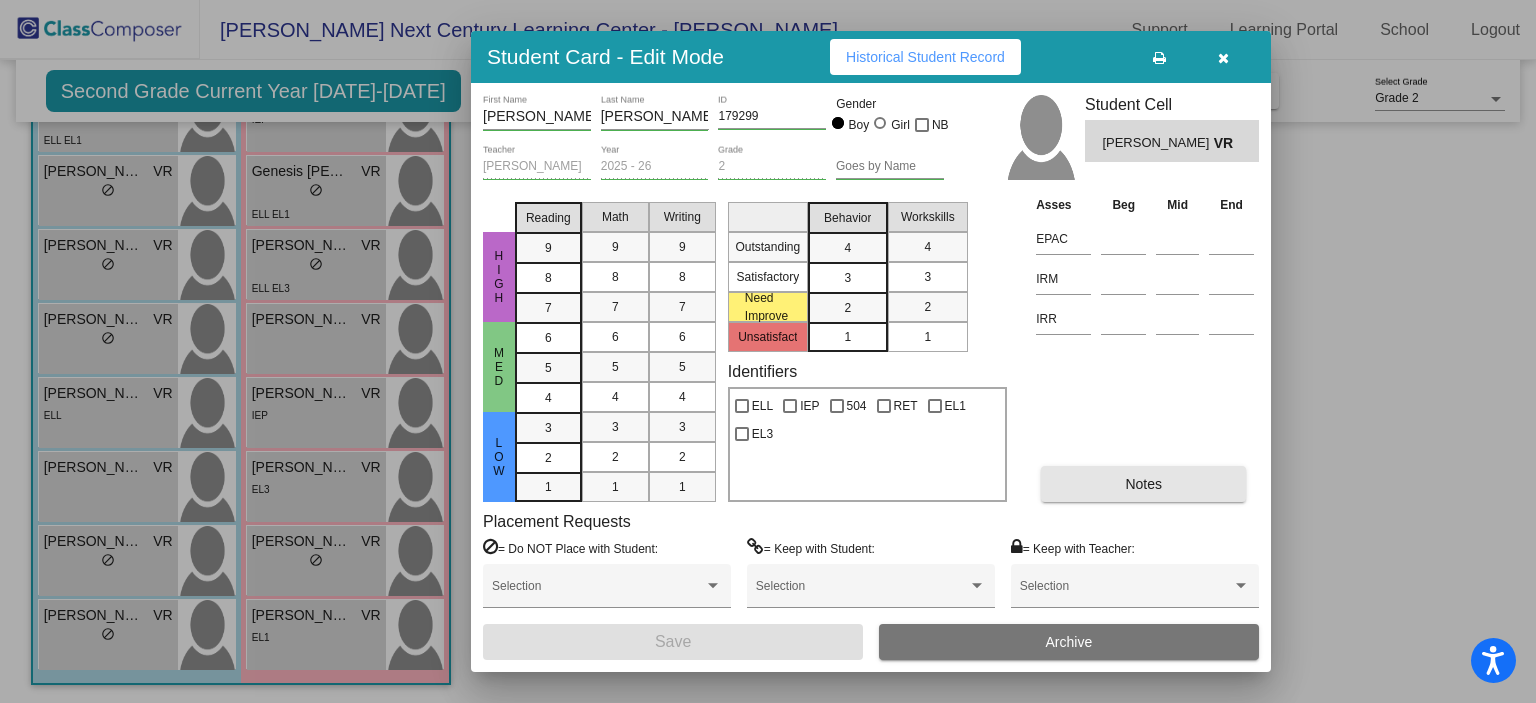 click on "Notes" at bounding box center (1143, 484) 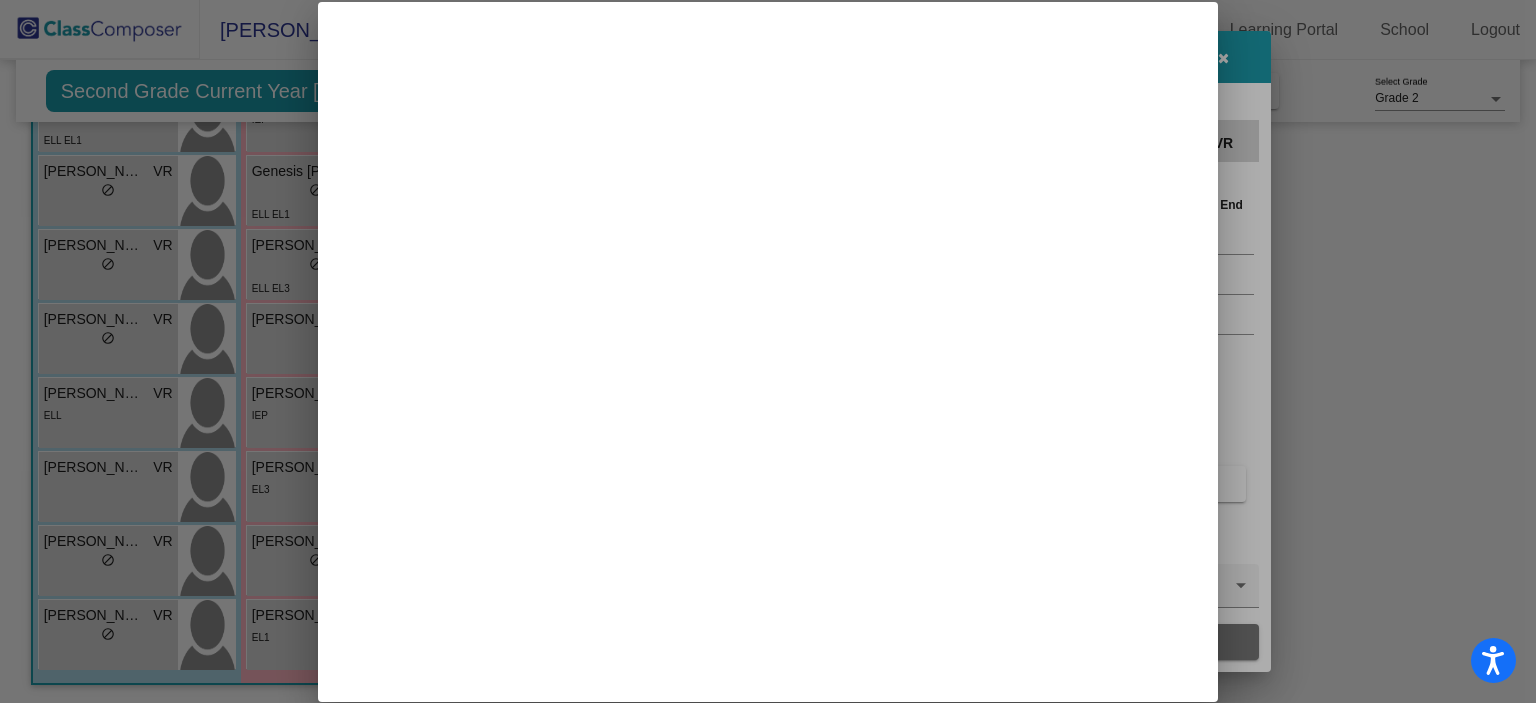 click at bounding box center (768, 351) 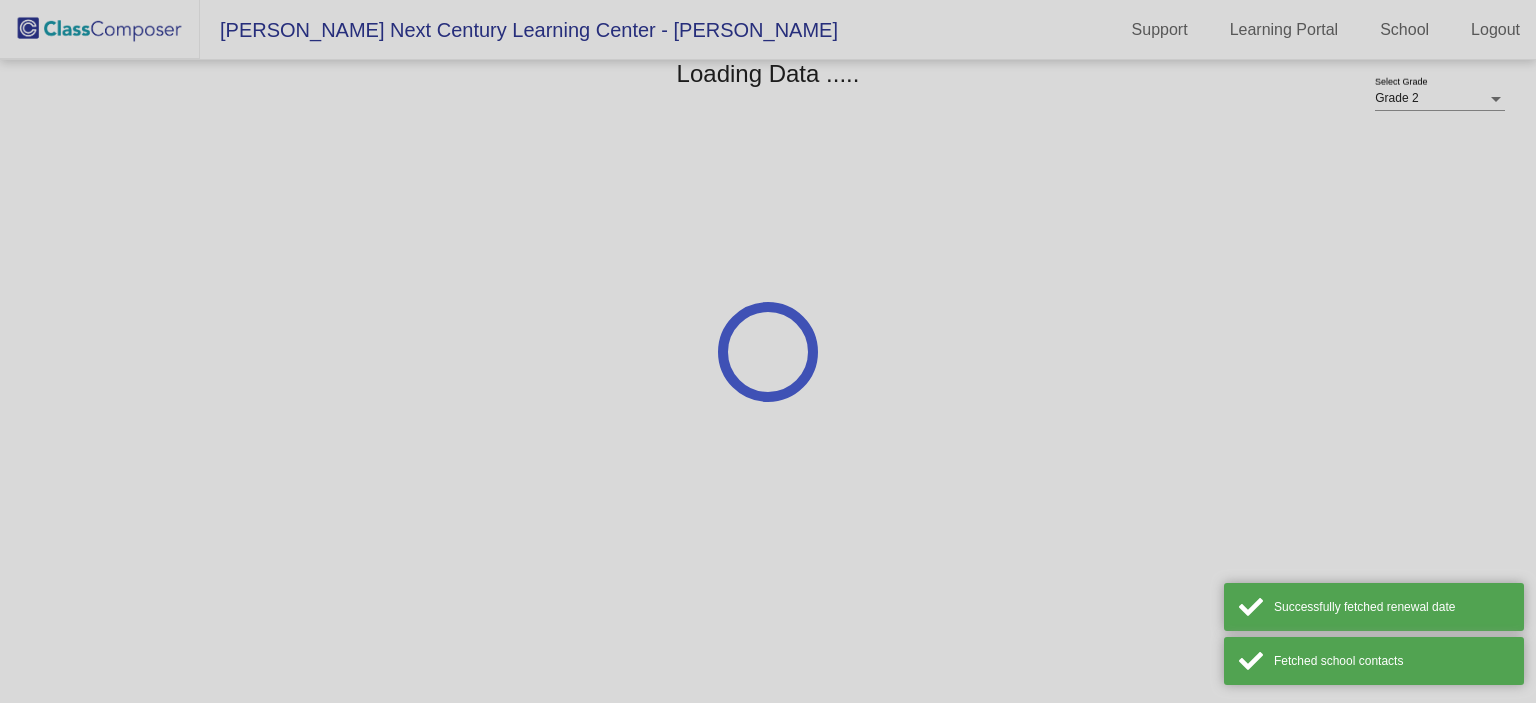 scroll, scrollTop: 0, scrollLeft: 0, axis: both 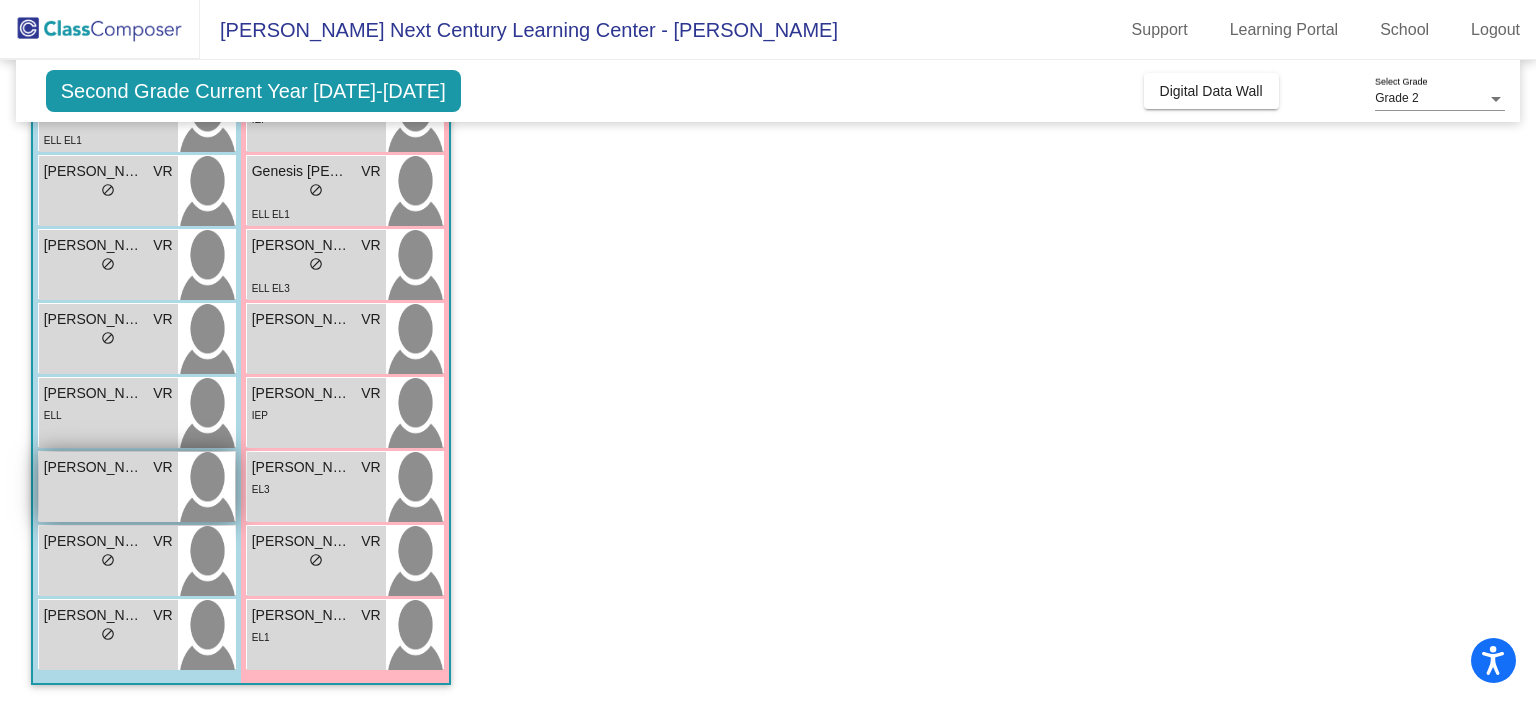 click on "[PERSON_NAME] VR lock do_not_disturb_alt" at bounding box center (108, 487) 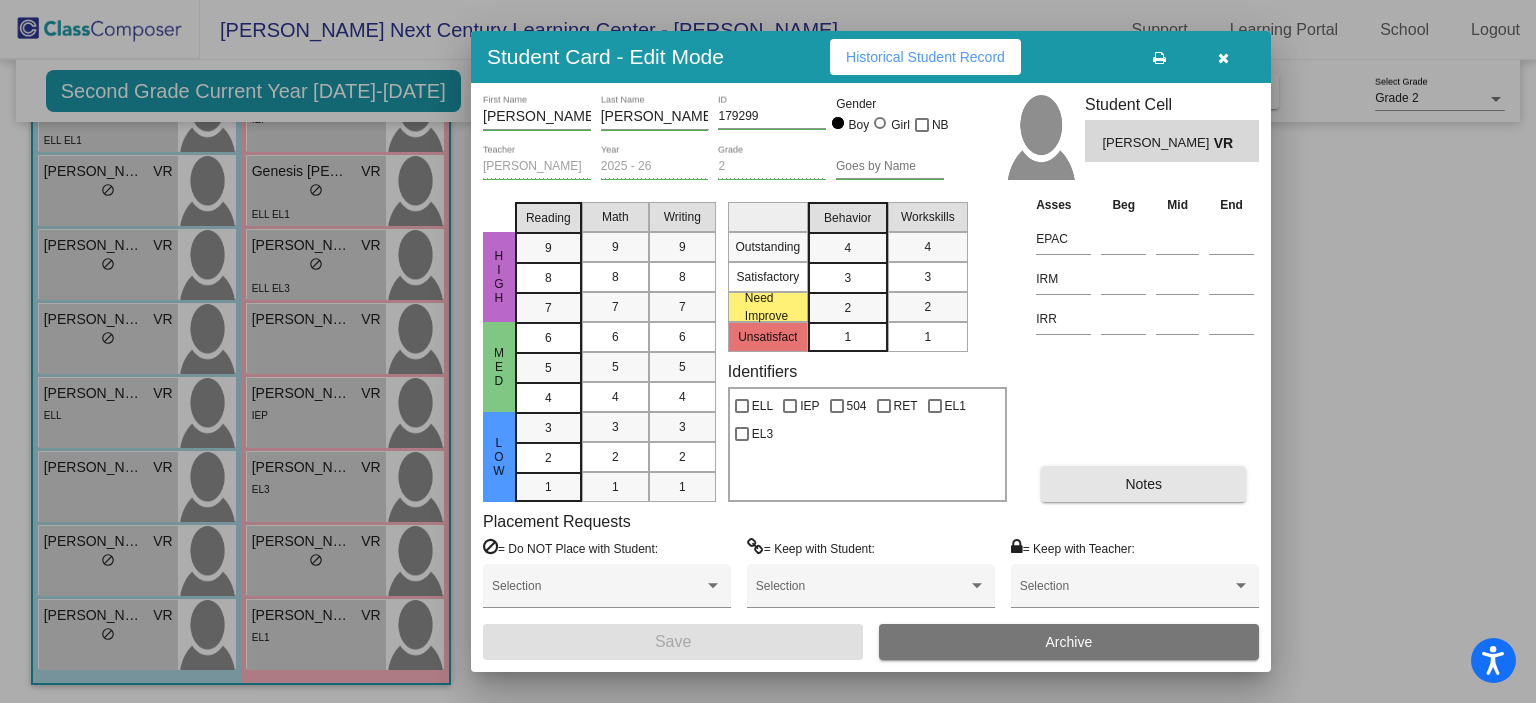 click on "Notes" at bounding box center (1143, 484) 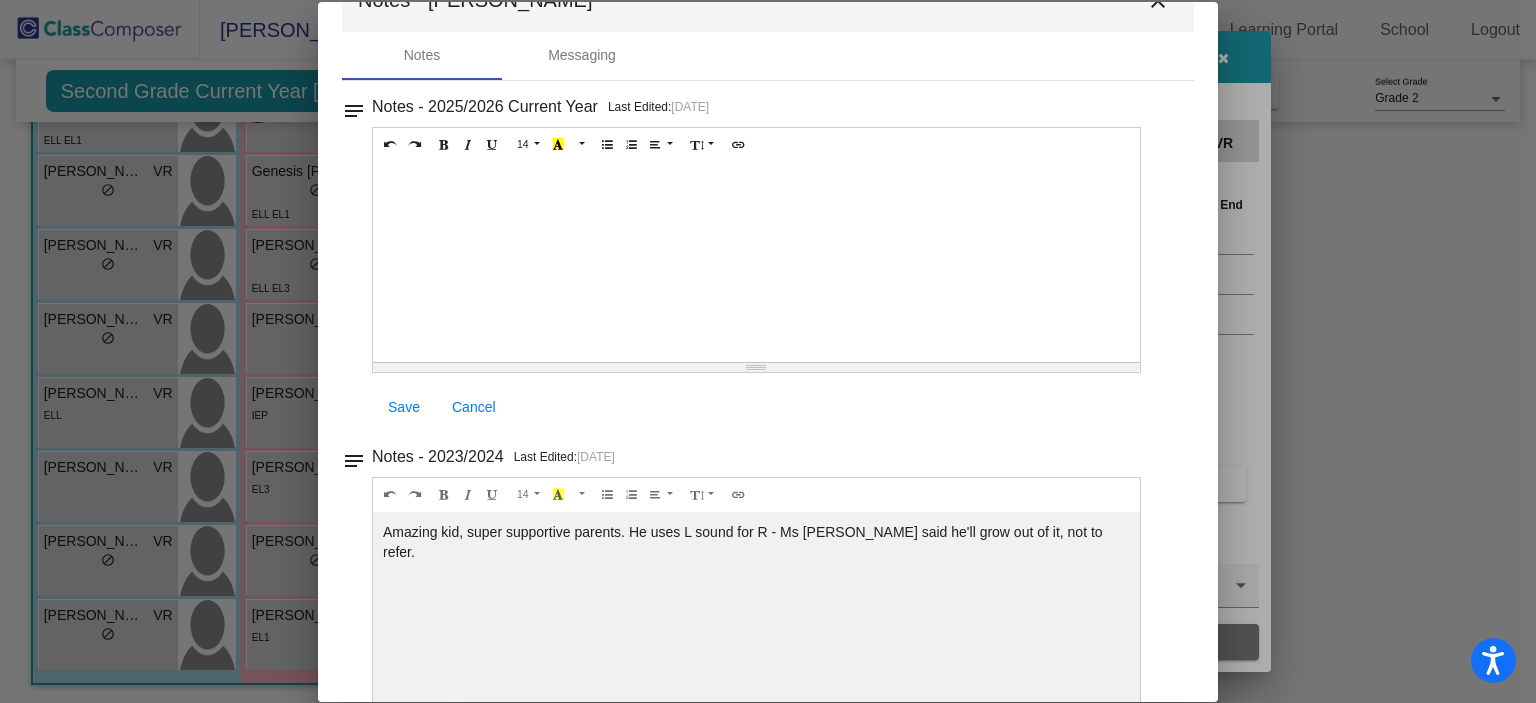 scroll, scrollTop: 12, scrollLeft: 0, axis: vertical 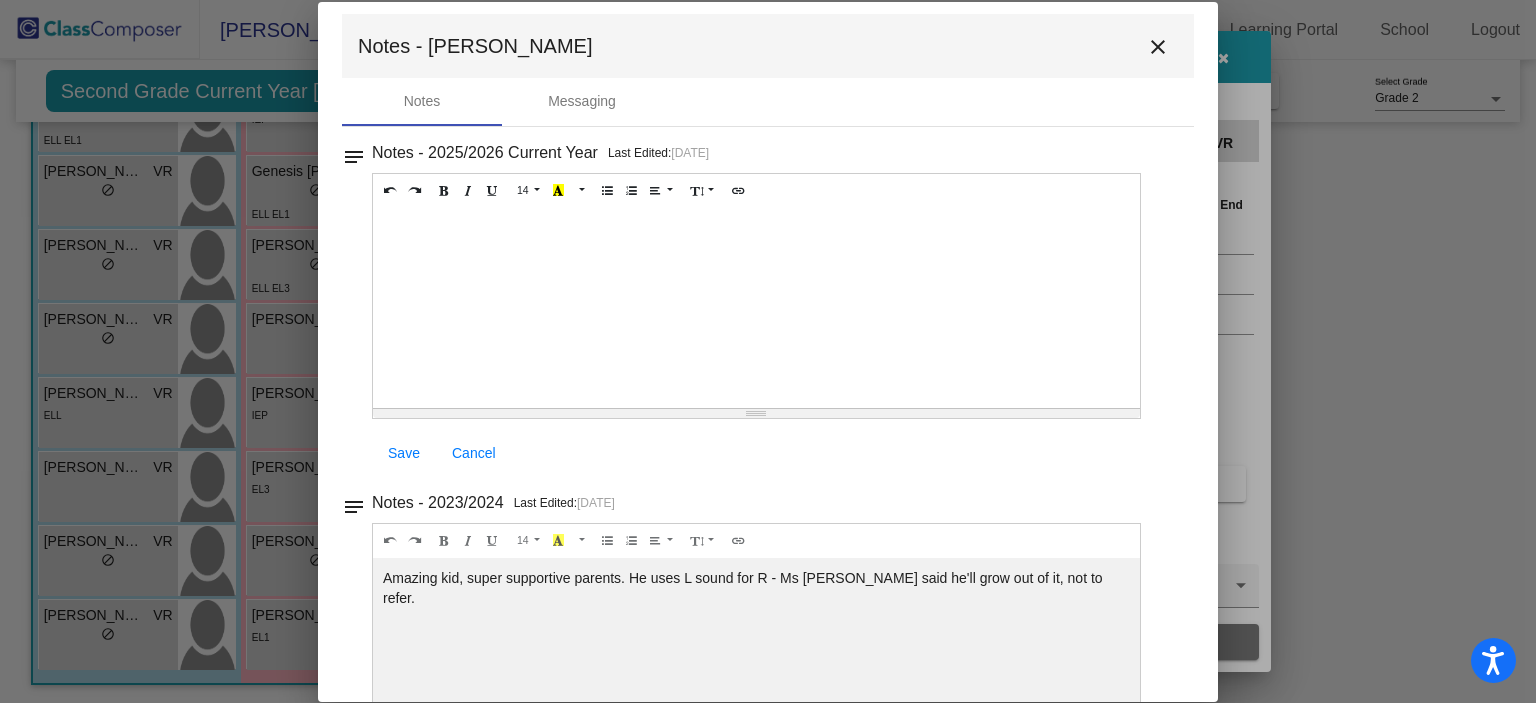 click on "close" at bounding box center [1158, 47] 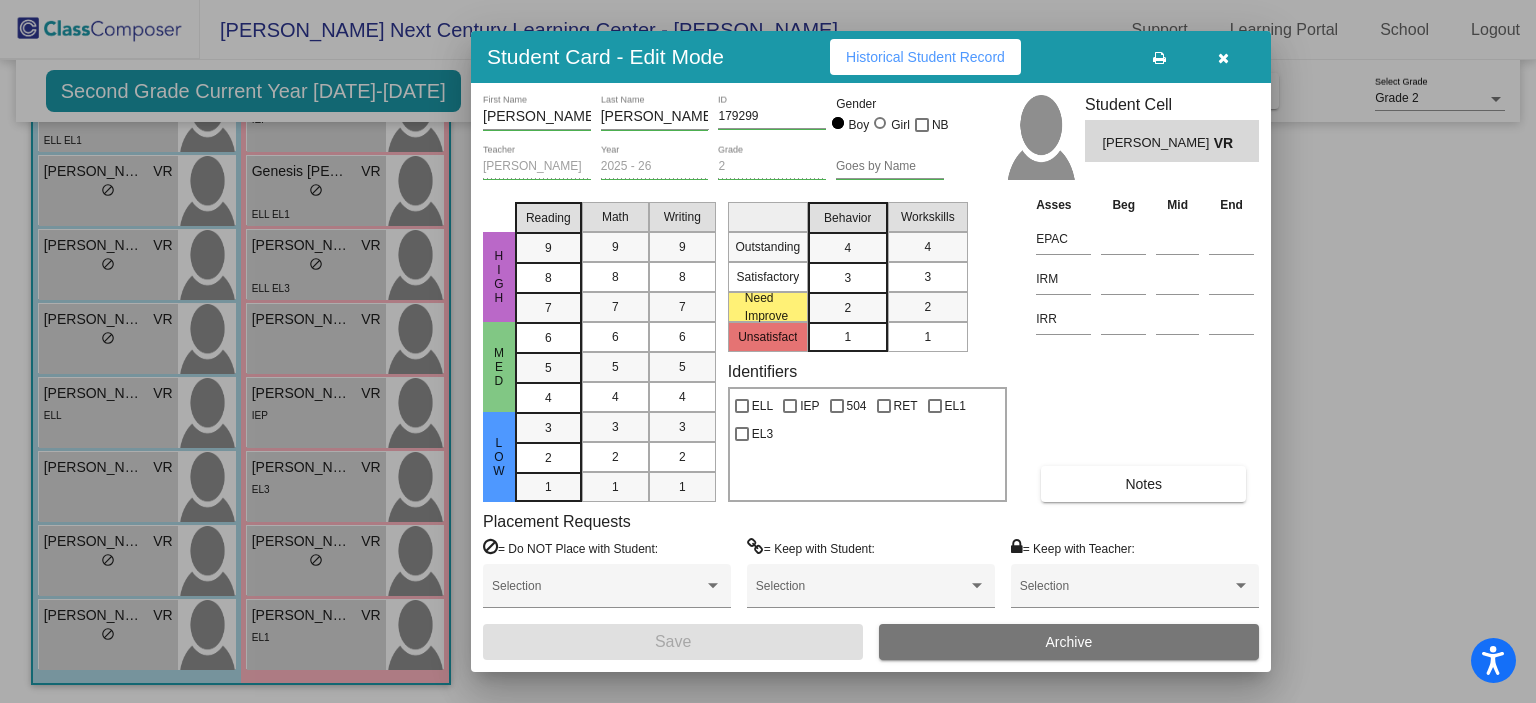 click at bounding box center [1223, 57] 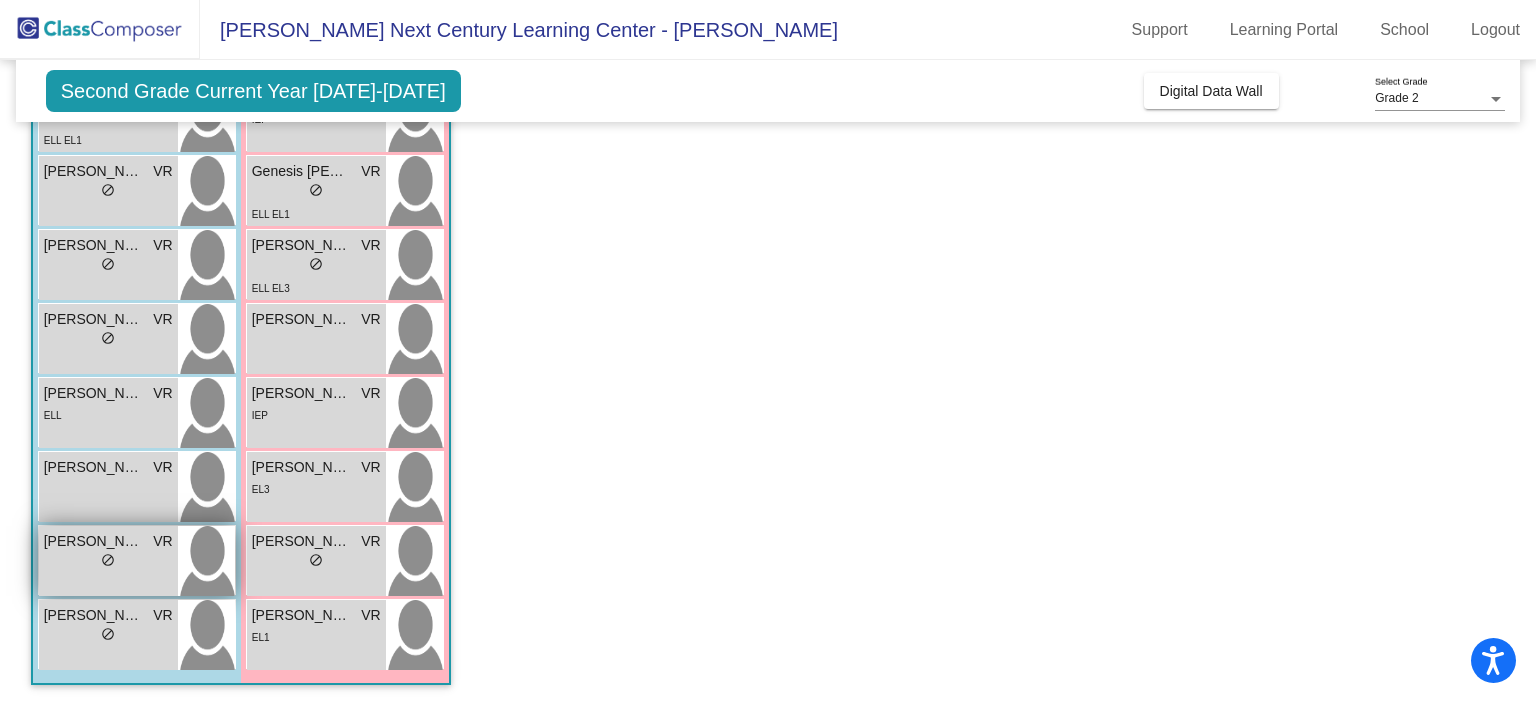 click on "lock do_not_disturb_alt" at bounding box center (108, 562) 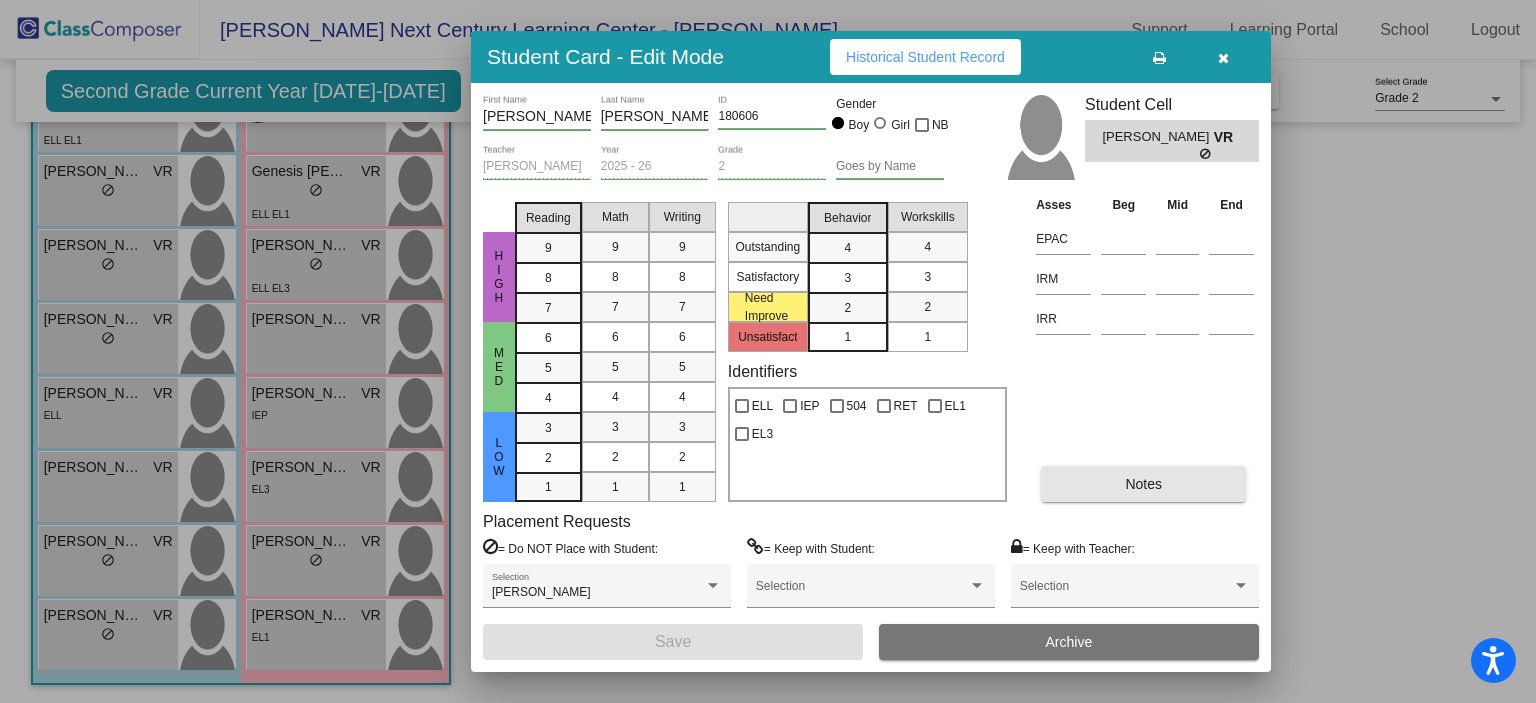 click on "Notes" at bounding box center (1143, 484) 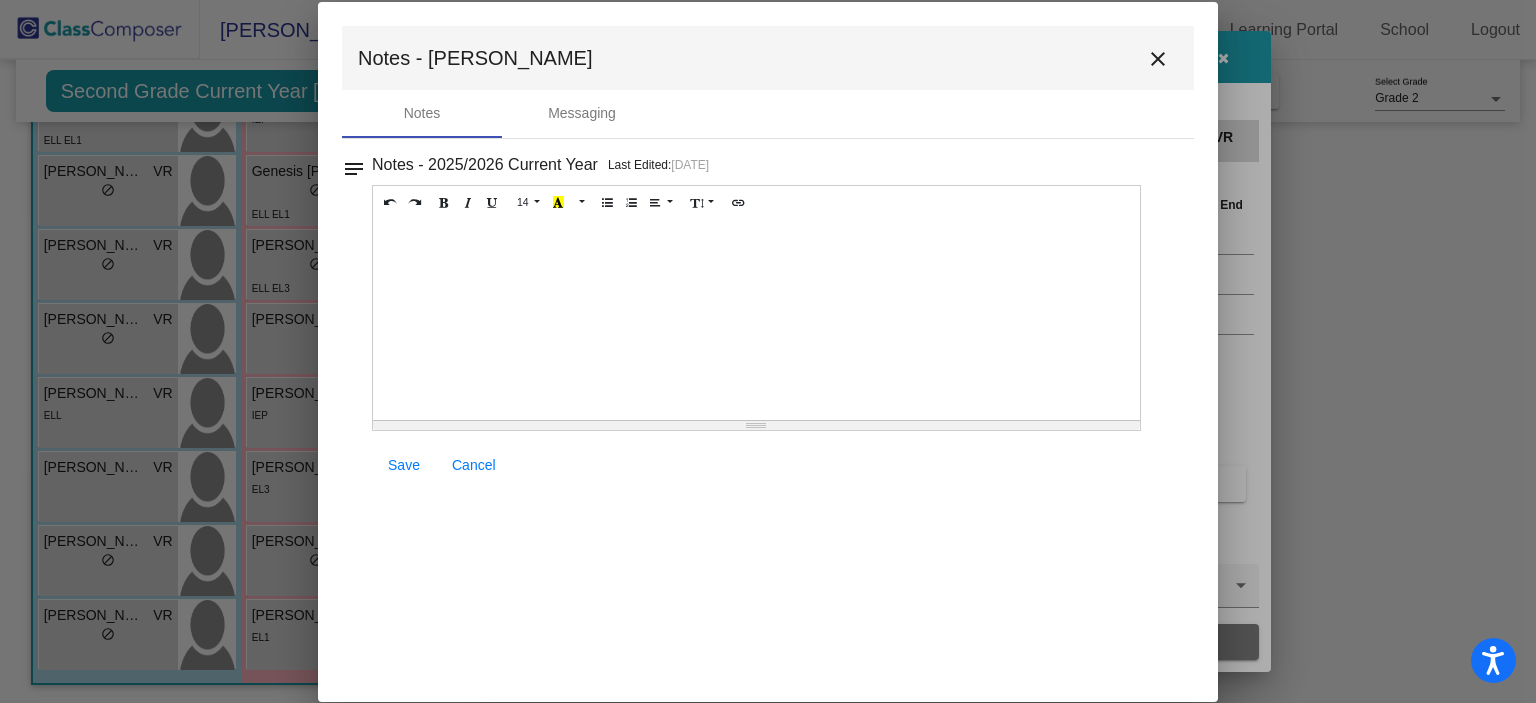 click on "close" at bounding box center (1158, 59) 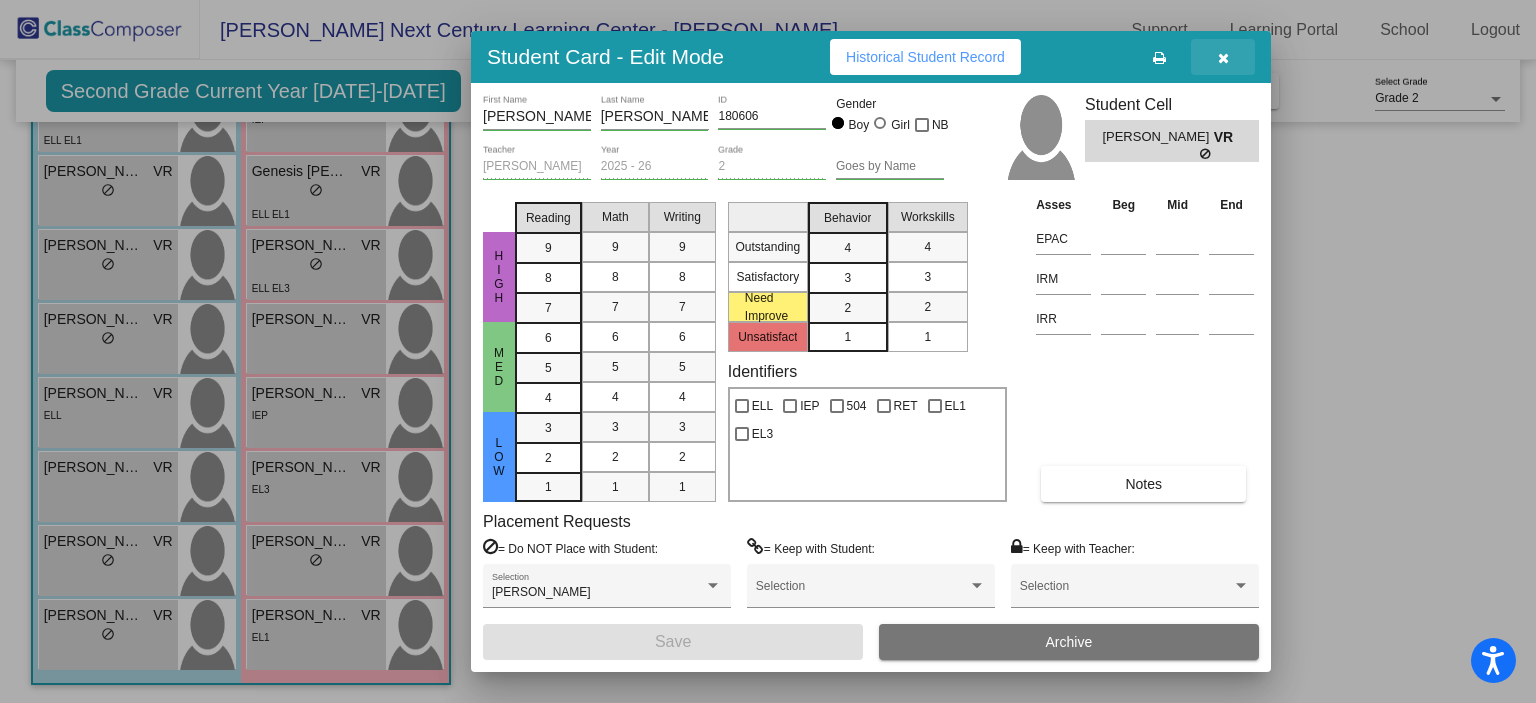 click at bounding box center [1223, 58] 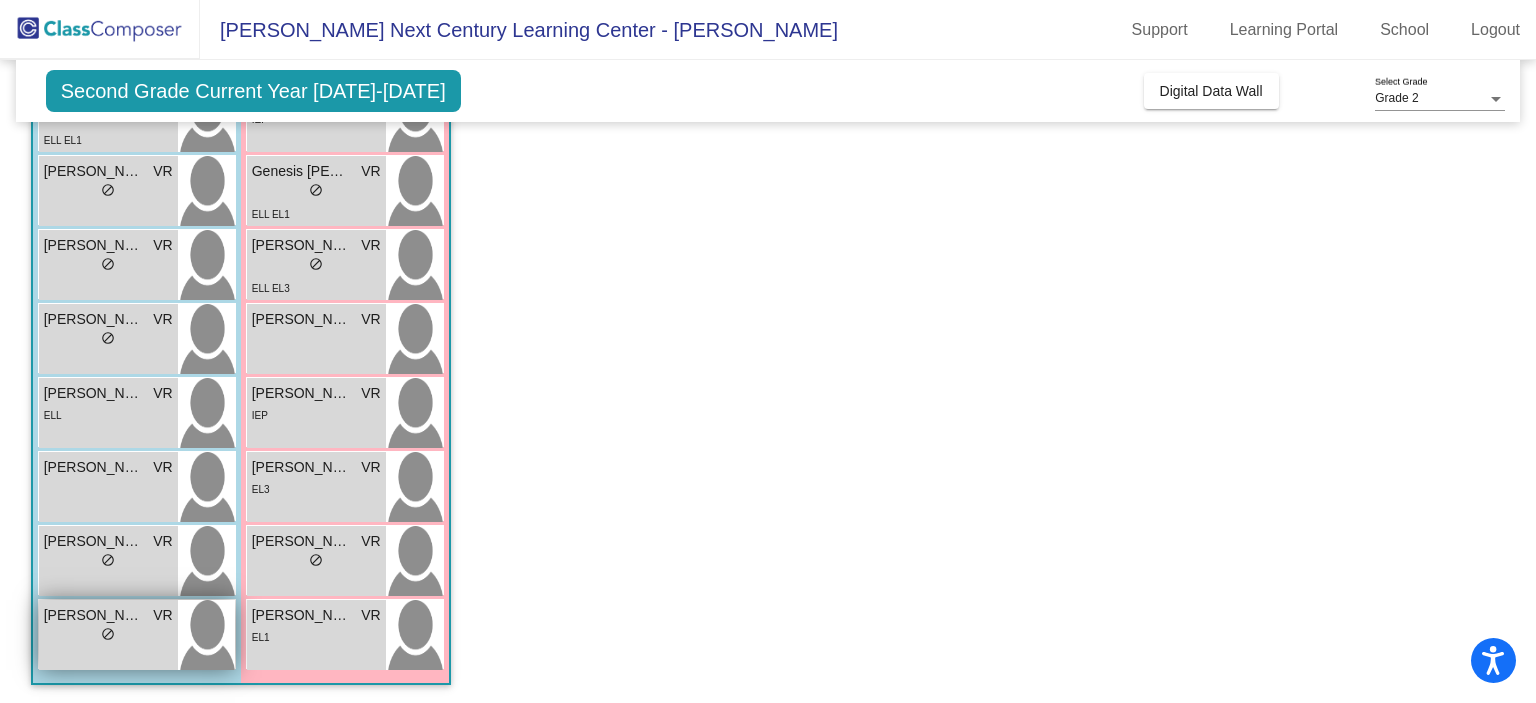 click on "Pedro Yanez Jr VR lock do_not_disturb_alt" at bounding box center (108, 635) 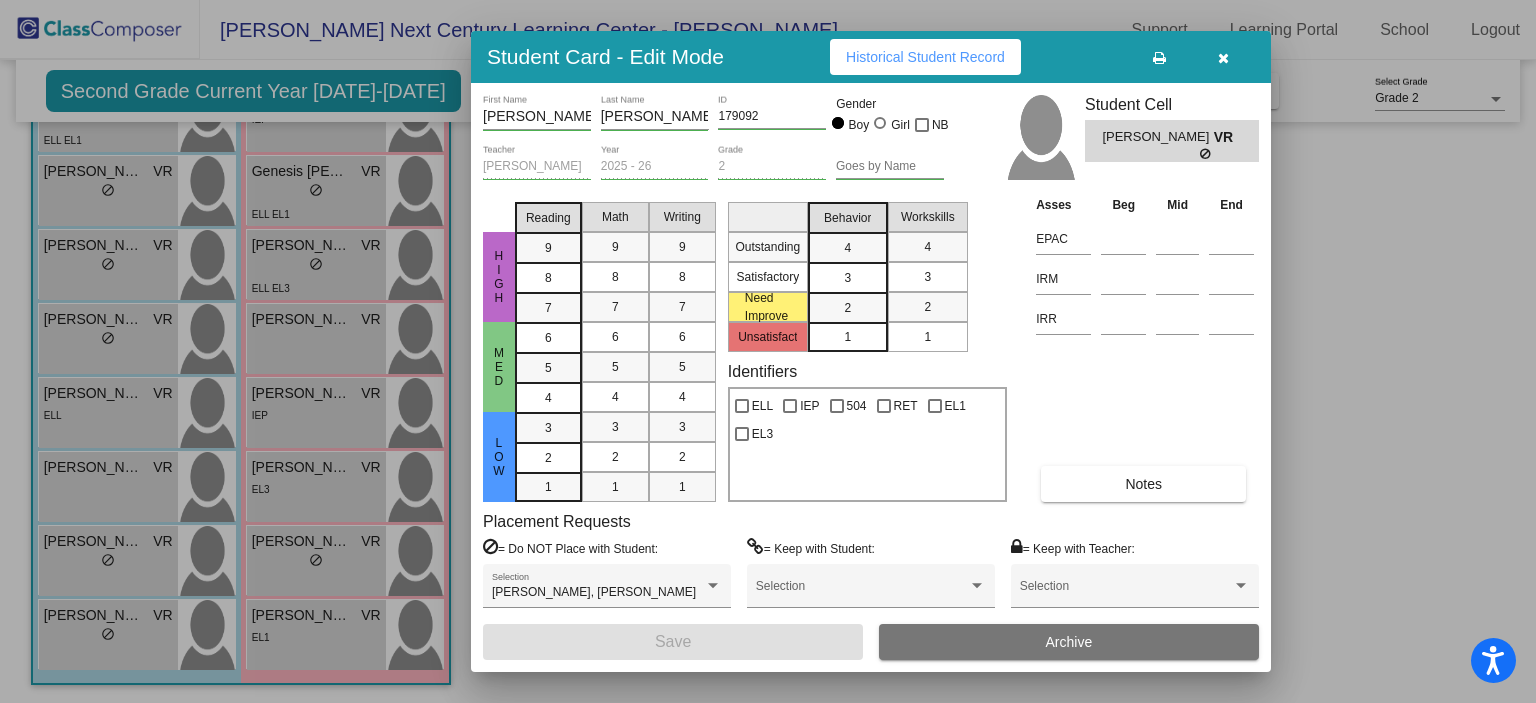 click on "Notes" at bounding box center (1143, 484) 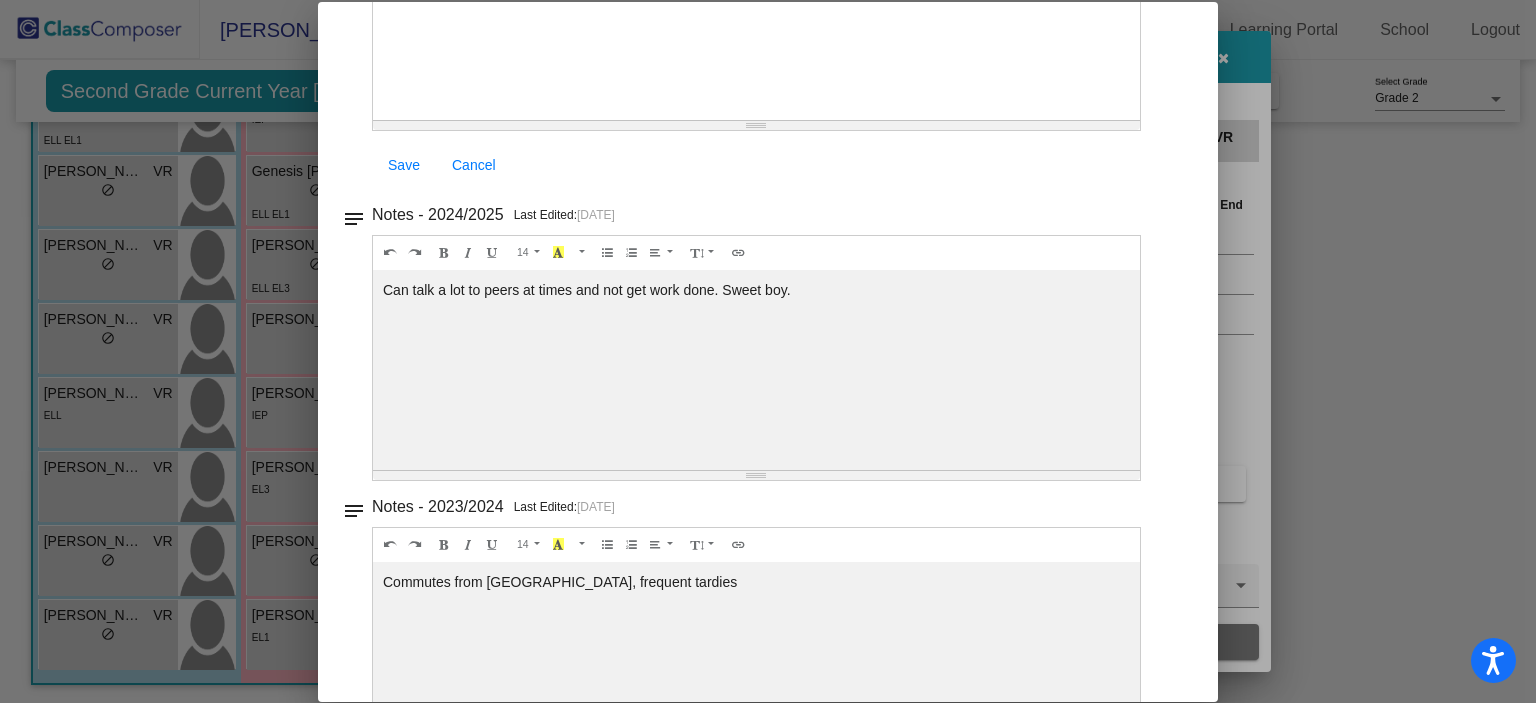 scroll, scrollTop: 0, scrollLeft: 0, axis: both 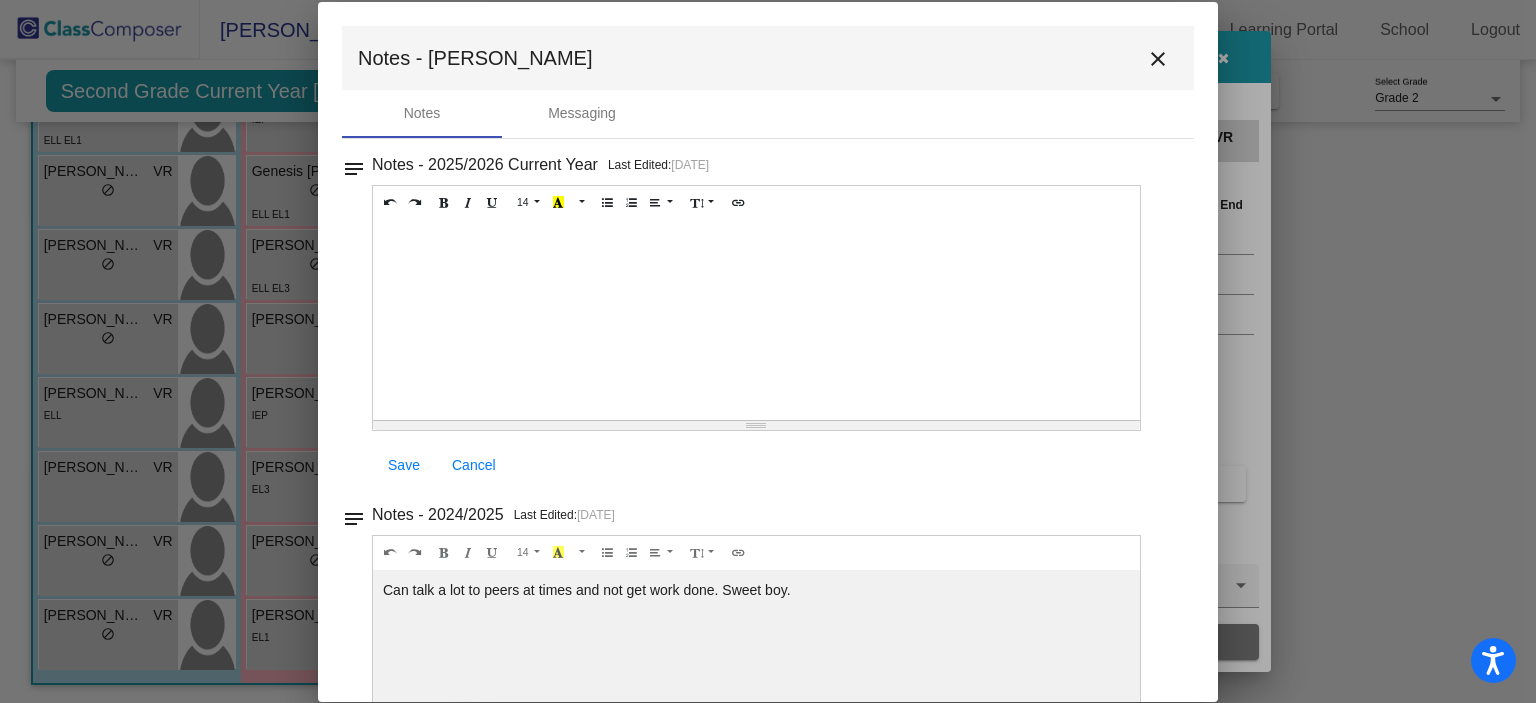click on "close" at bounding box center (1158, 59) 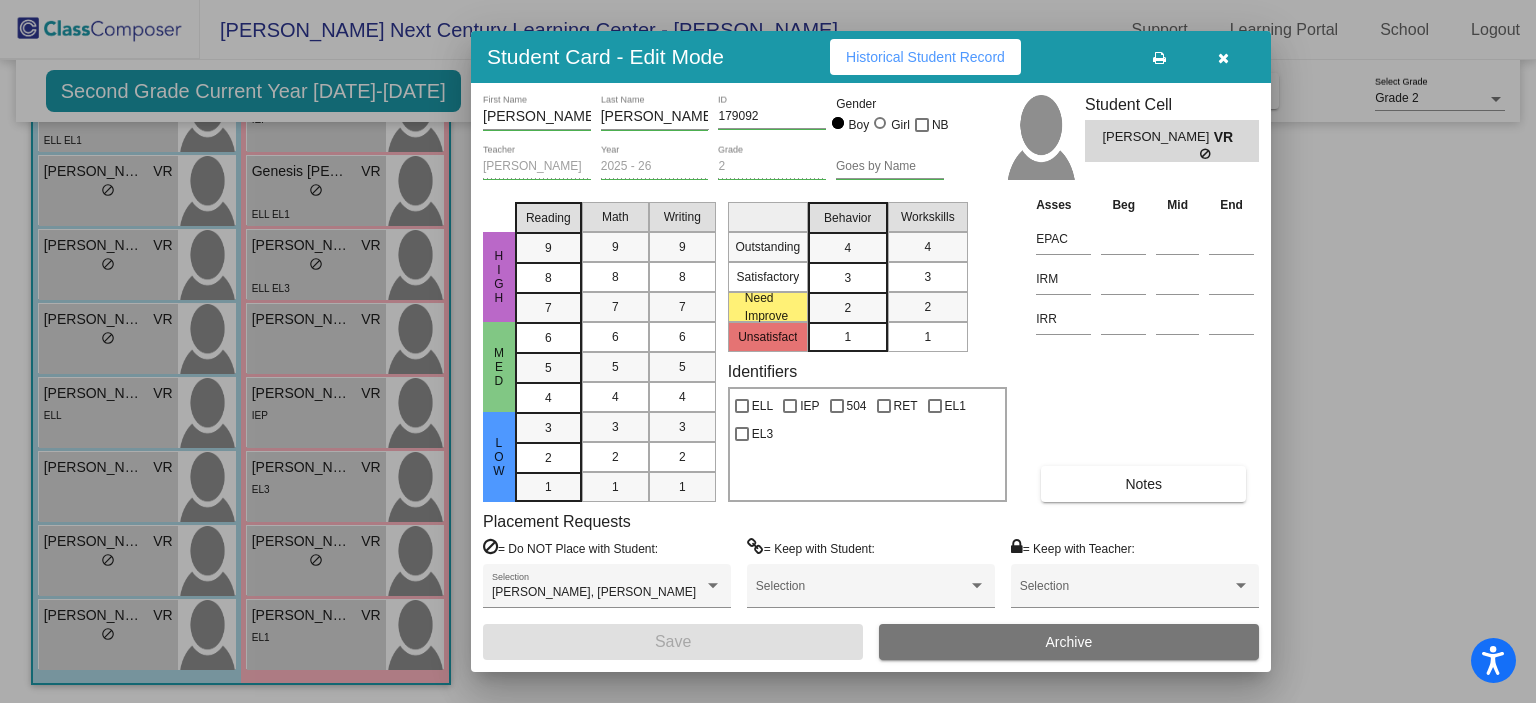 click at bounding box center (1223, 58) 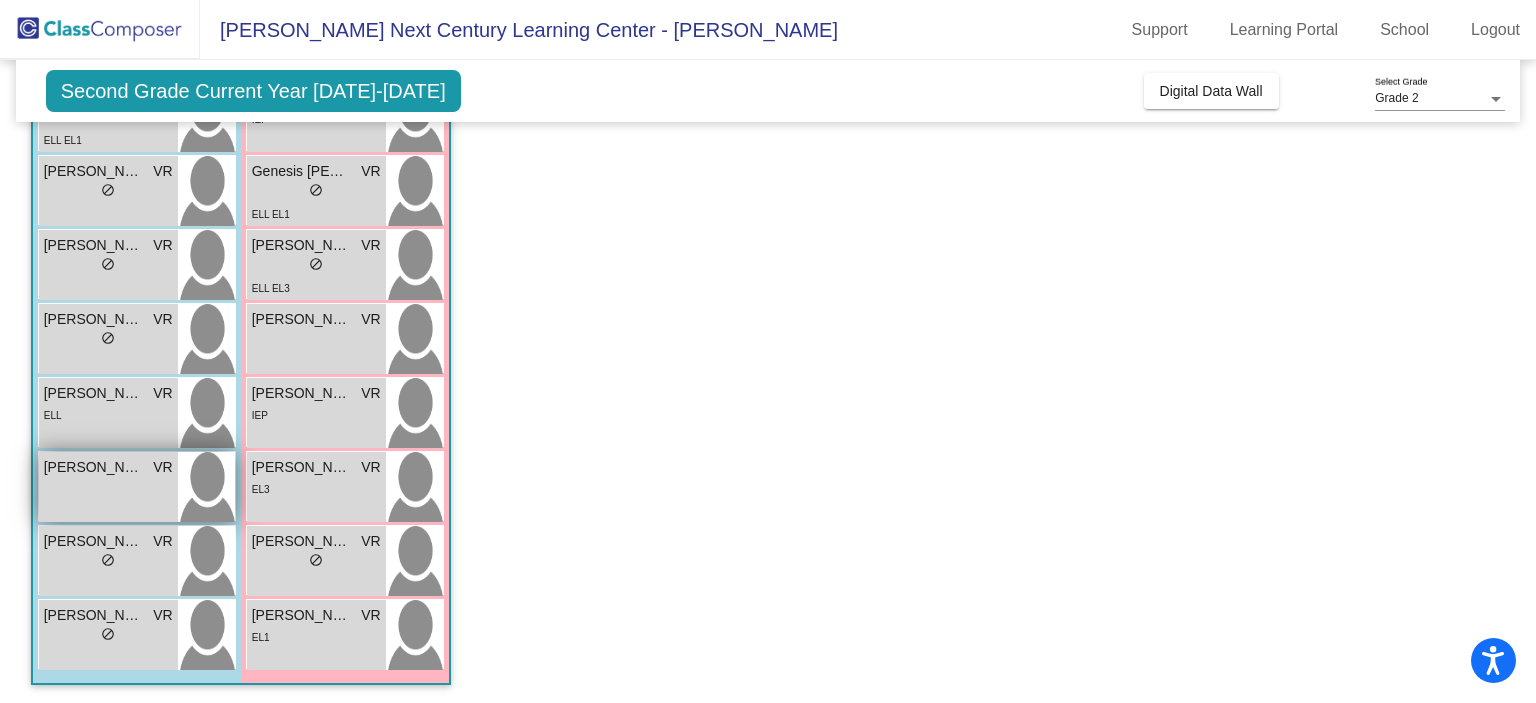 scroll, scrollTop: 120, scrollLeft: 0, axis: vertical 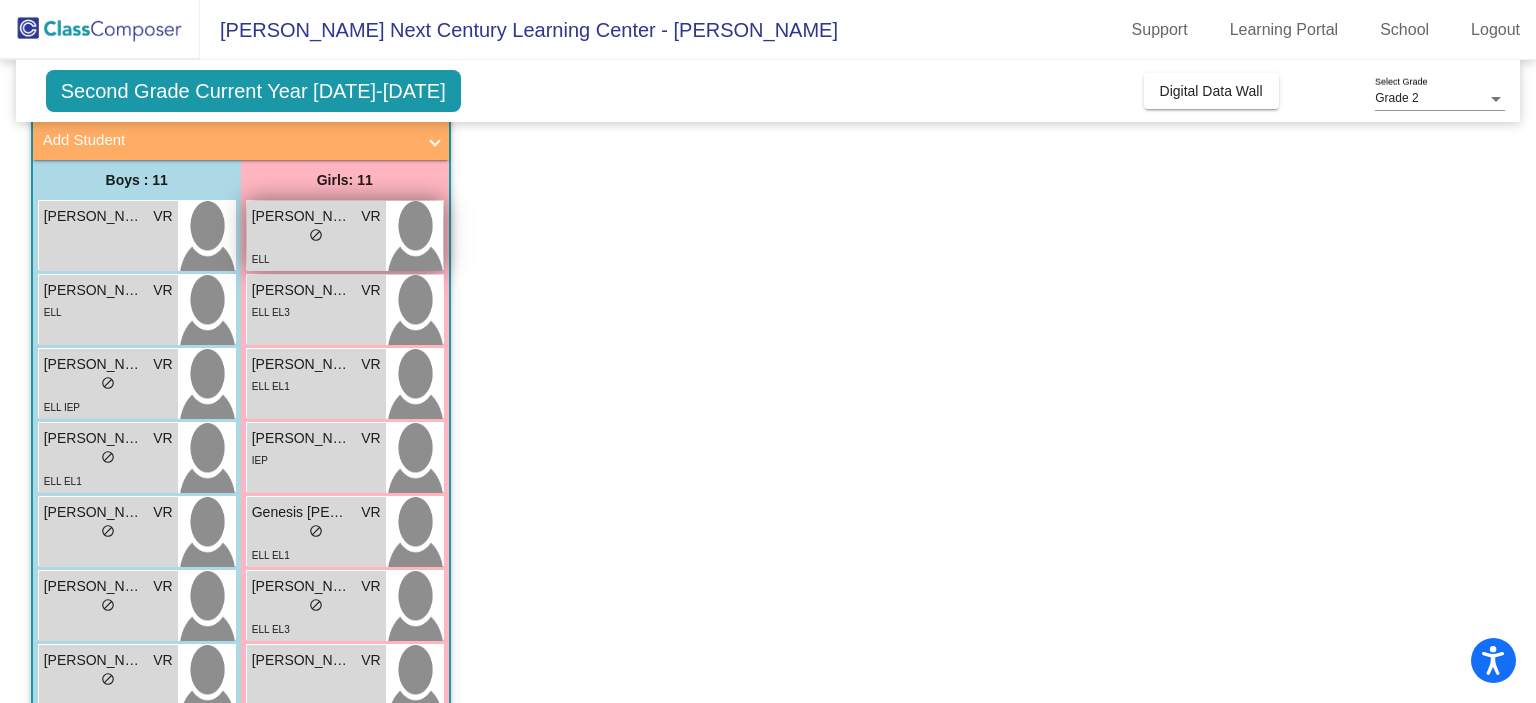 click on "lock do_not_disturb_alt" at bounding box center [316, 237] 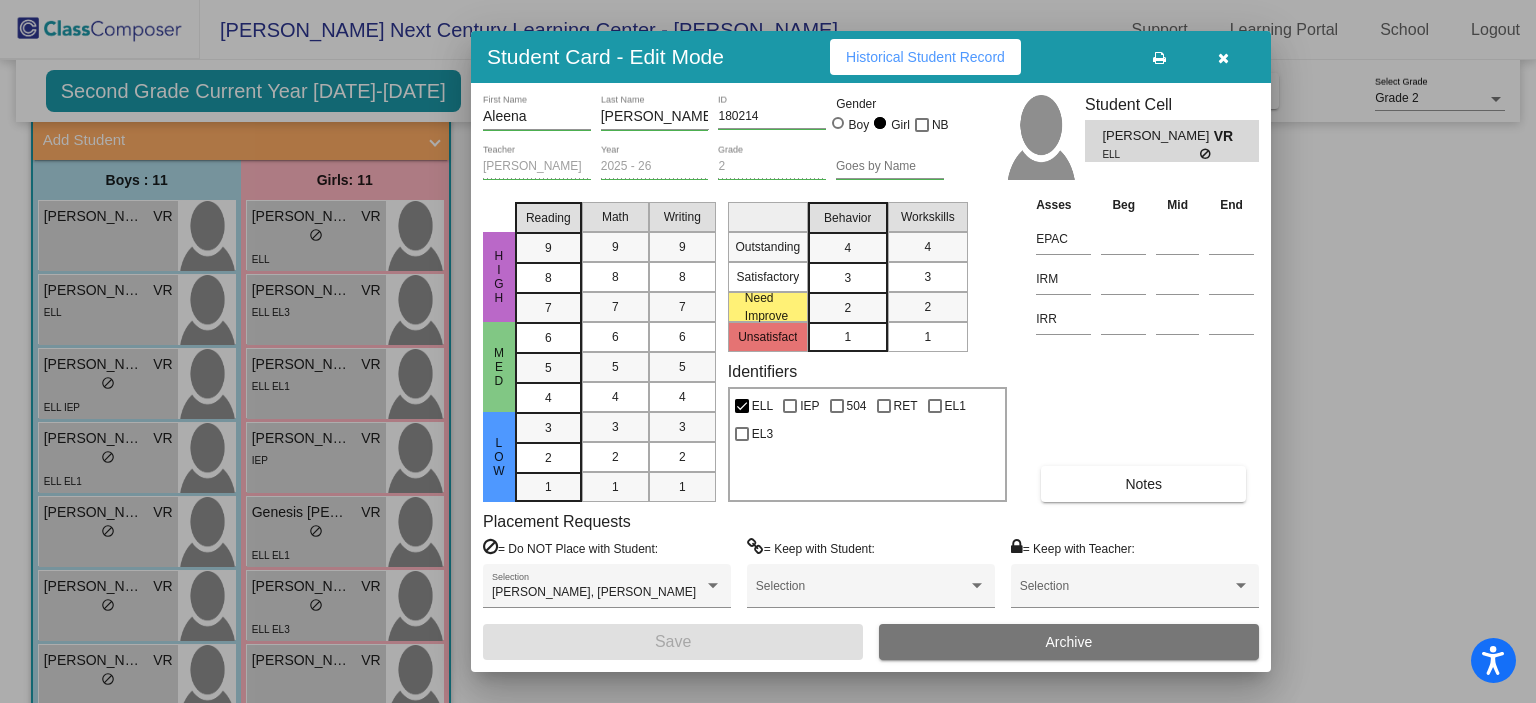 click on "Notes" at bounding box center (1143, 484) 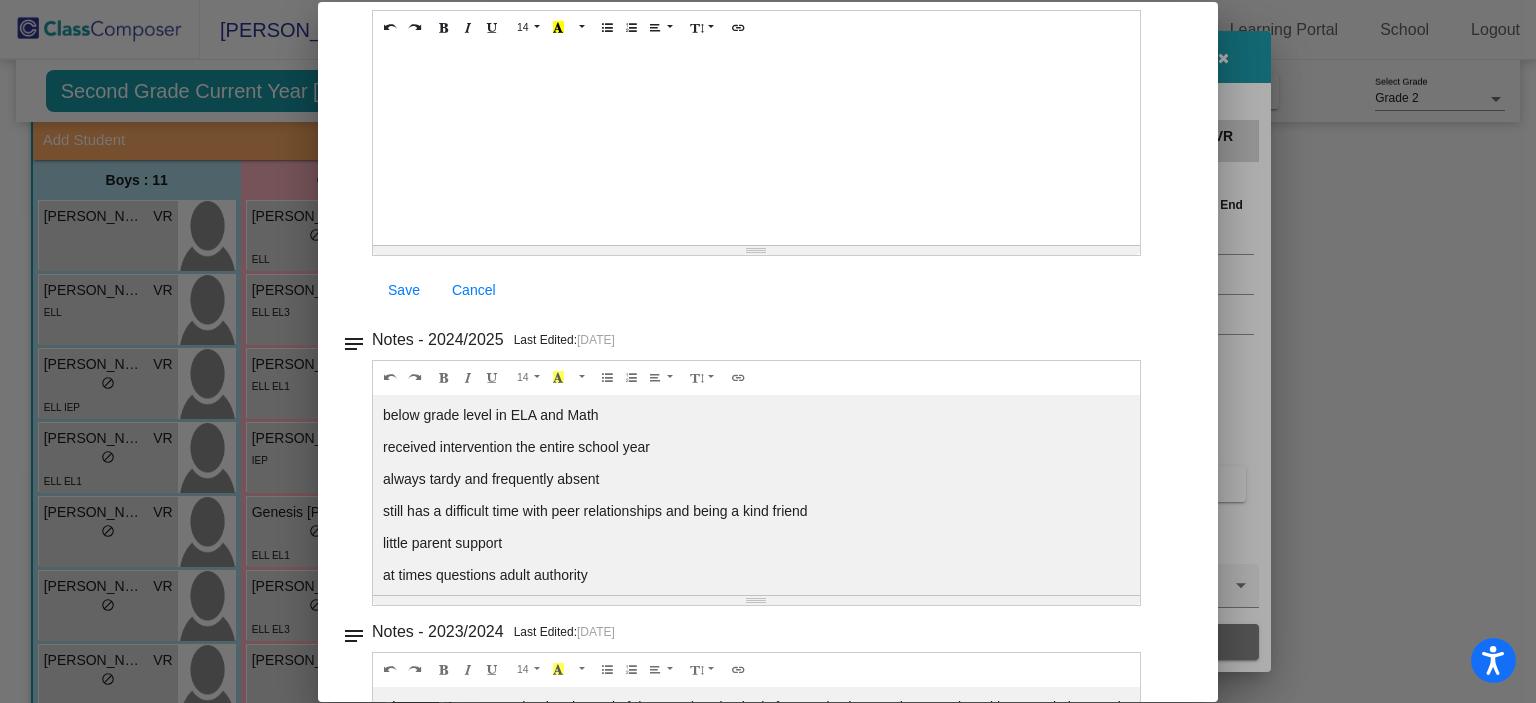 scroll, scrollTop: 184, scrollLeft: 0, axis: vertical 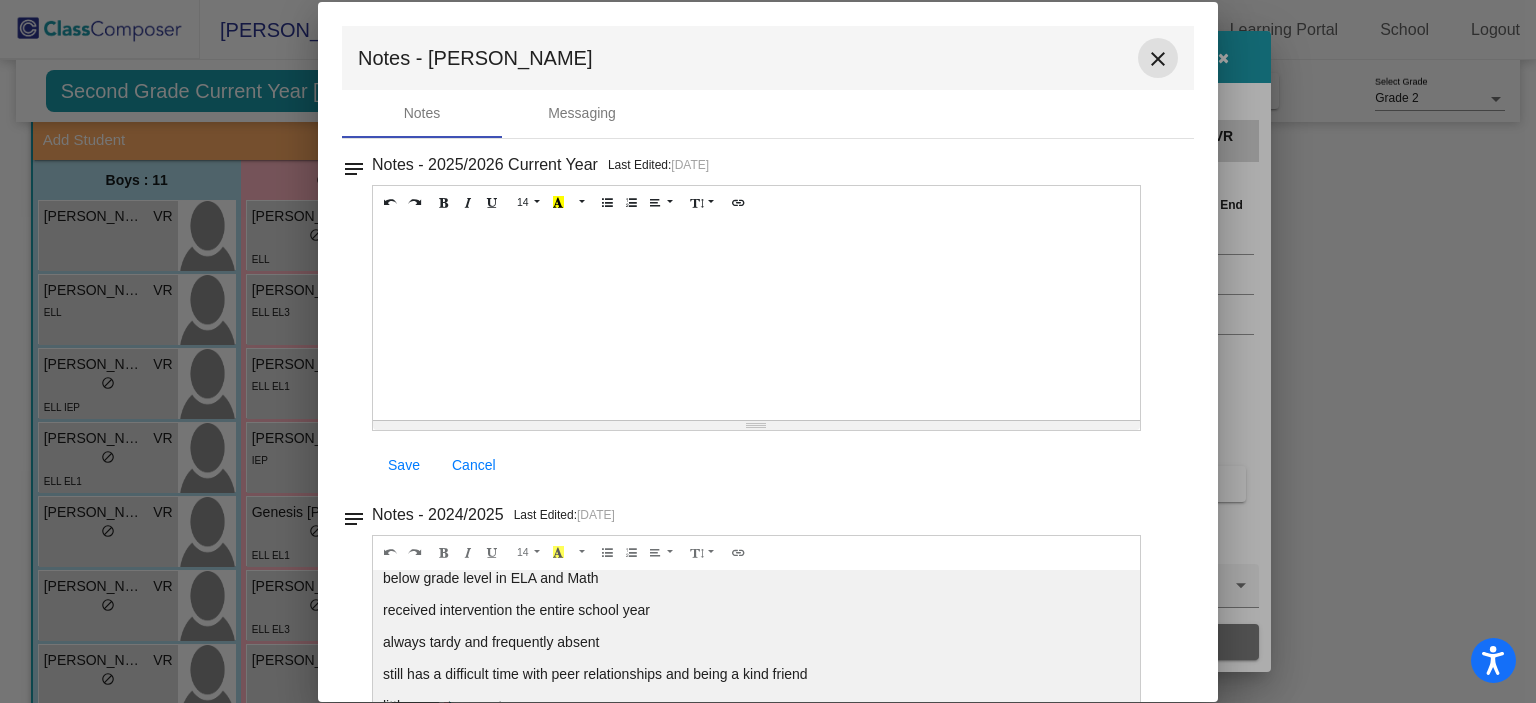 click on "close" at bounding box center (1158, 59) 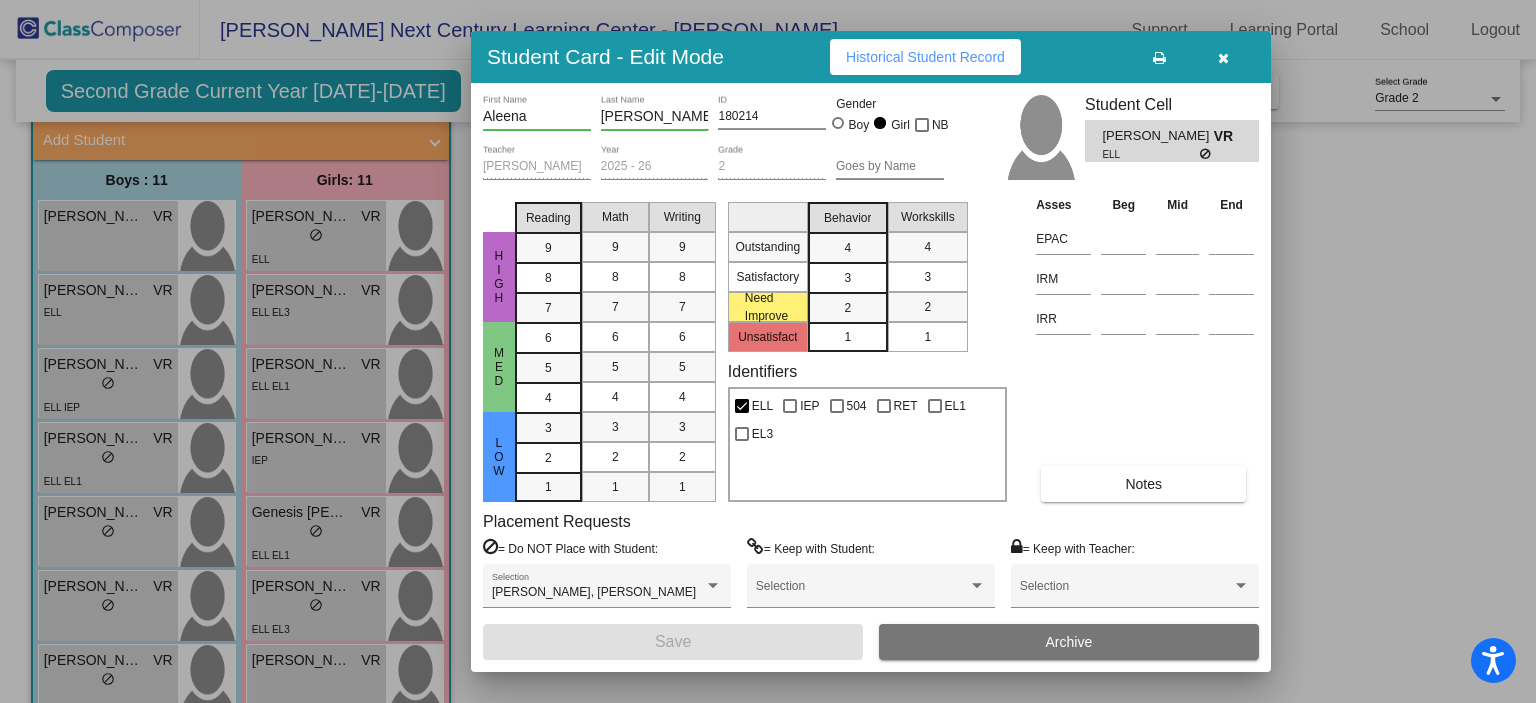 click at bounding box center (1223, 57) 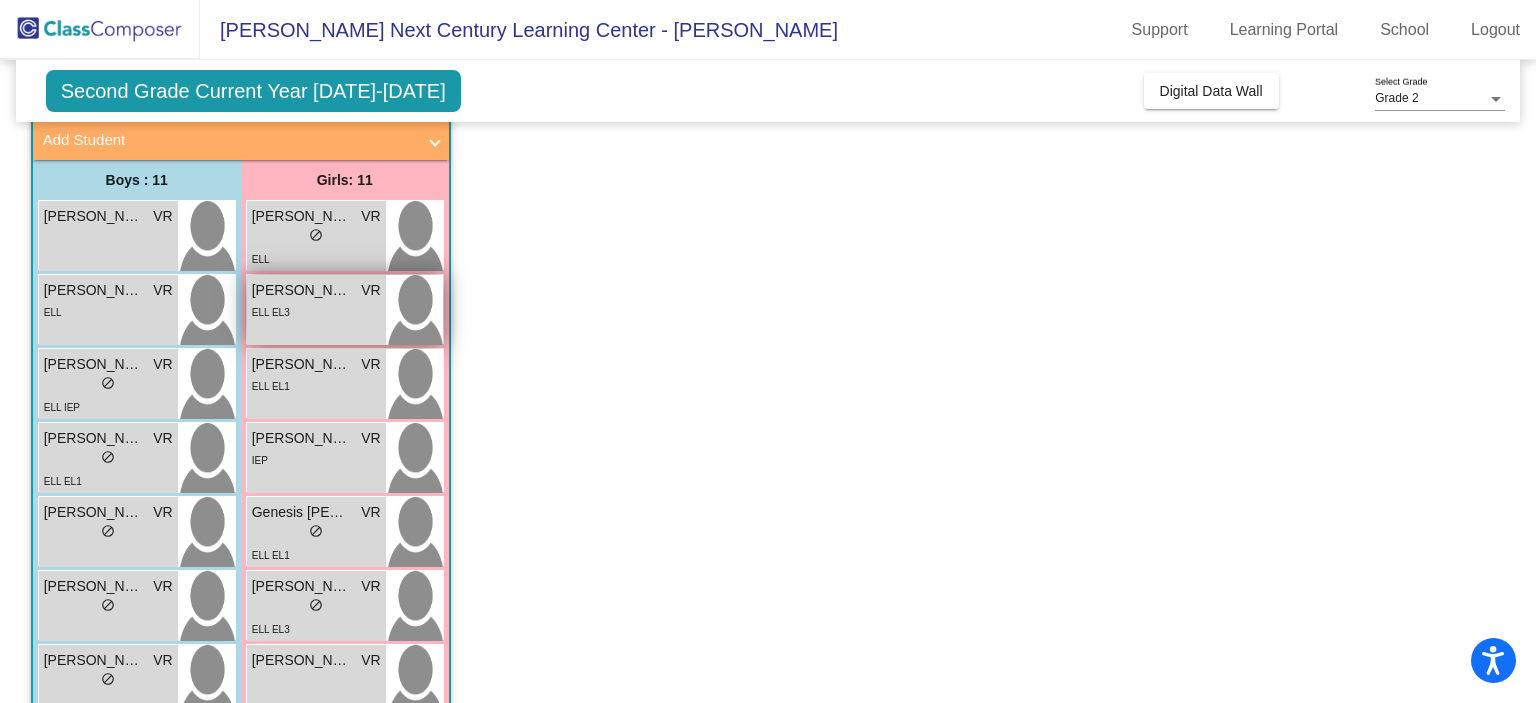 click on "ELL EL3" at bounding box center [271, 312] 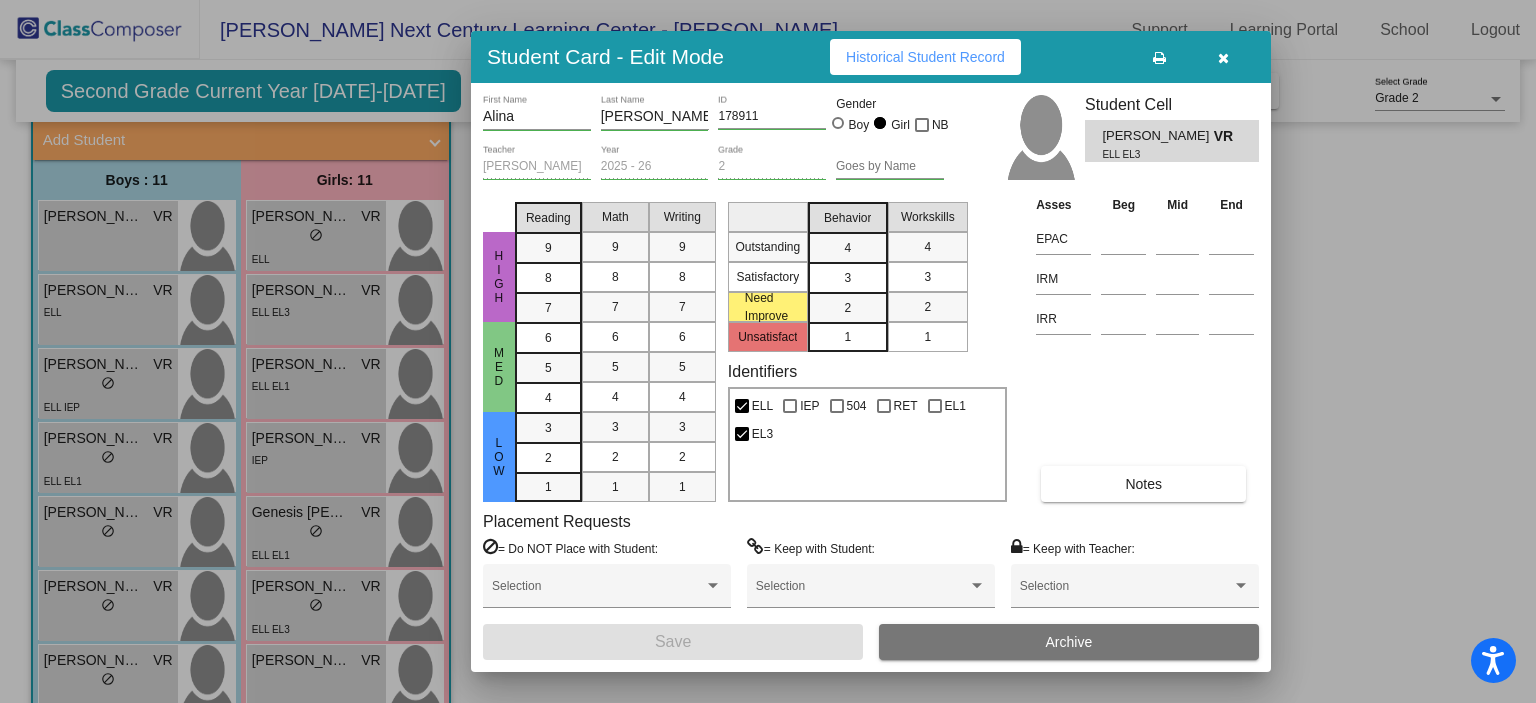 click on "Notes" at bounding box center [1143, 484] 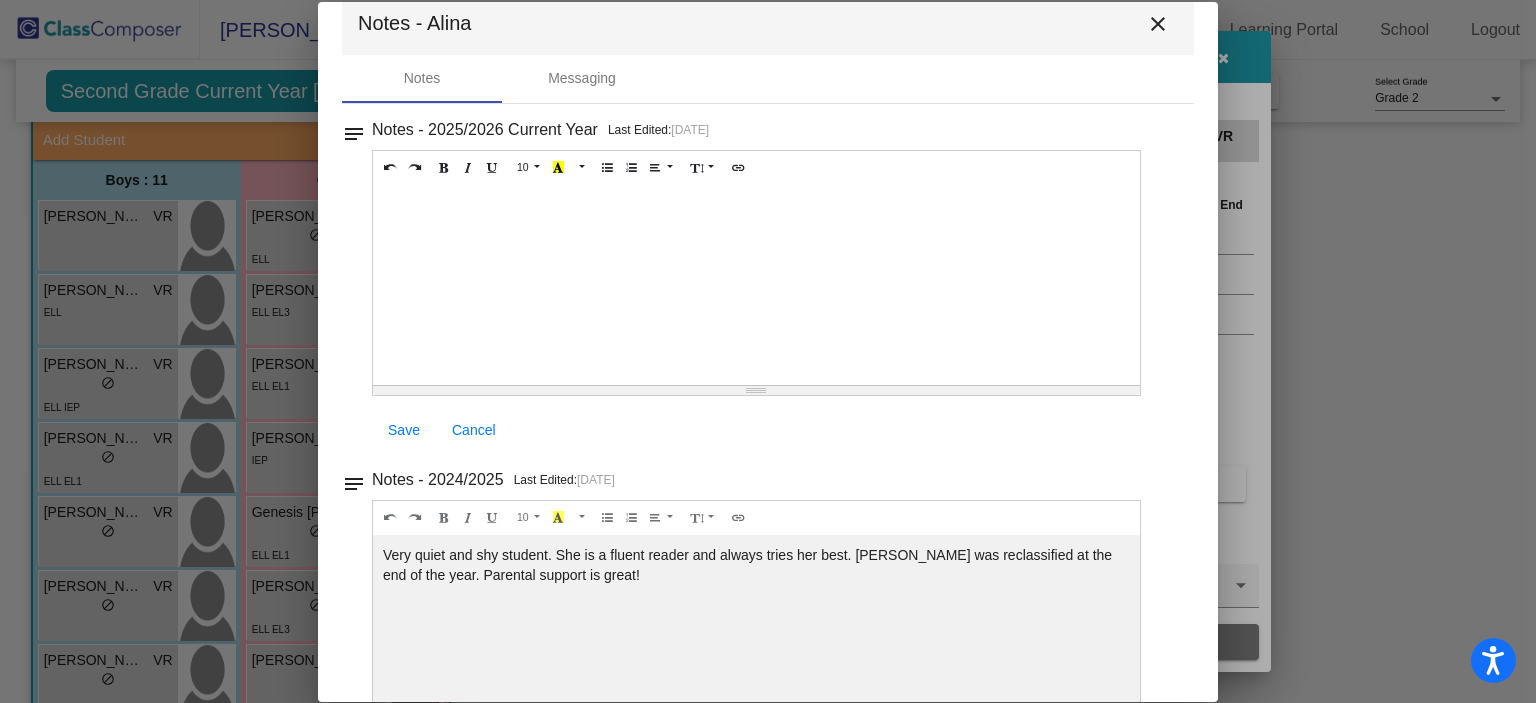 scroll, scrollTop: 0, scrollLeft: 0, axis: both 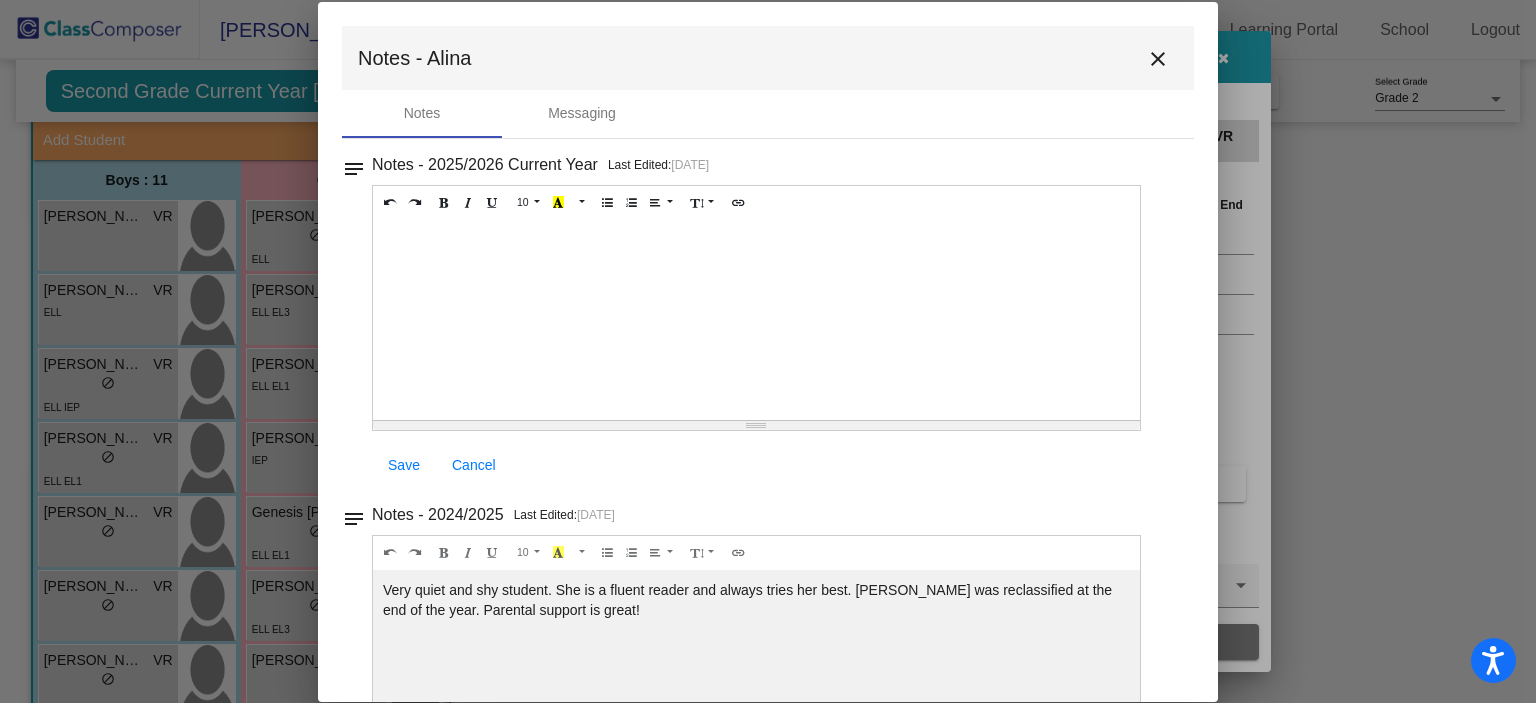 click on "close" at bounding box center (1158, 58) 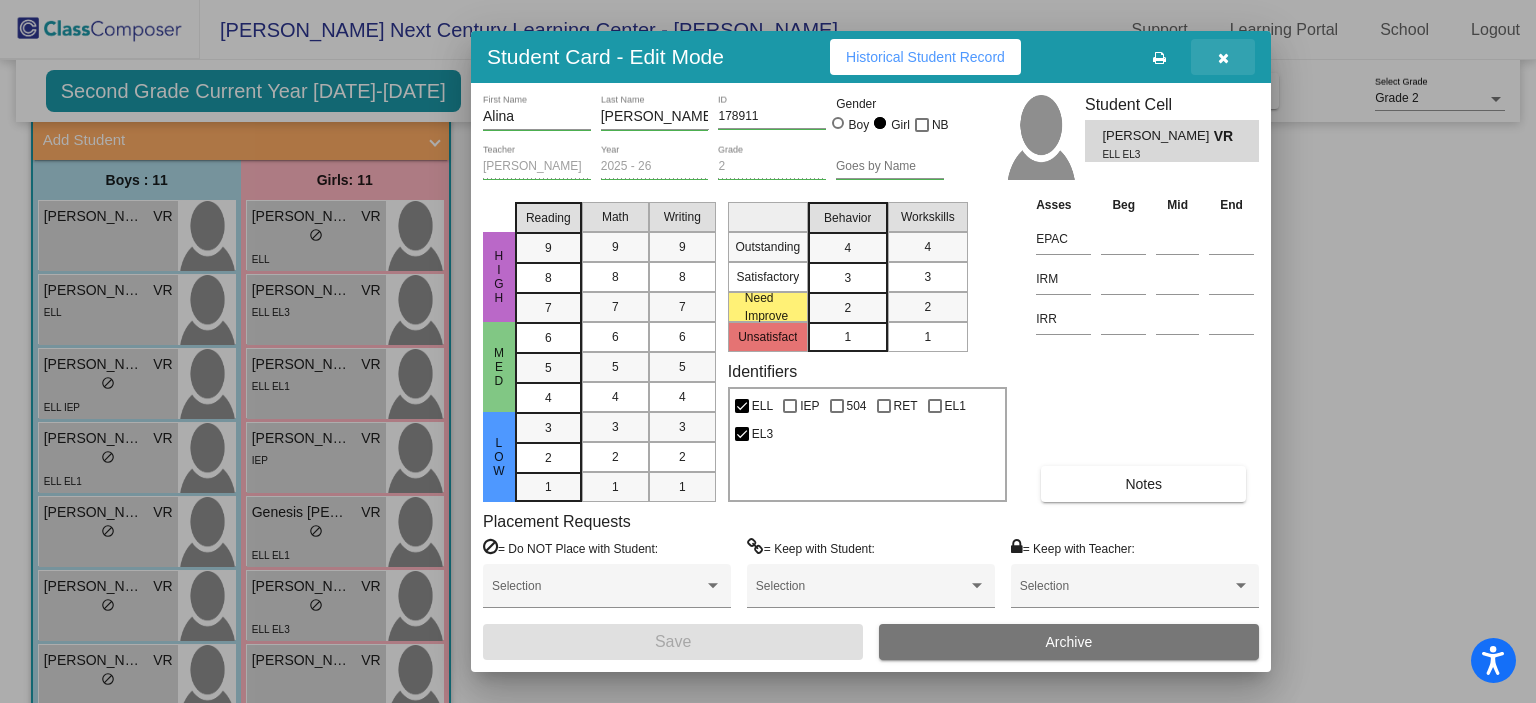 click at bounding box center [1223, 57] 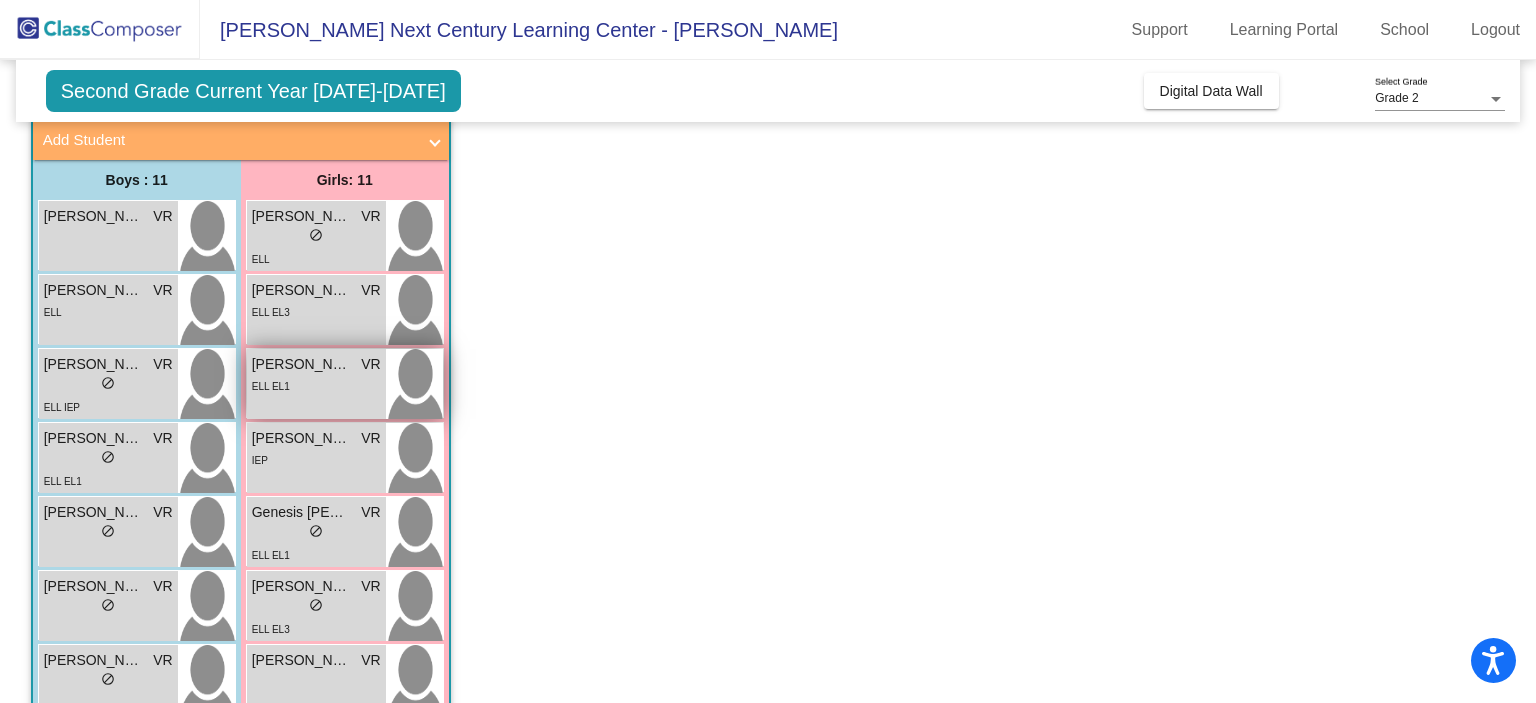 click on "Aurora Meza VR lock do_not_disturb_alt ELL EL1" at bounding box center (316, 384) 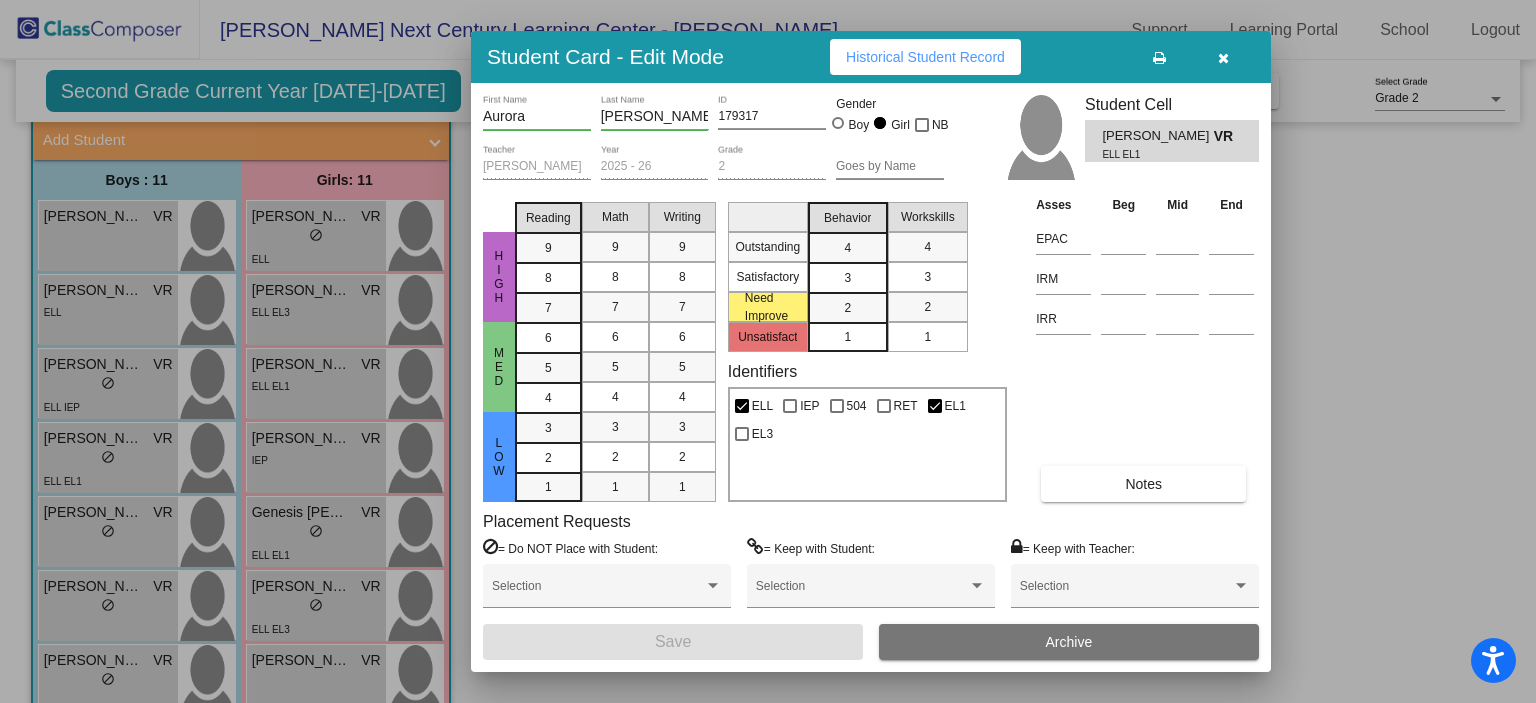 click on "Notes" at bounding box center (1143, 484) 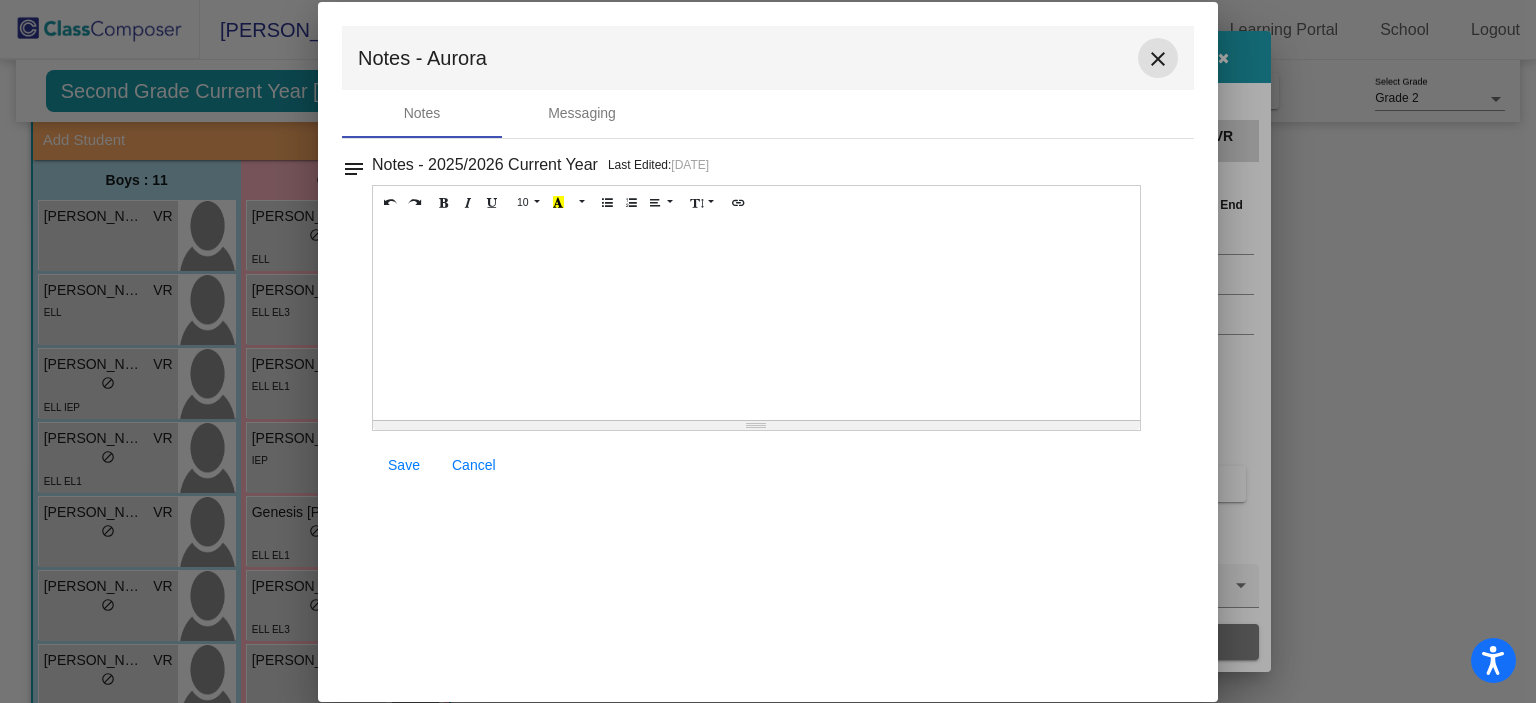 click on "close" at bounding box center [1158, 59] 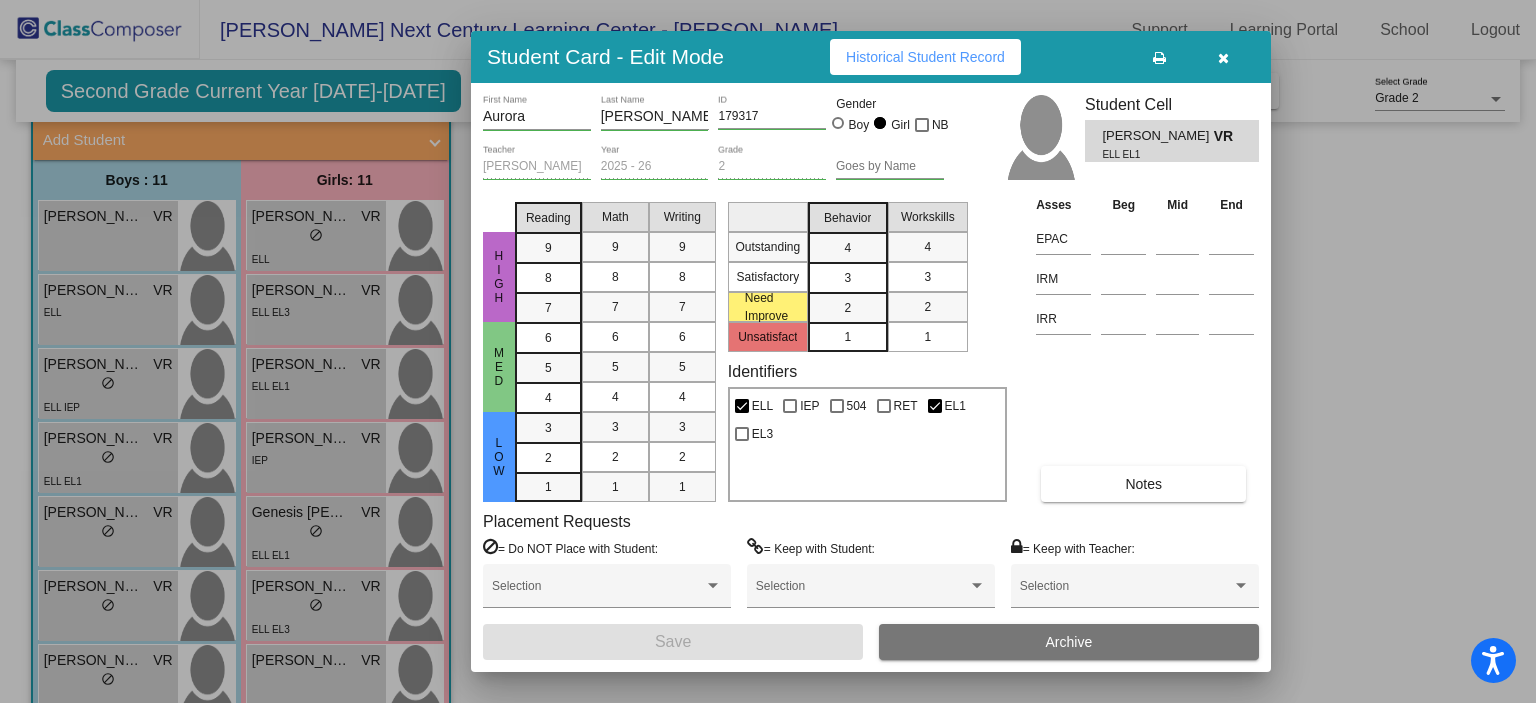 click at bounding box center [1223, 58] 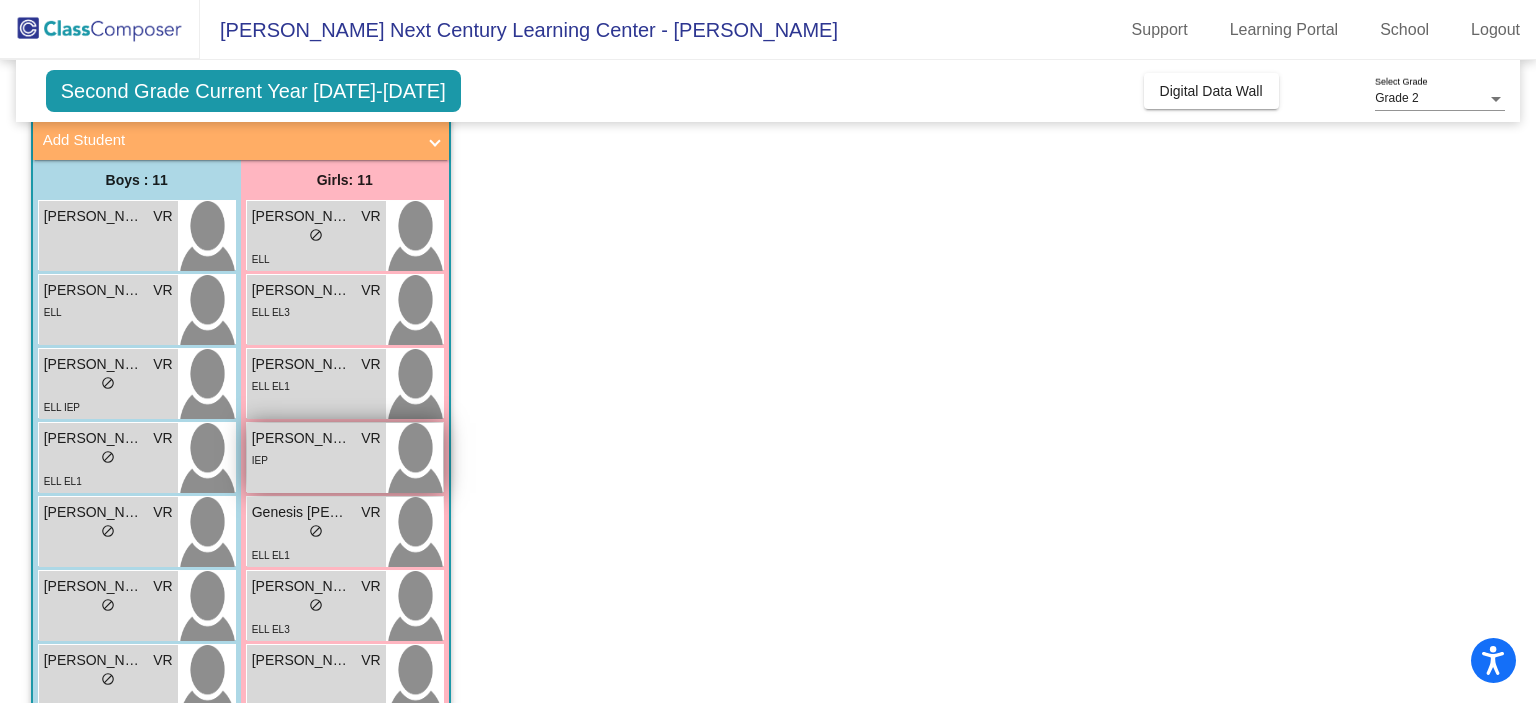 click on "Bellarose Ayala VR lock do_not_disturb_alt IEP" at bounding box center (316, 458) 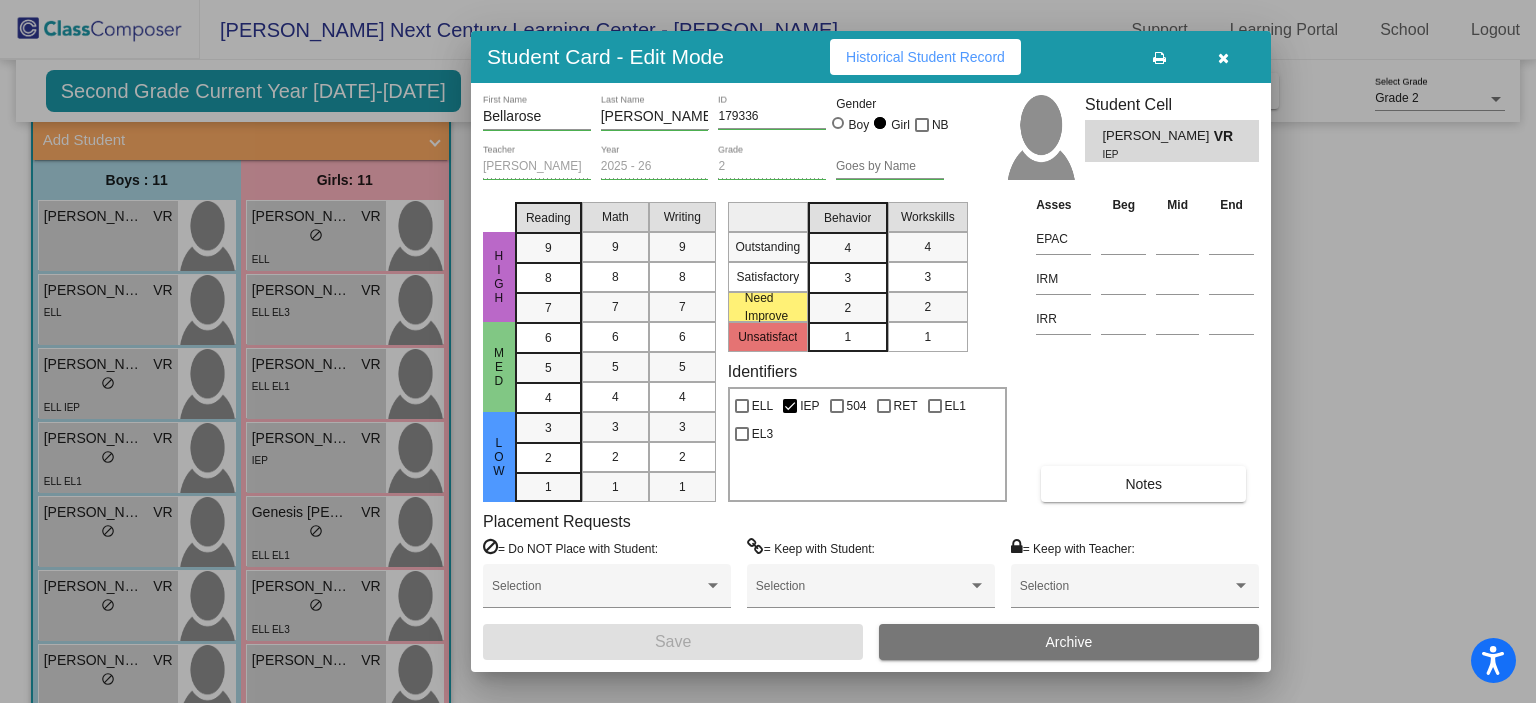 click on "Notes" at bounding box center (1143, 484) 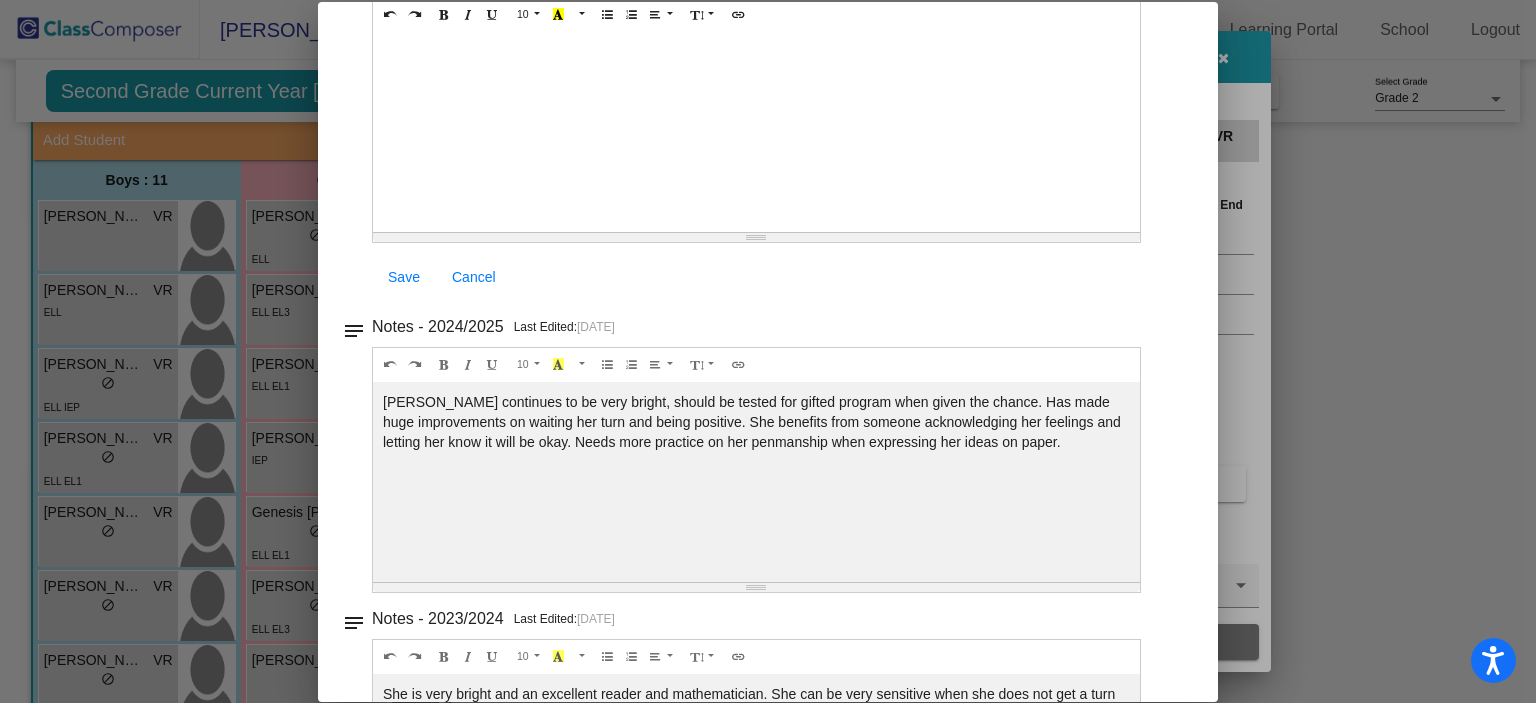 scroll, scrollTop: 0, scrollLeft: 0, axis: both 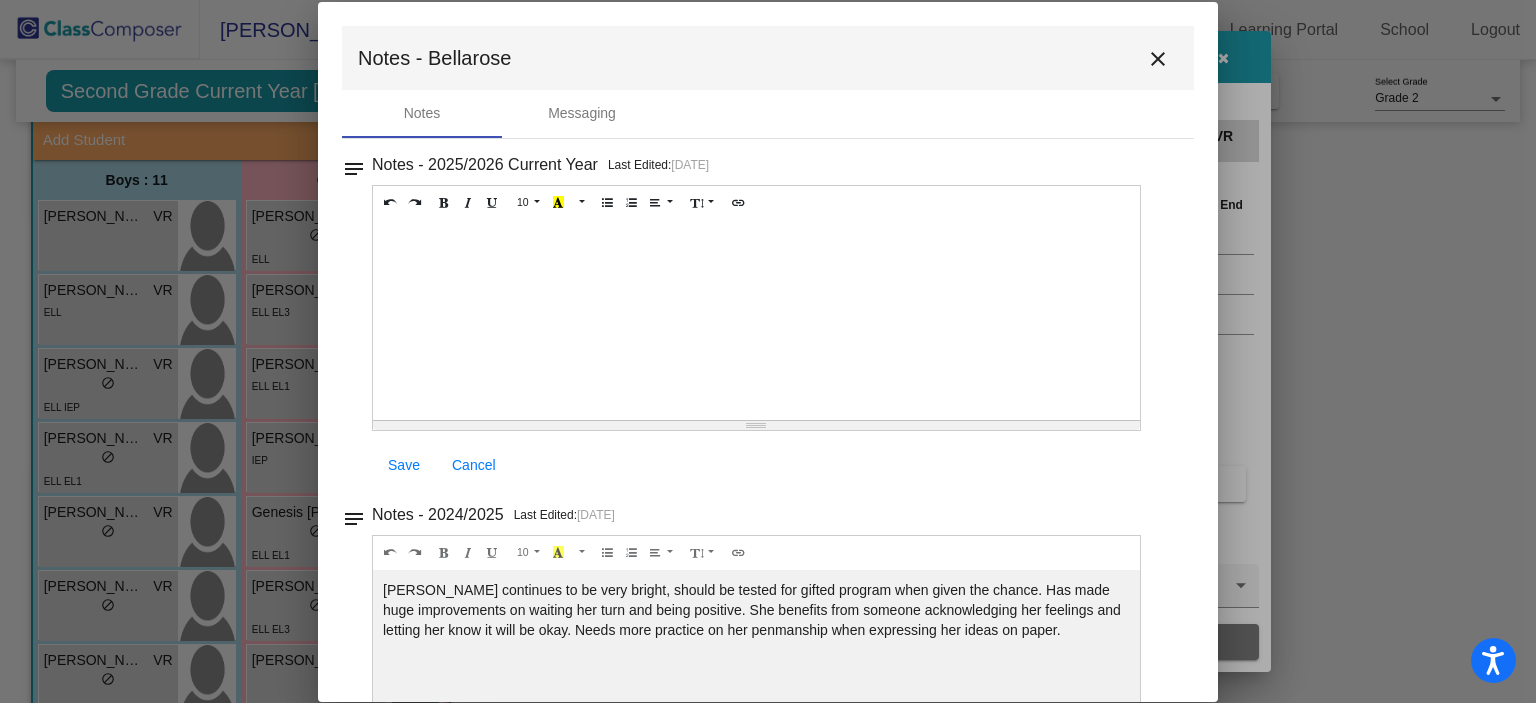 click on "close" at bounding box center [1158, 58] 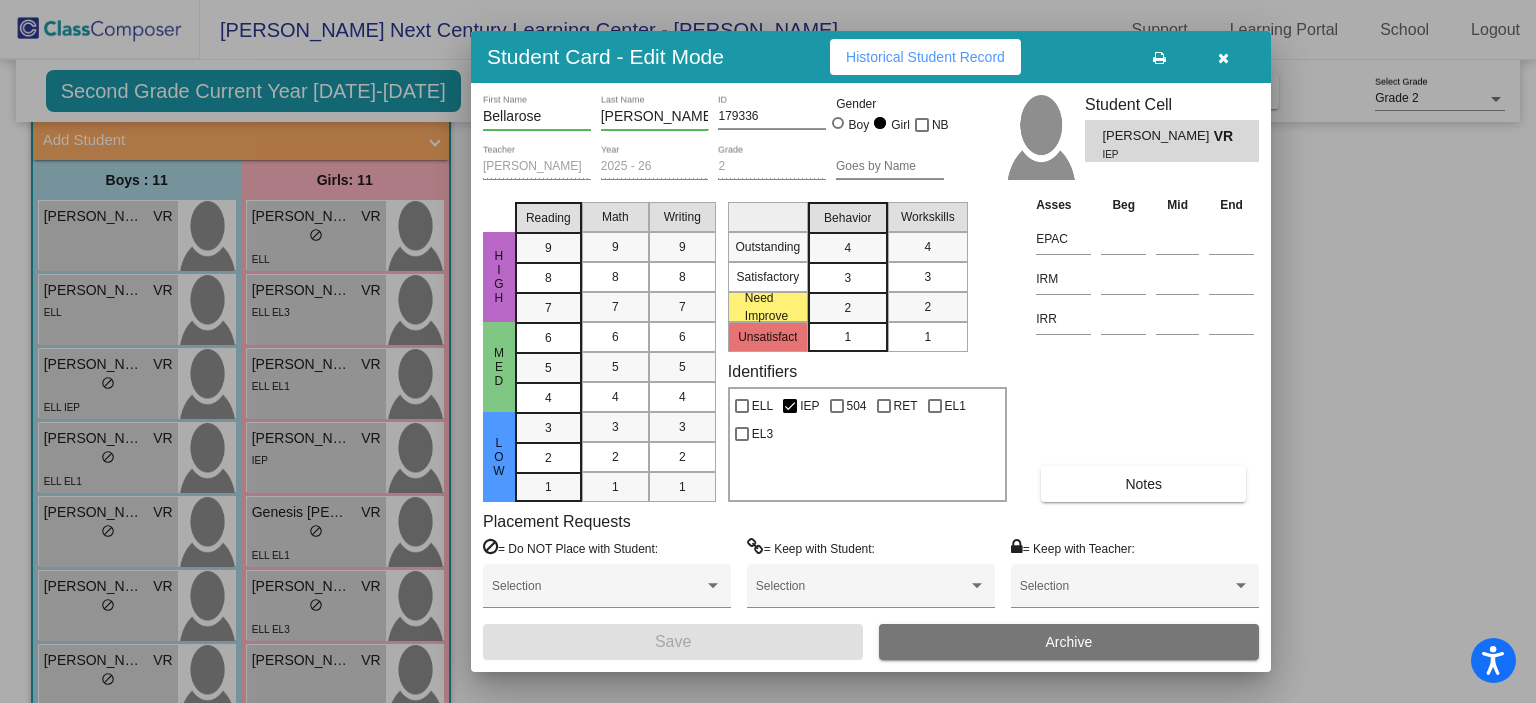 click at bounding box center [1223, 58] 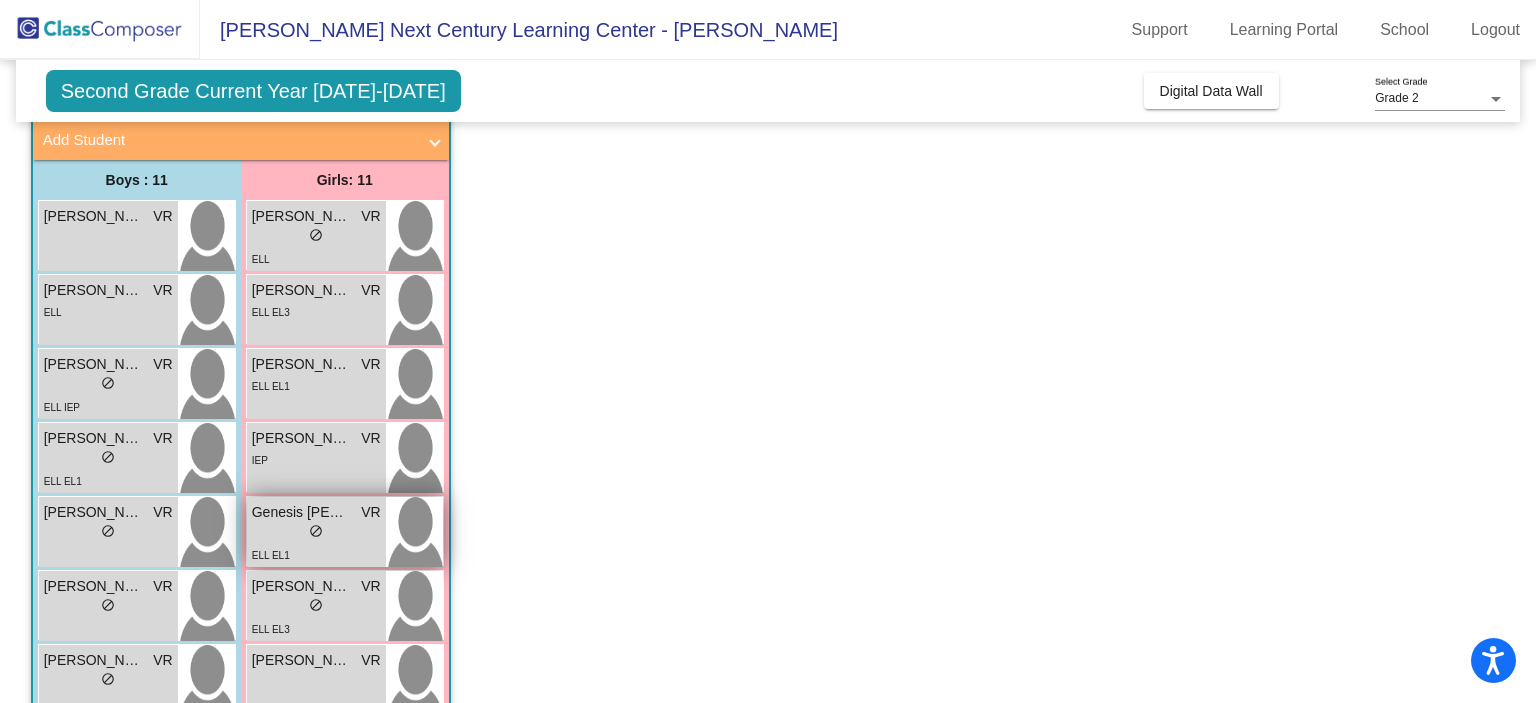 click on "lock do_not_disturb_alt" at bounding box center [316, 533] 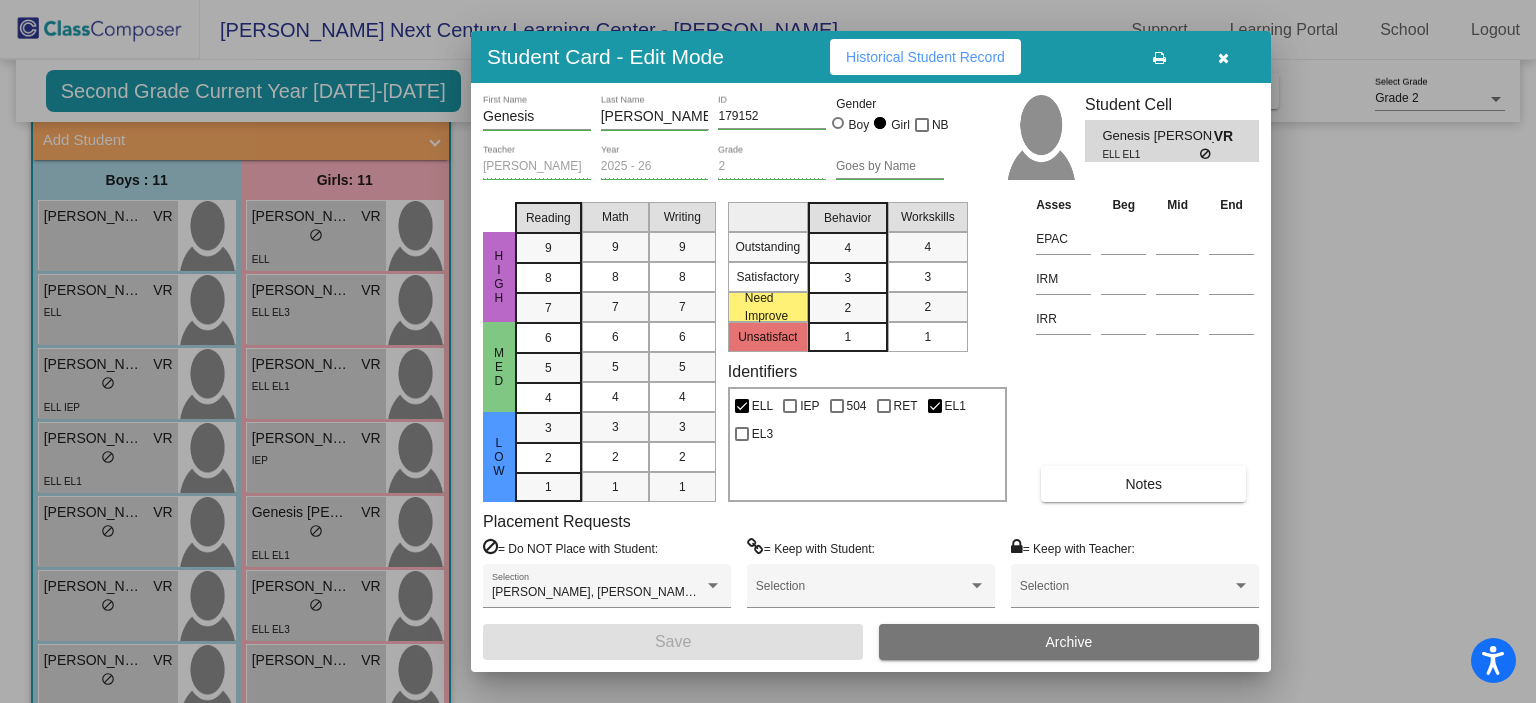click on "Notes" at bounding box center (1143, 484) 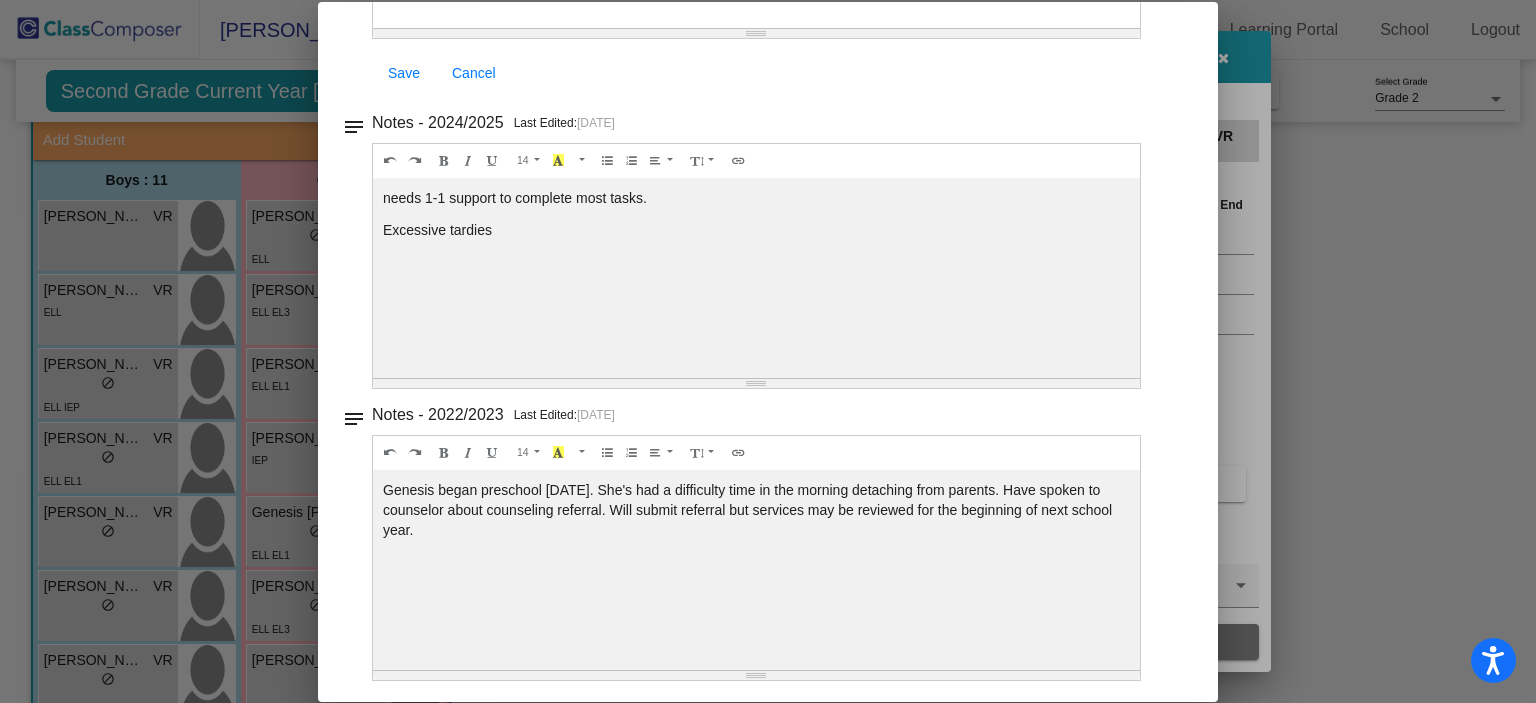 scroll, scrollTop: 0, scrollLeft: 0, axis: both 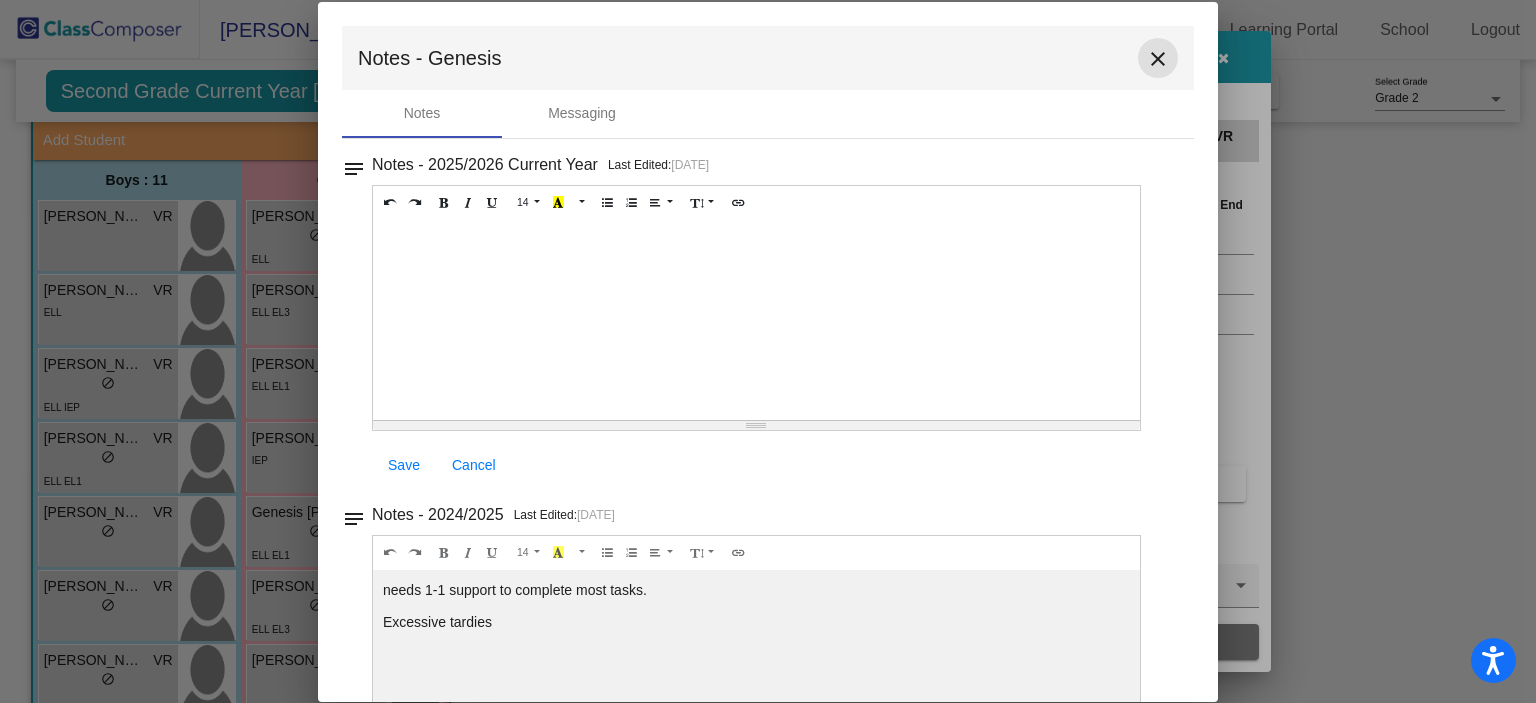 click on "close" at bounding box center [1158, 59] 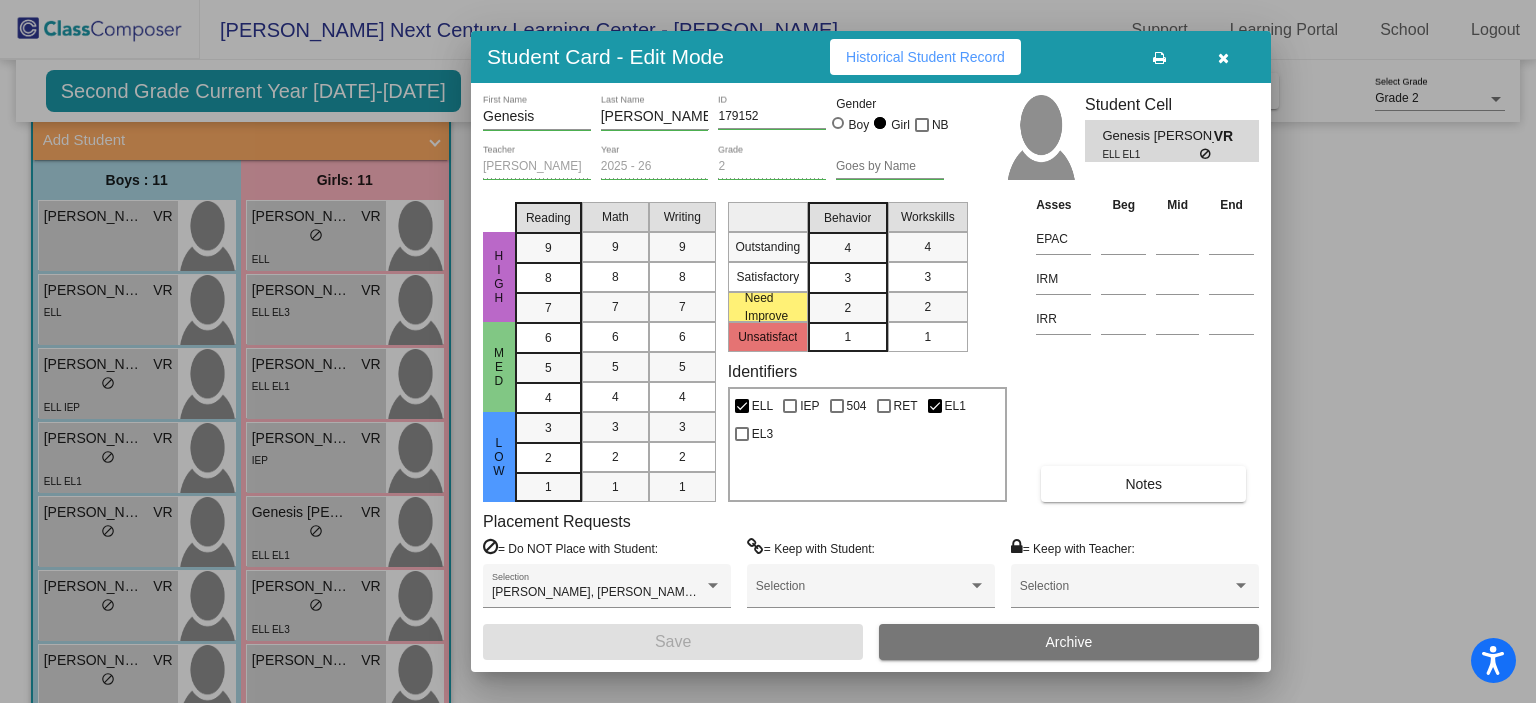 click at bounding box center (1223, 57) 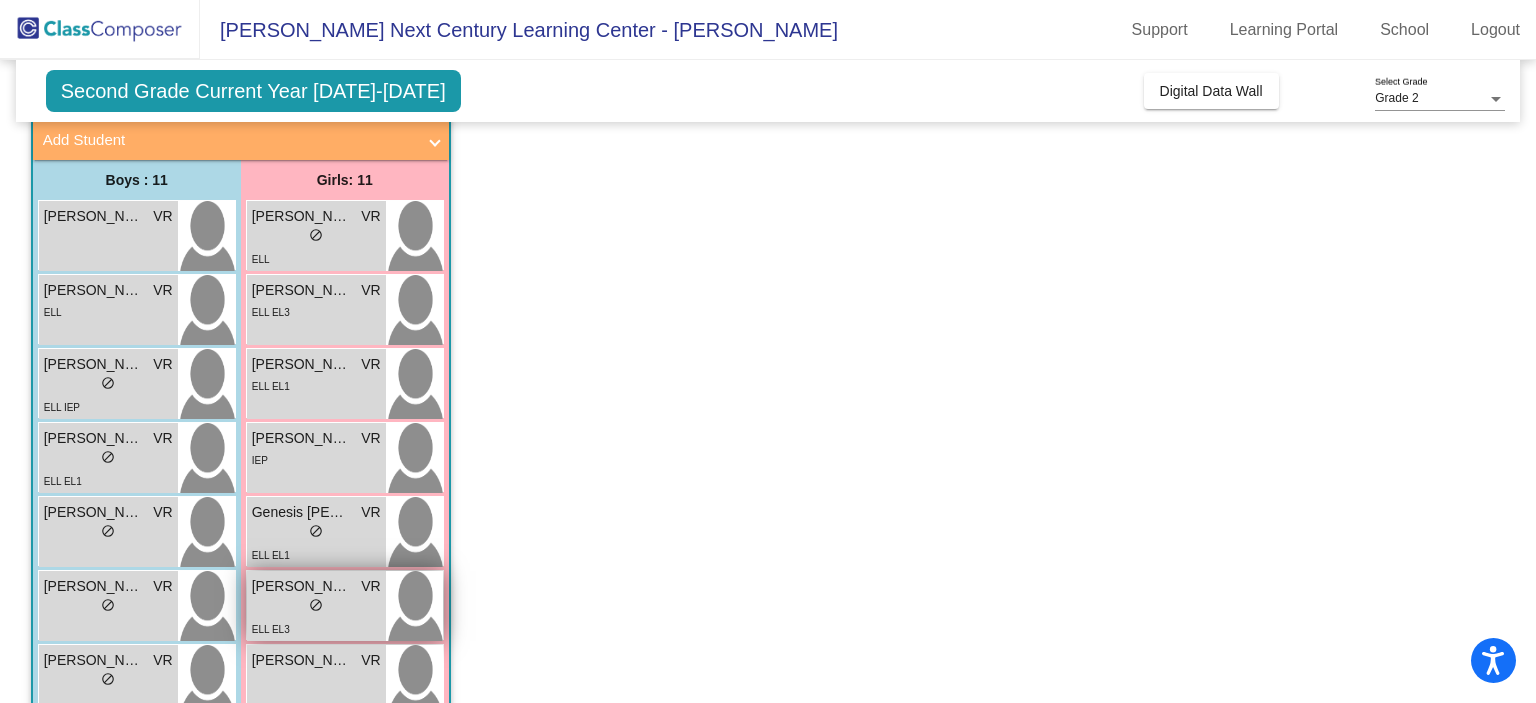 click on "lock do_not_disturb_alt" at bounding box center (316, 607) 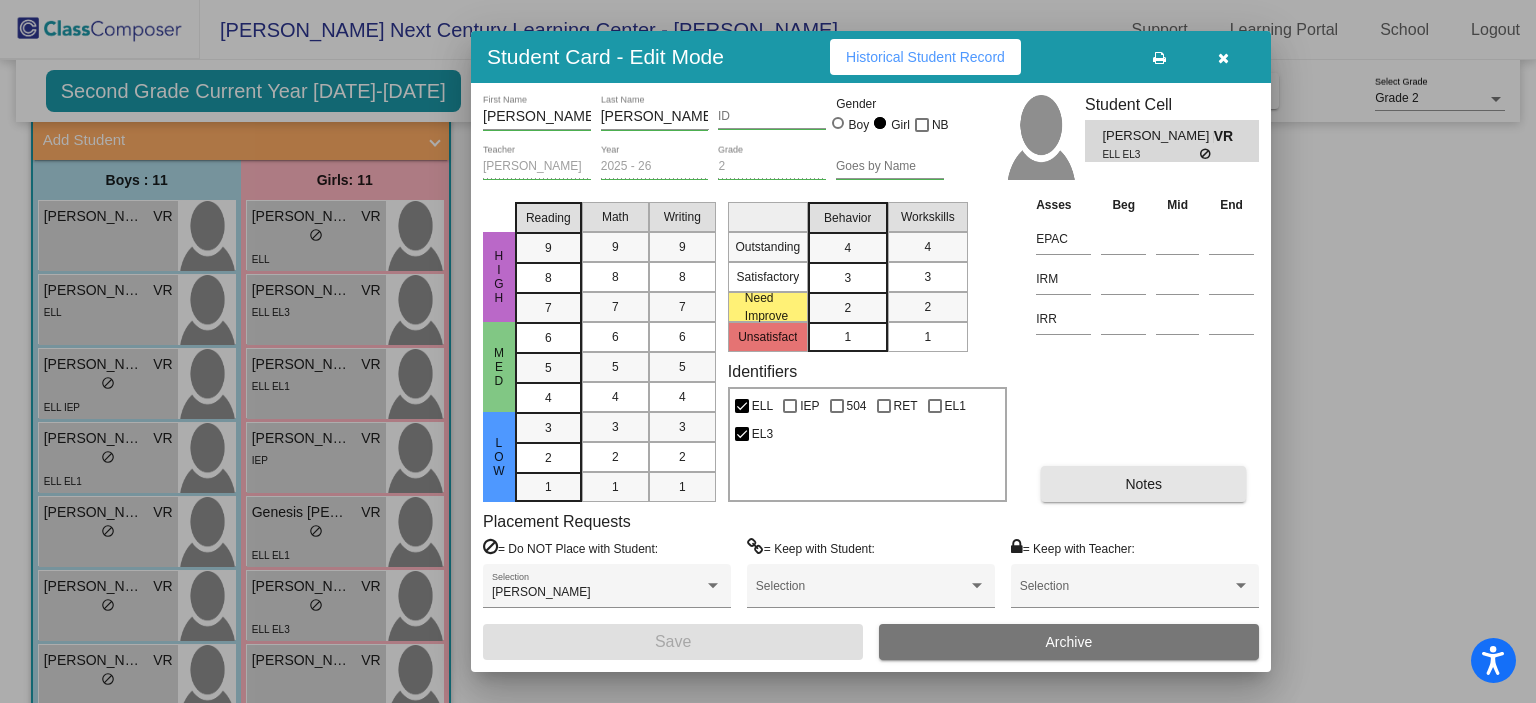 click on "Notes" at bounding box center [1143, 484] 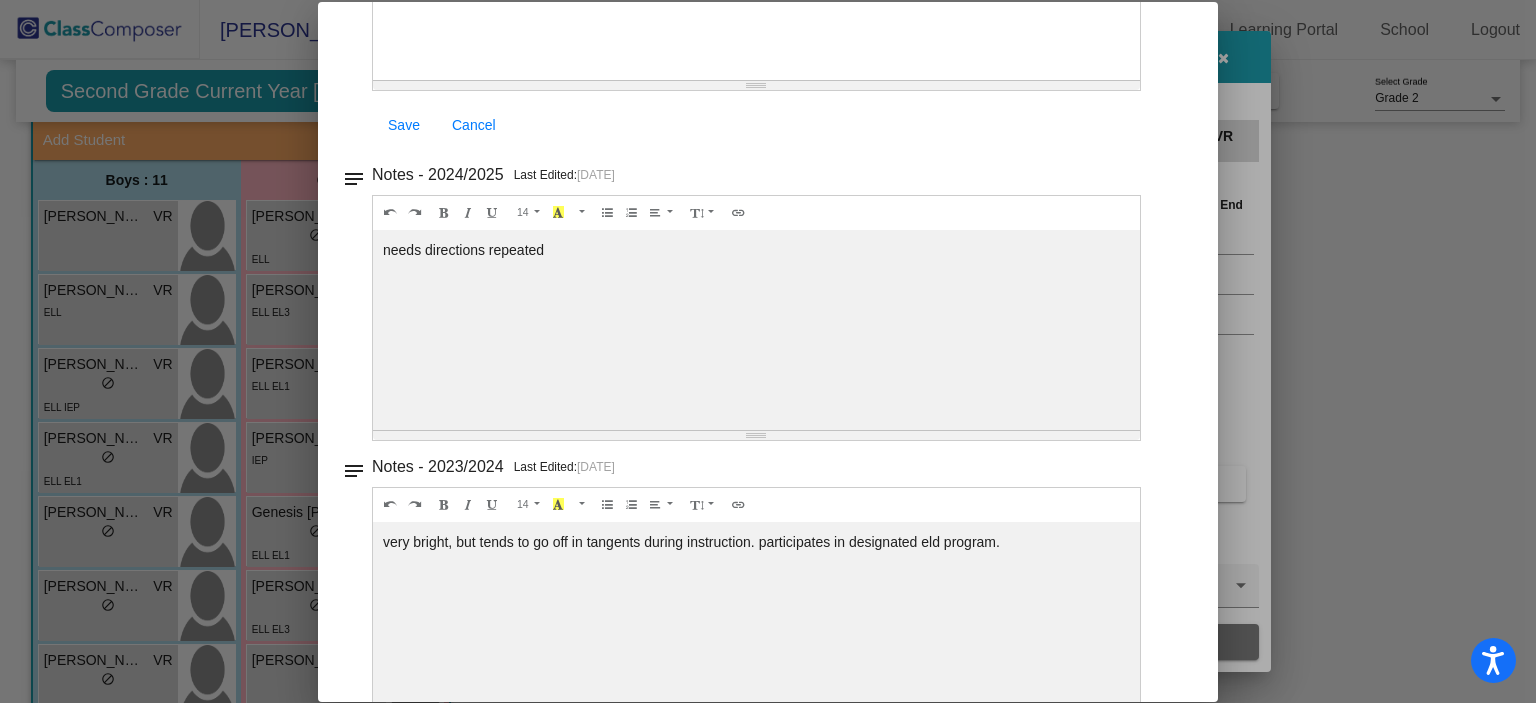 scroll, scrollTop: 0, scrollLeft: 0, axis: both 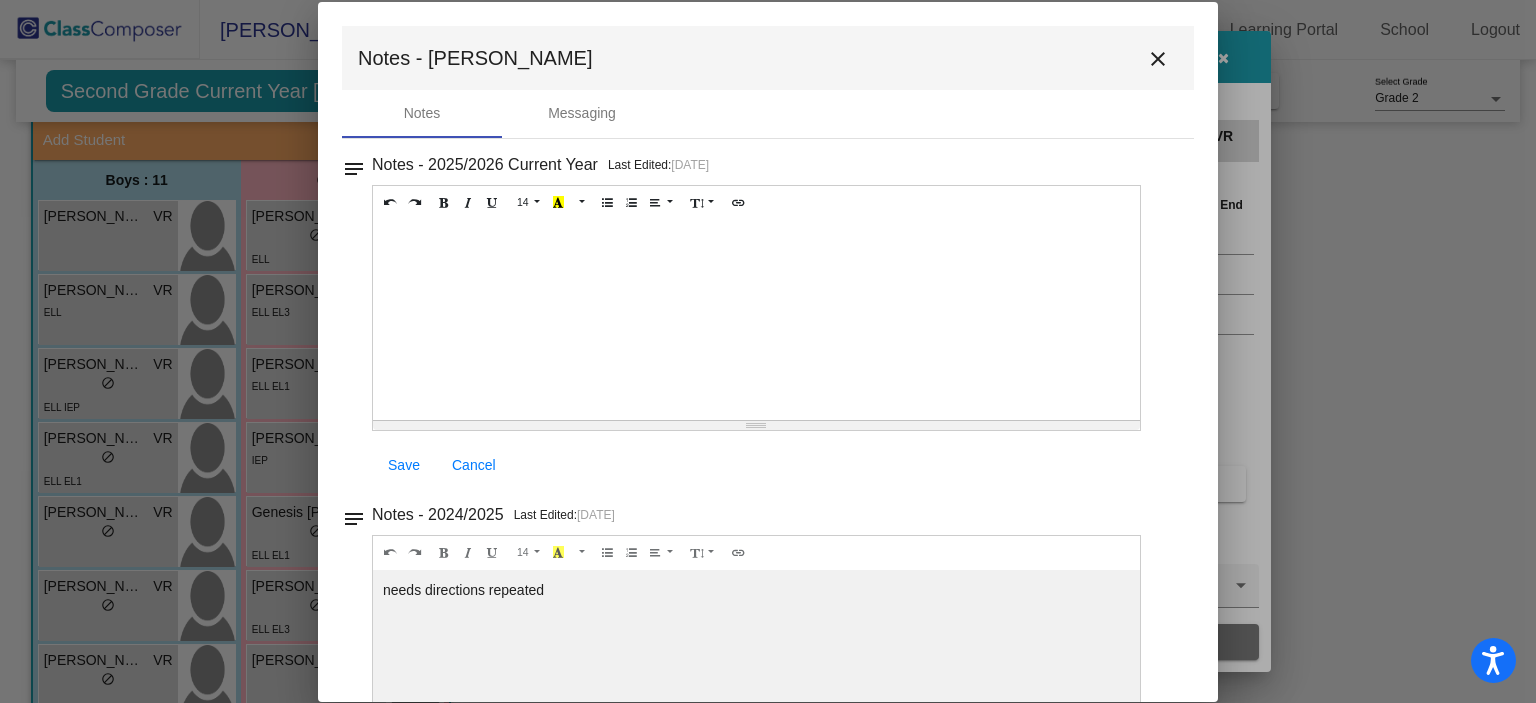 click on "close" at bounding box center [1158, 59] 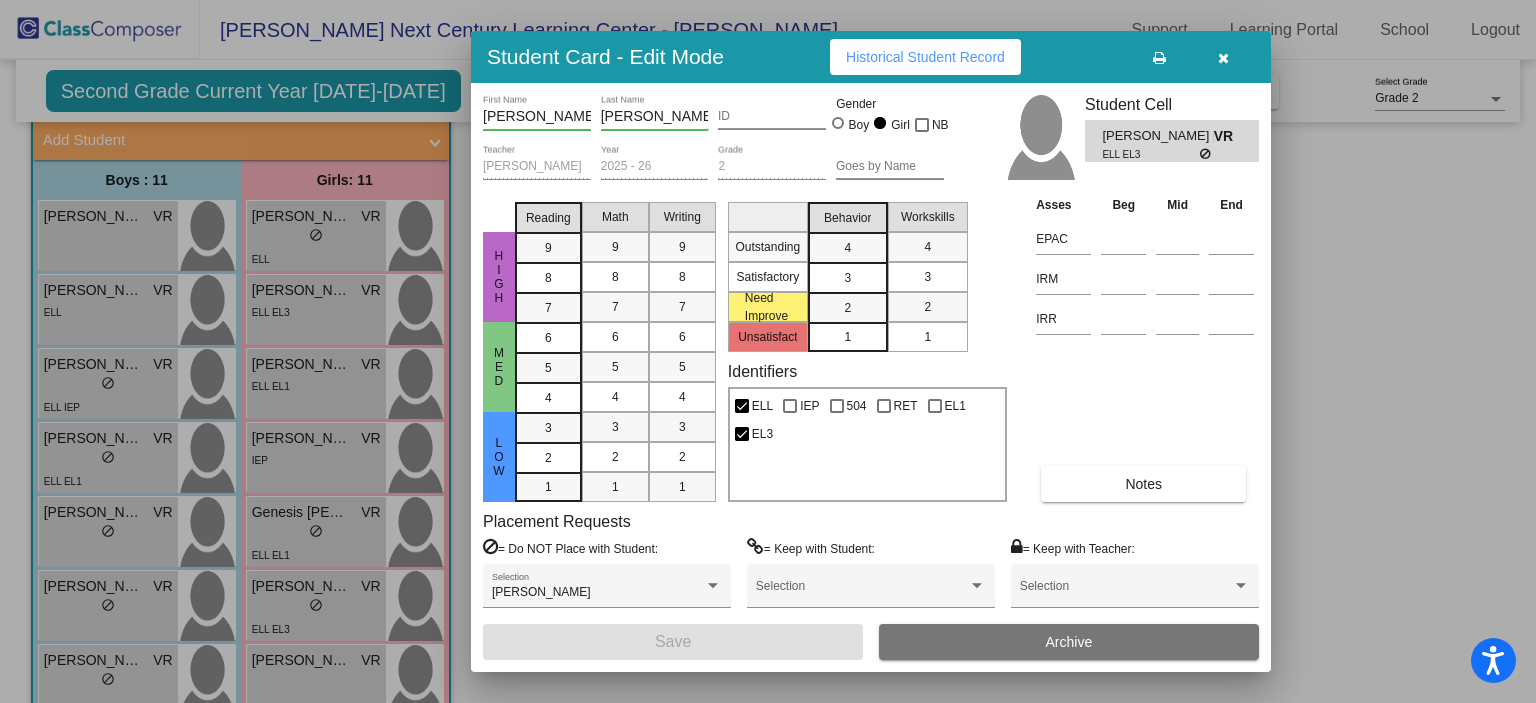click at bounding box center (1223, 57) 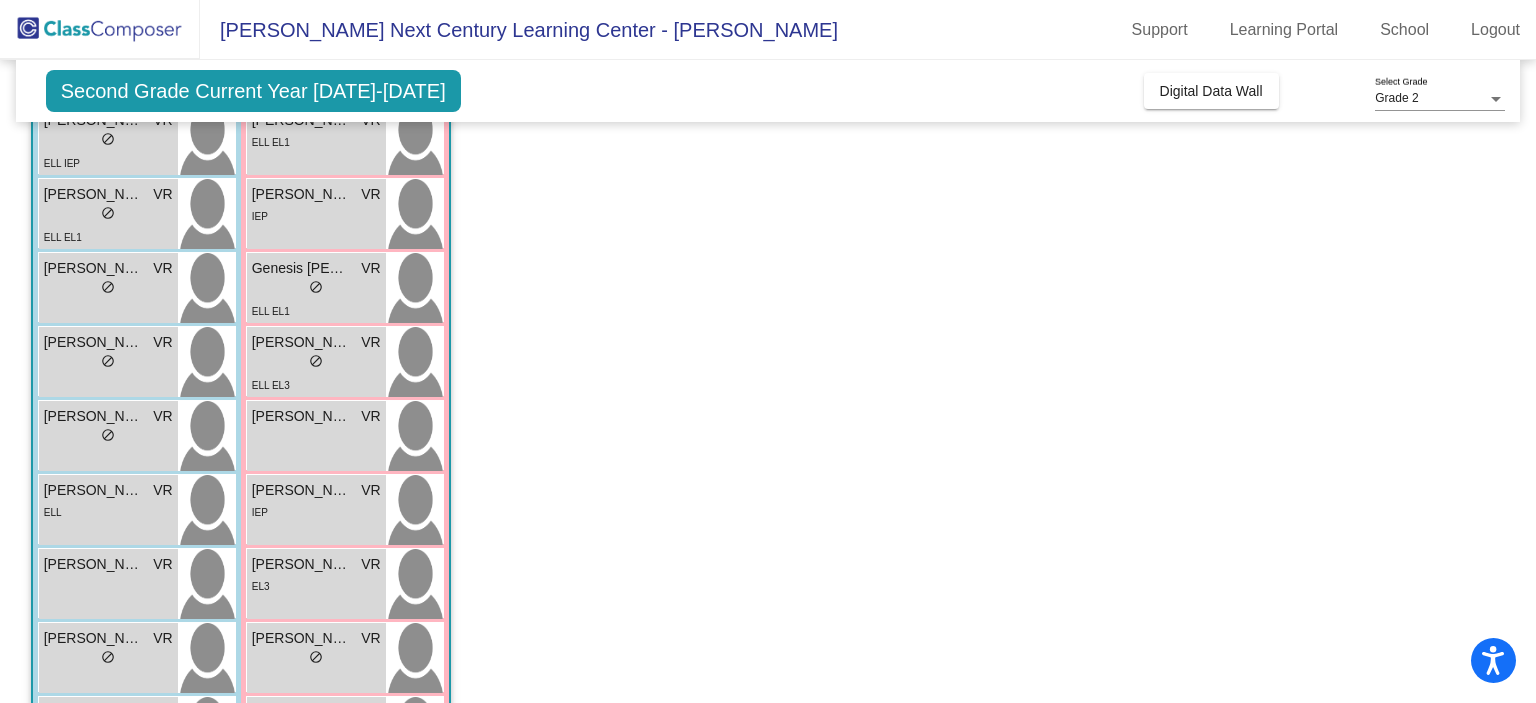 scroll, scrollTop: 368, scrollLeft: 0, axis: vertical 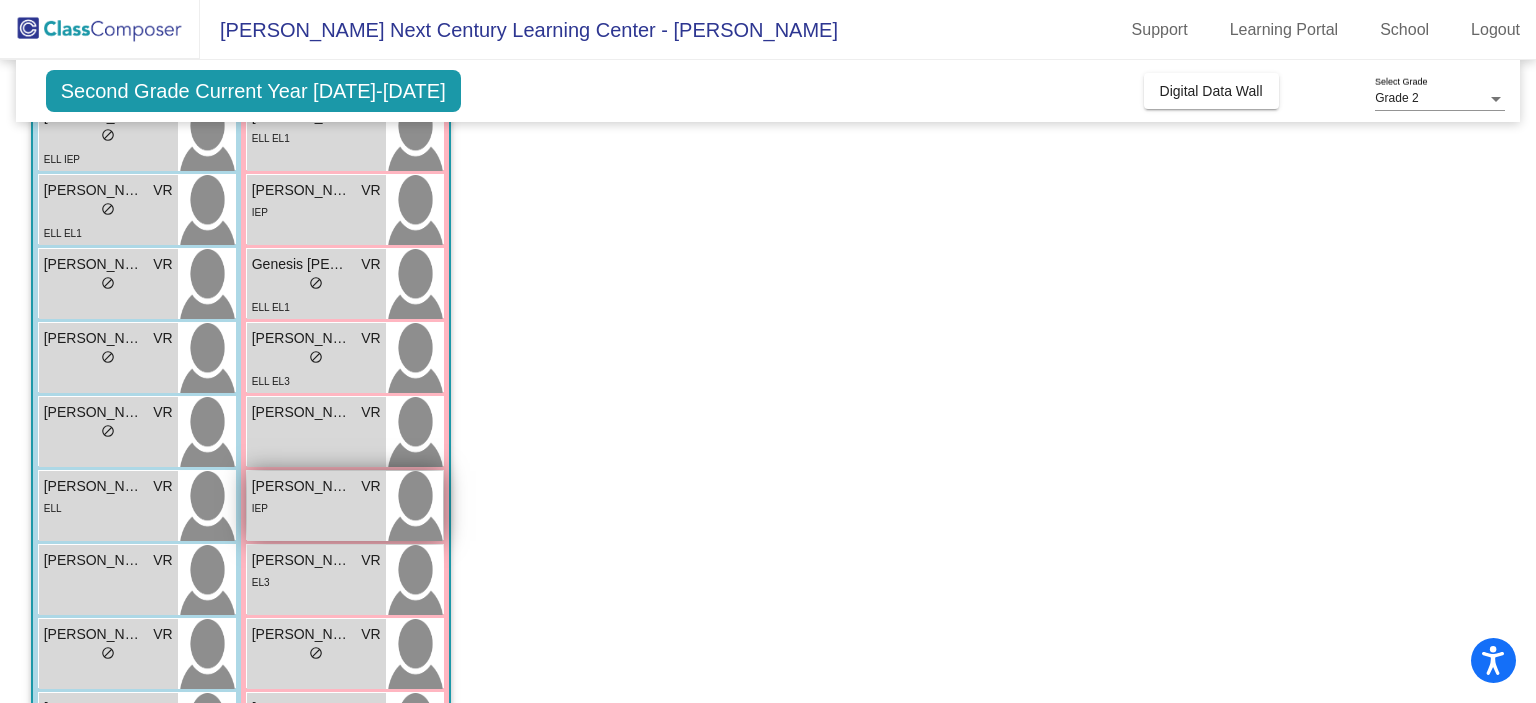 click at bounding box center [414, 506] 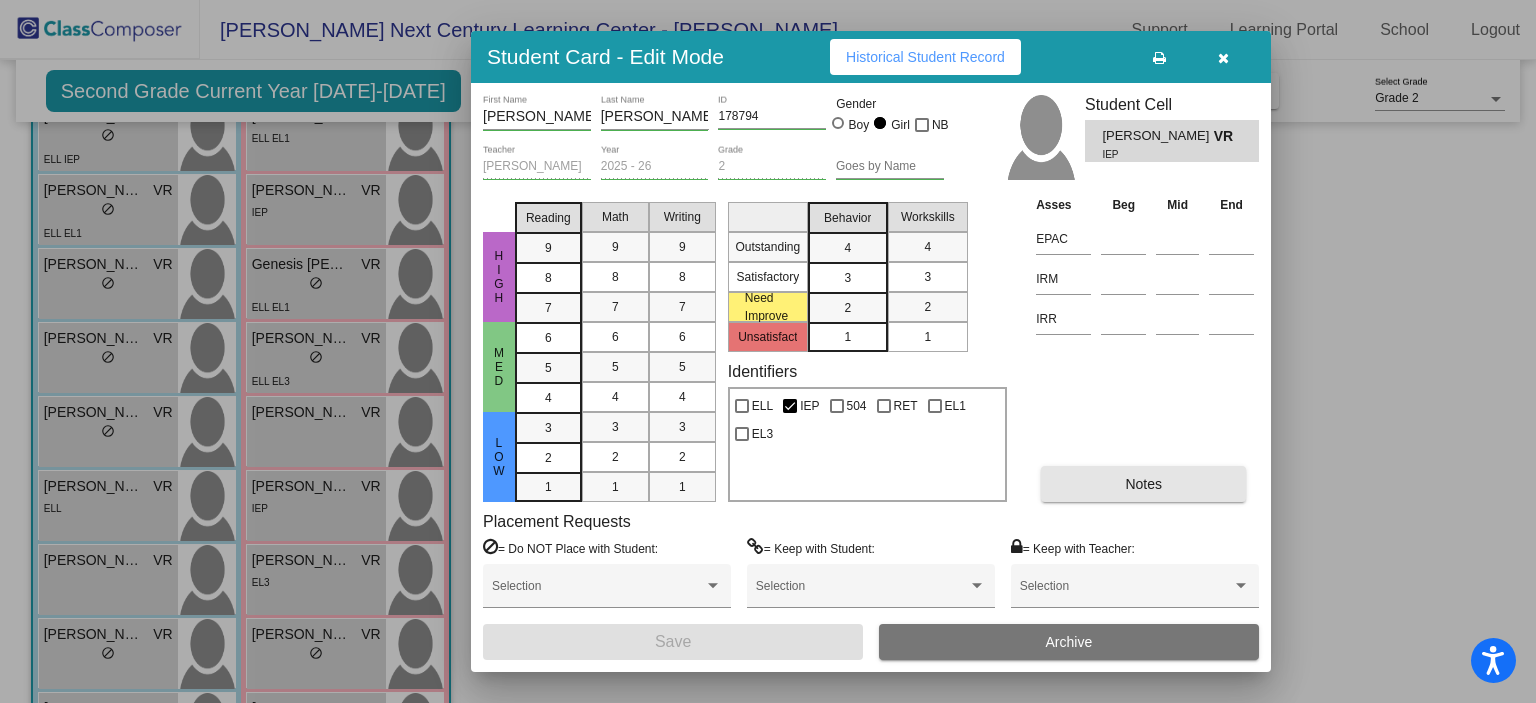 click on "Notes" at bounding box center [1143, 484] 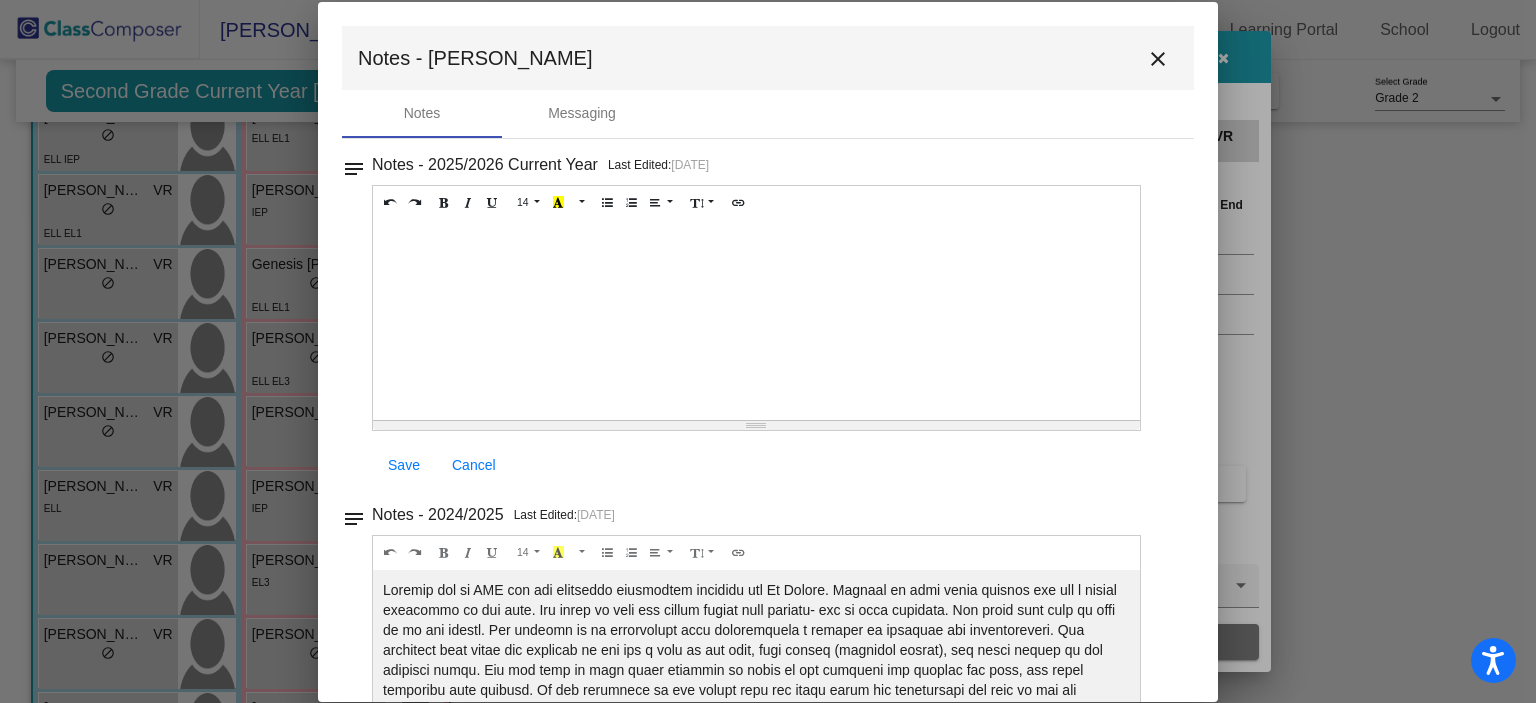 scroll, scrollTop: 60, scrollLeft: 0, axis: vertical 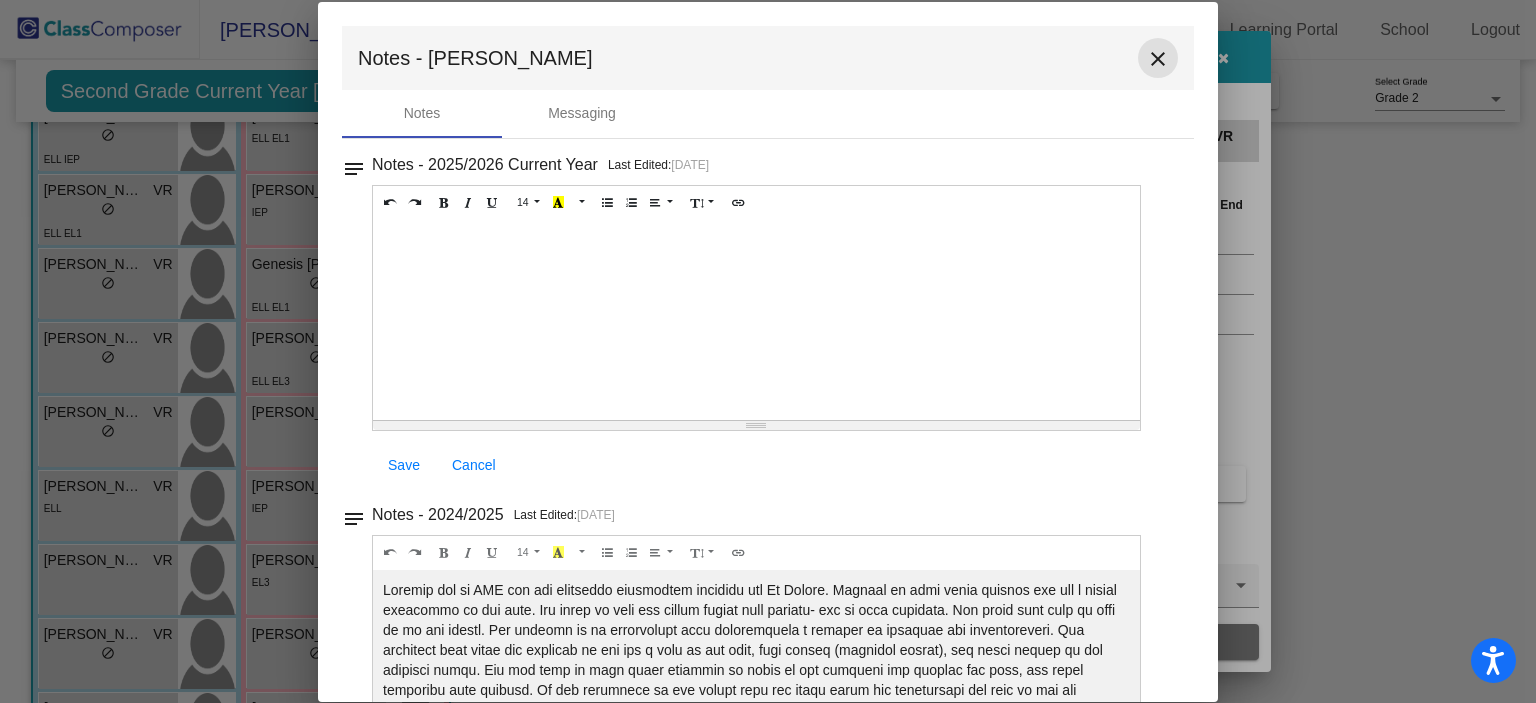 click on "close" at bounding box center (1158, 59) 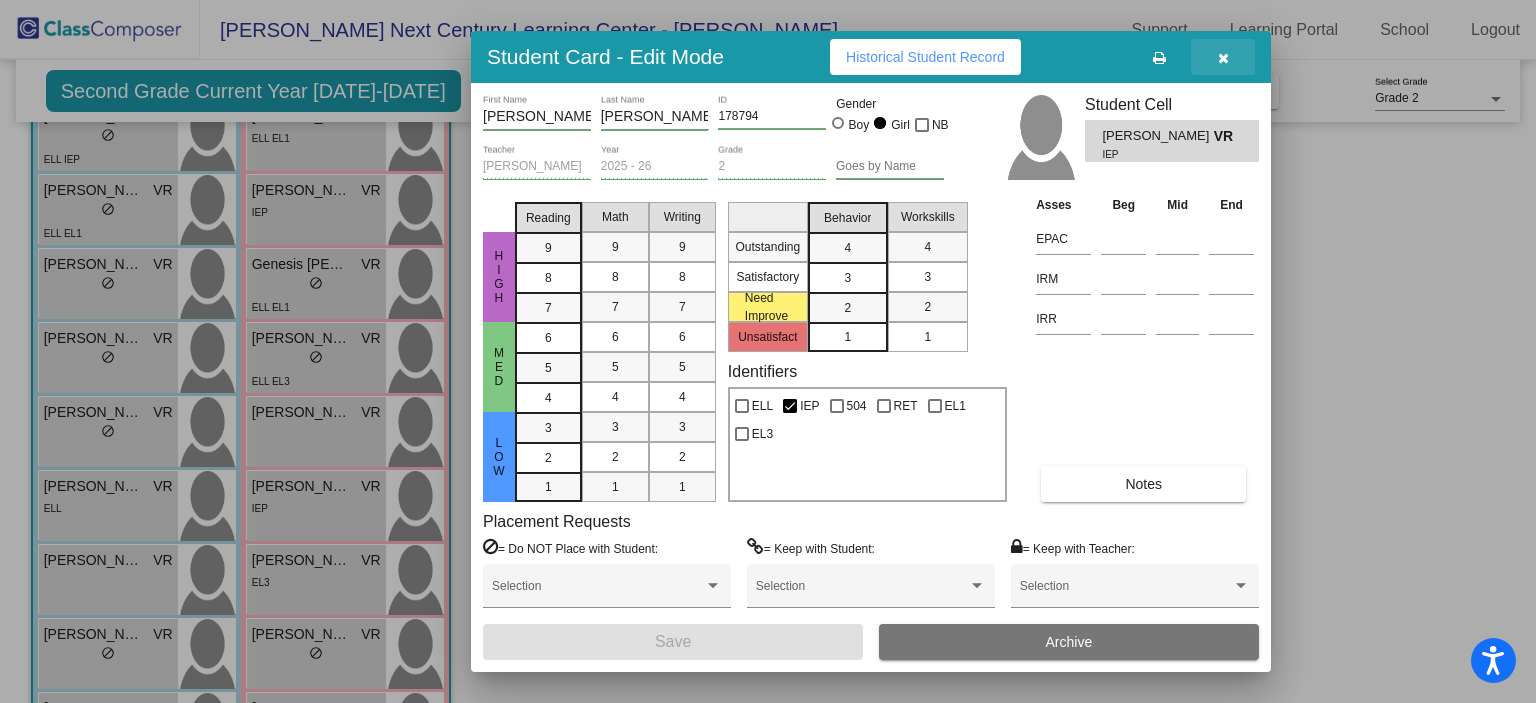 click at bounding box center [1223, 57] 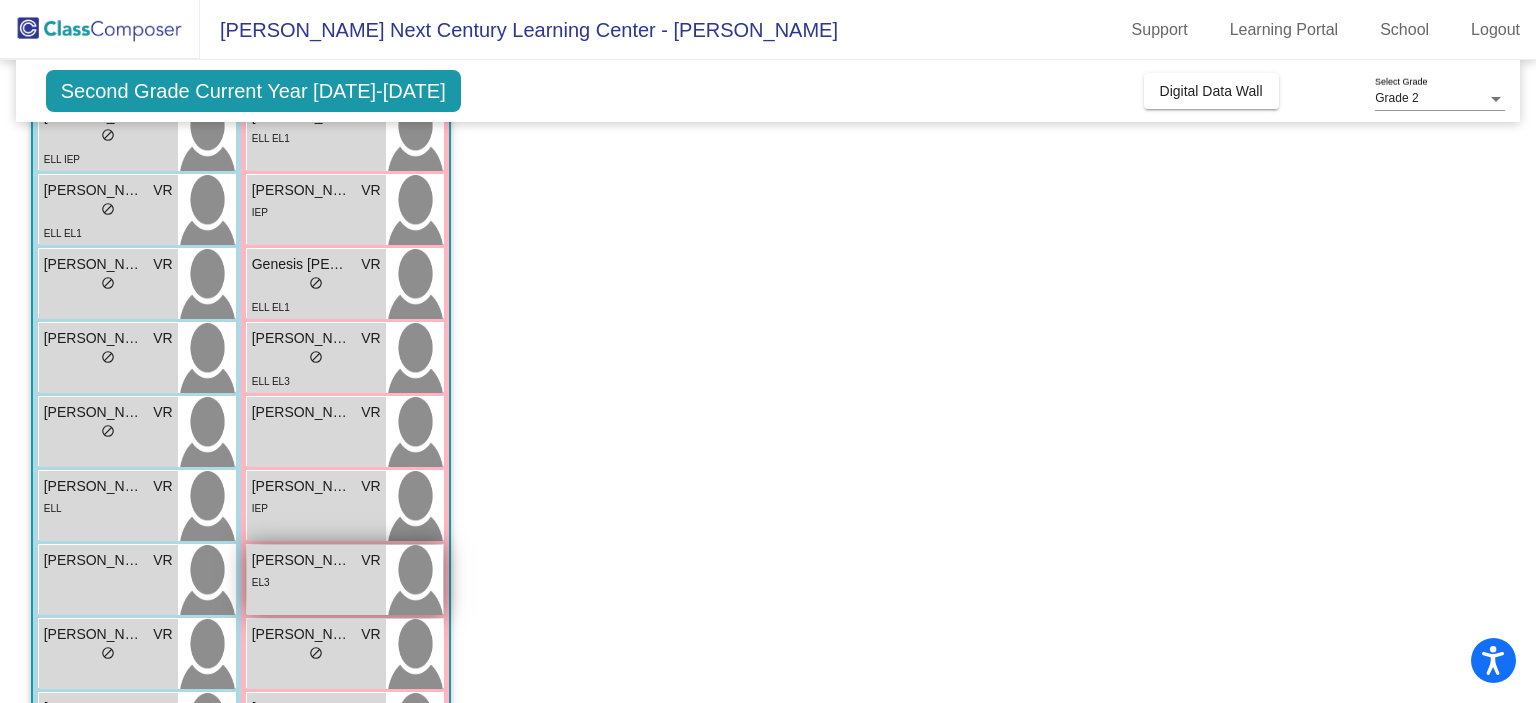 click at bounding box center [414, 580] 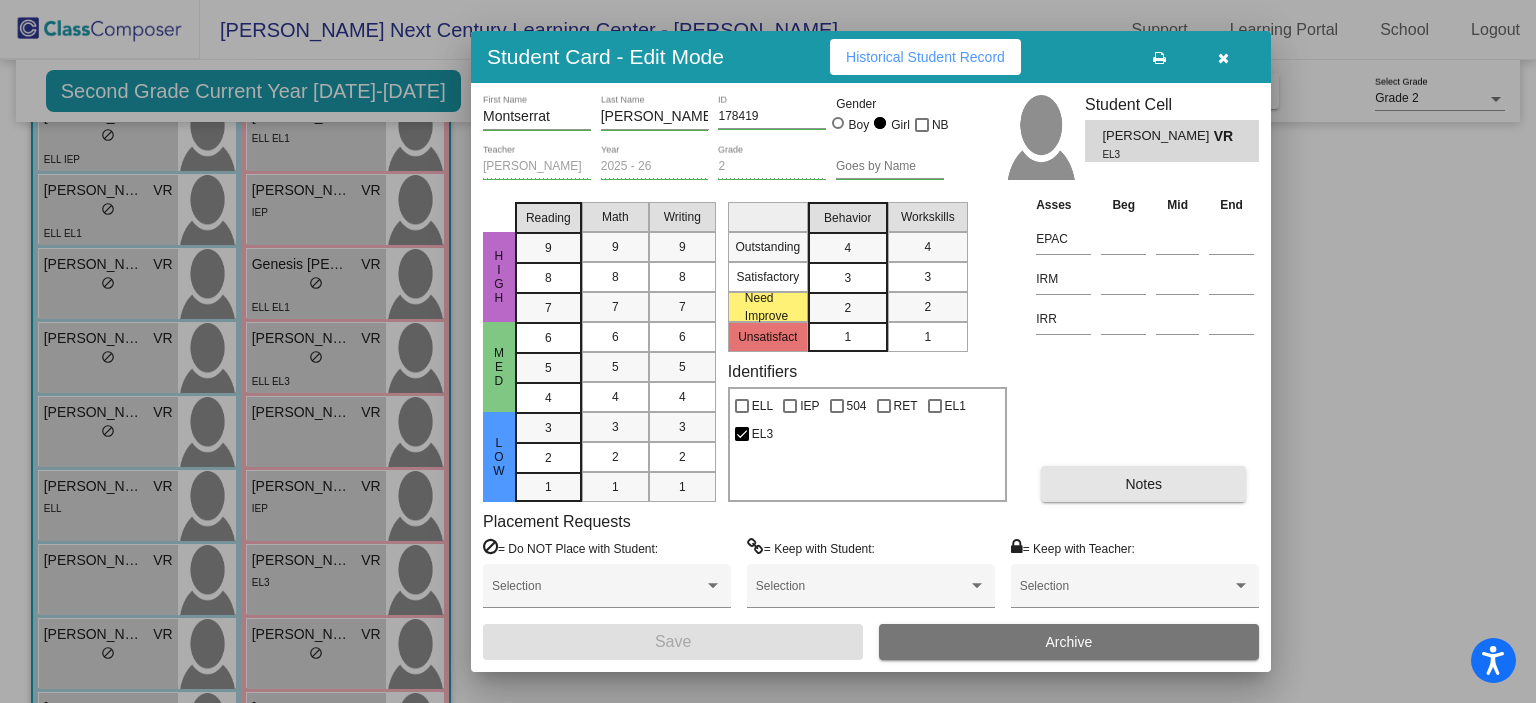 click on "Notes" at bounding box center (1143, 484) 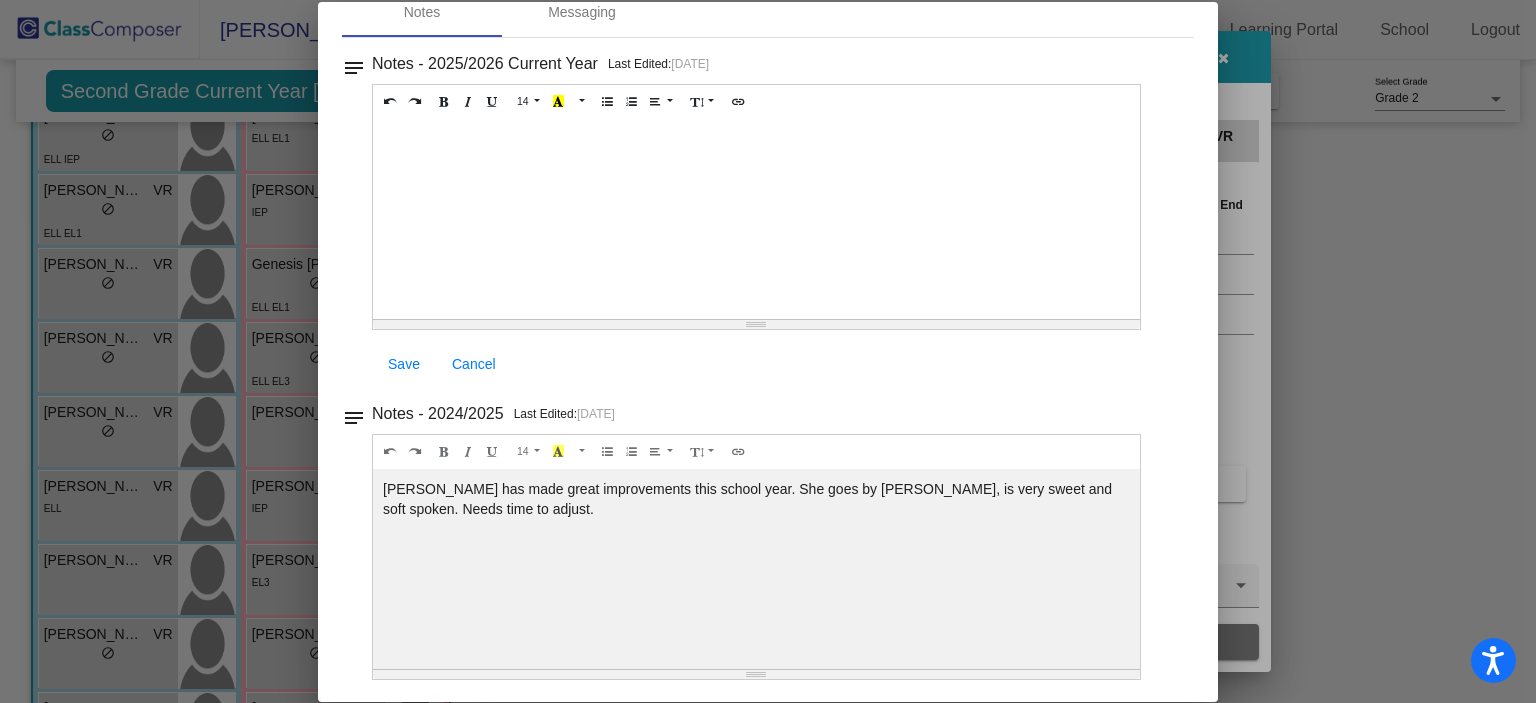 scroll, scrollTop: 0, scrollLeft: 0, axis: both 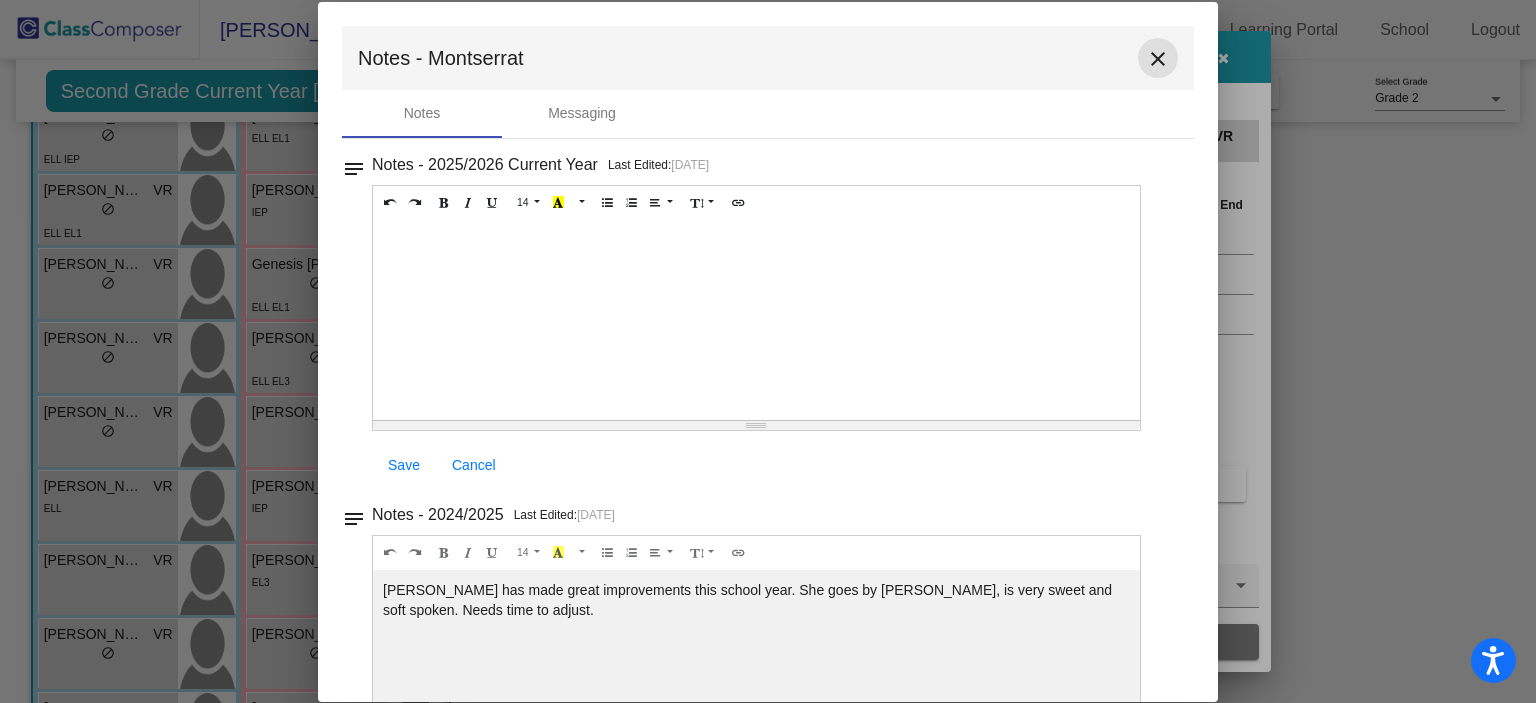 click on "close" at bounding box center [1158, 59] 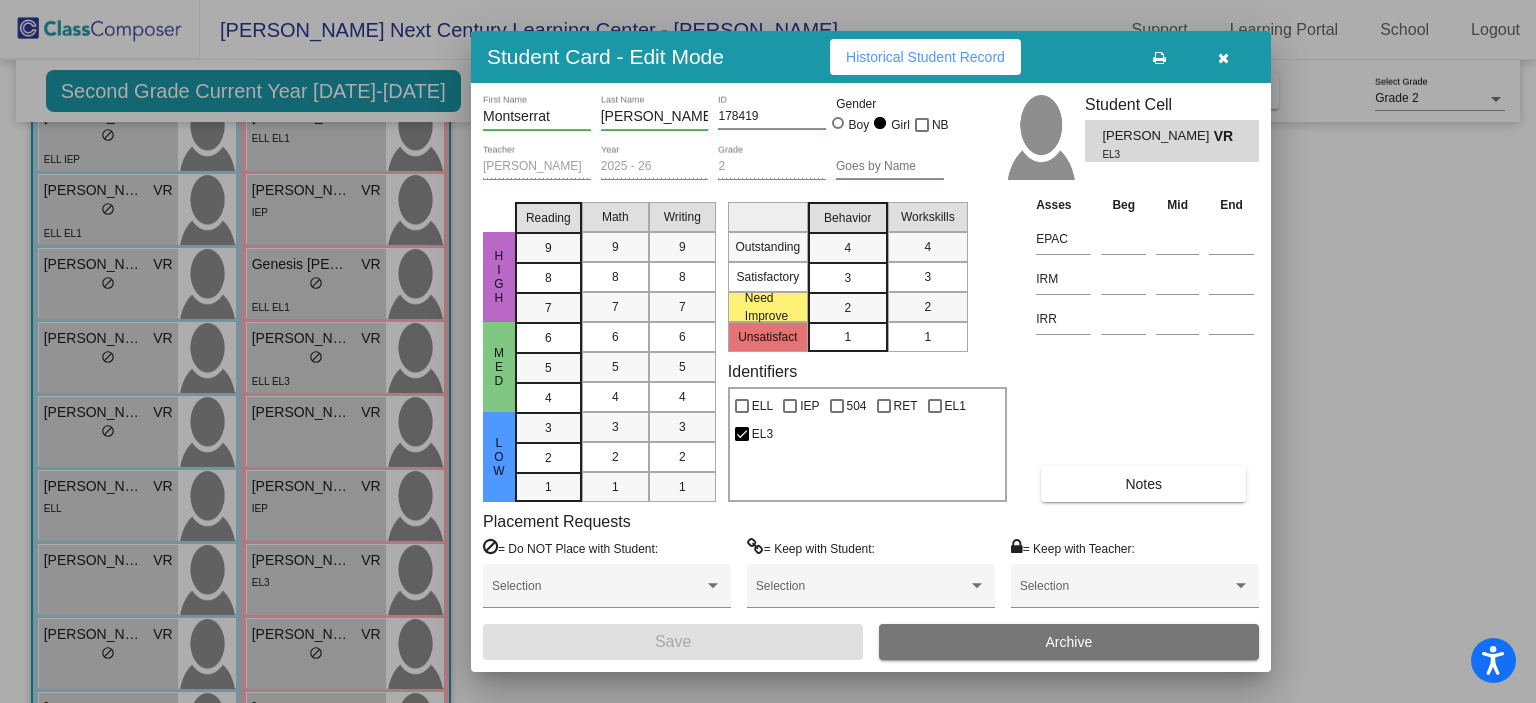 click on "Student Card - Edit Mode   Historical Student Record" at bounding box center (871, 57) 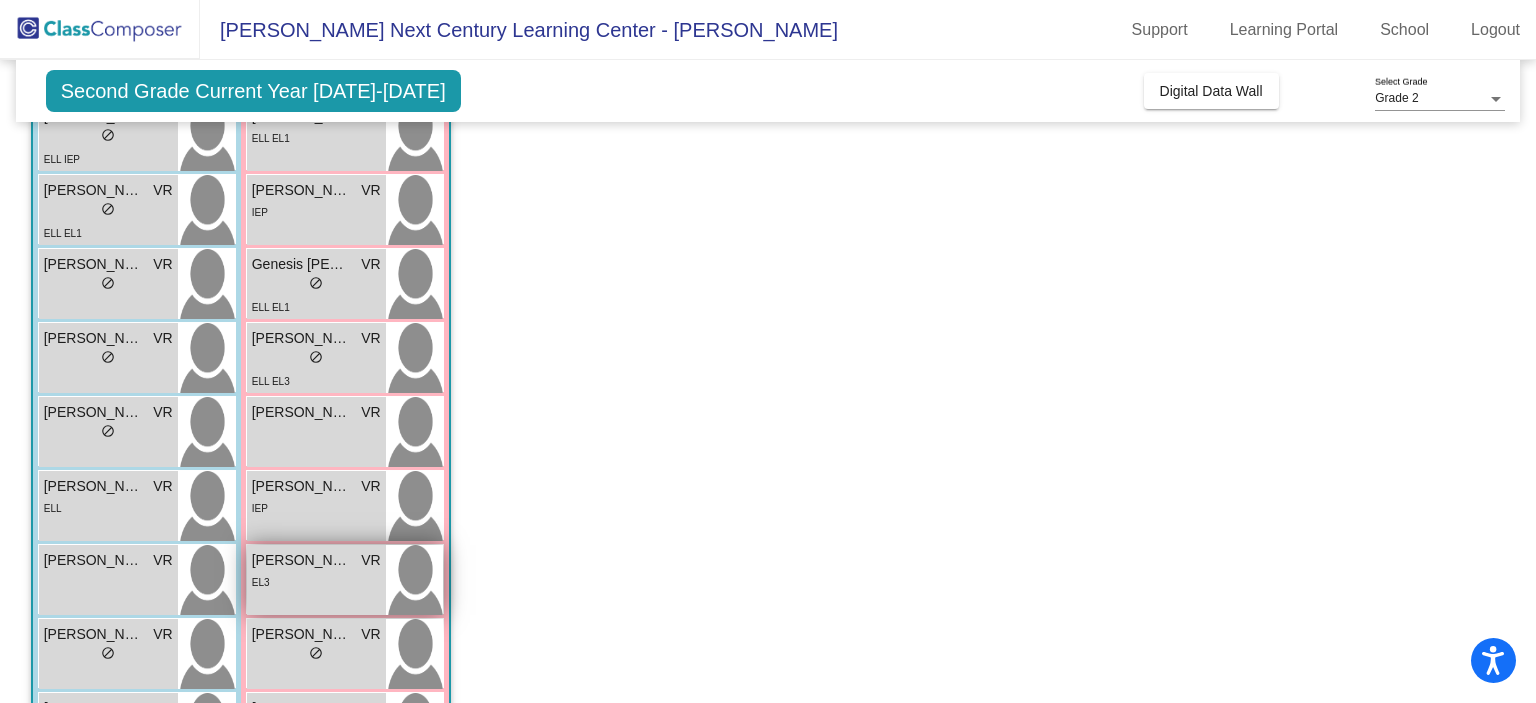 scroll, scrollTop: 461, scrollLeft: 0, axis: vertical 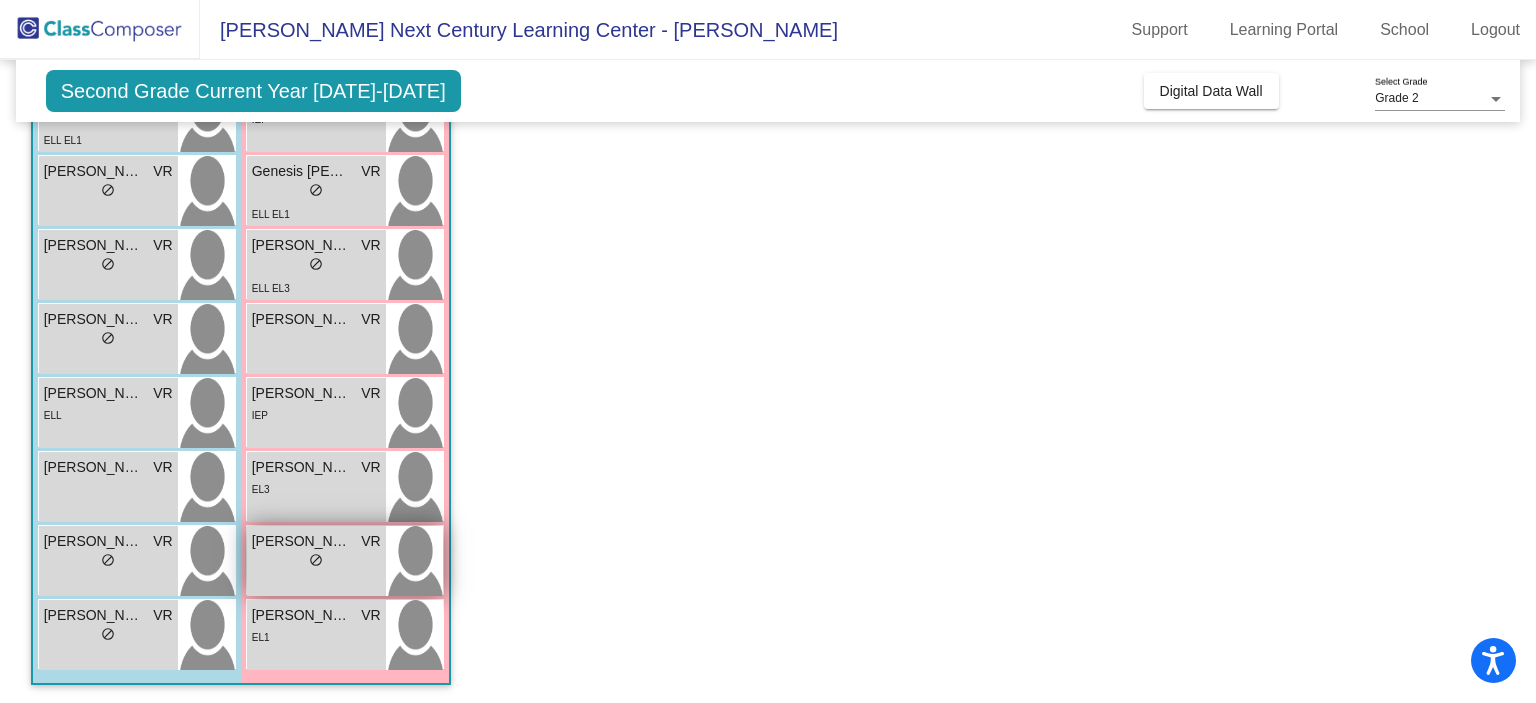 click on "lock do_not_disturb_alt" at bounding box center [316, 562] 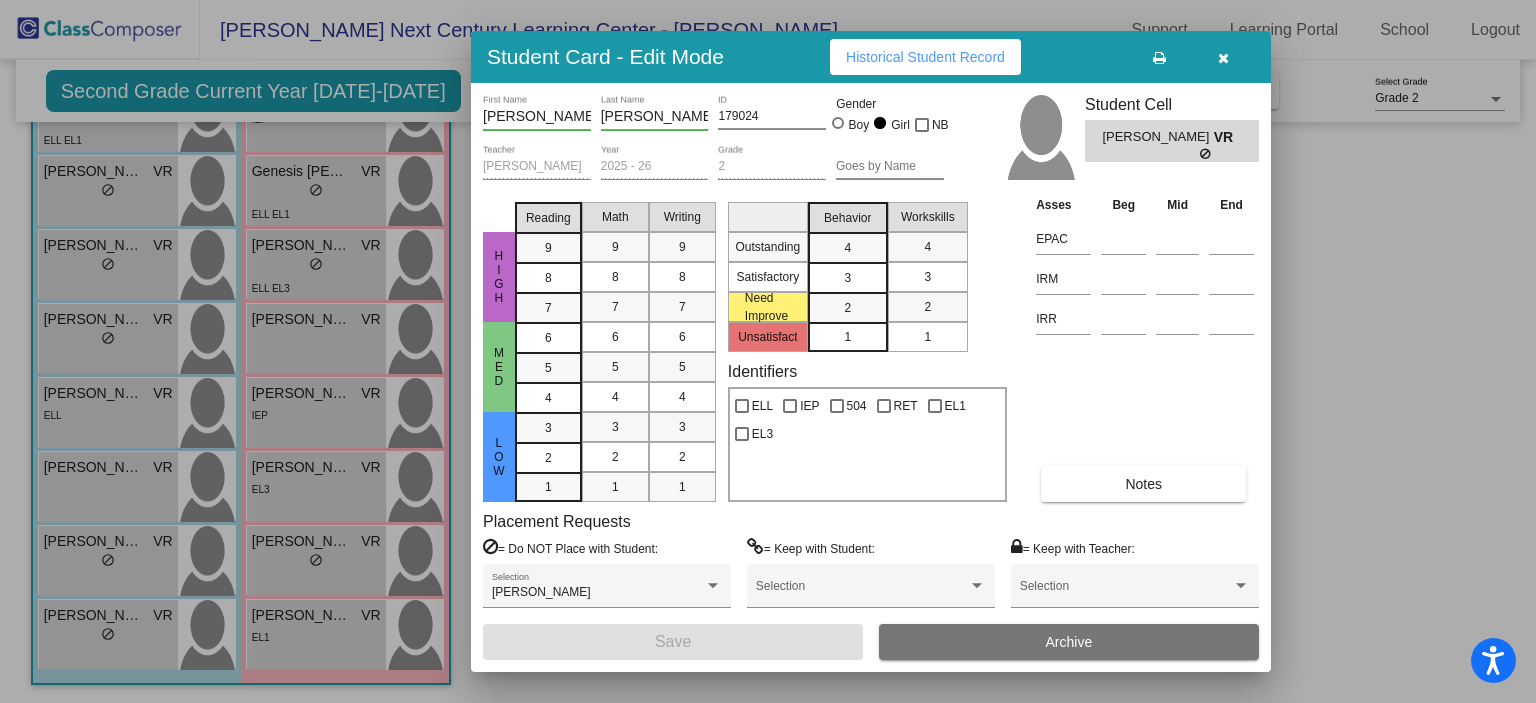 click on "Notes" at bounding box center (1143, 484) 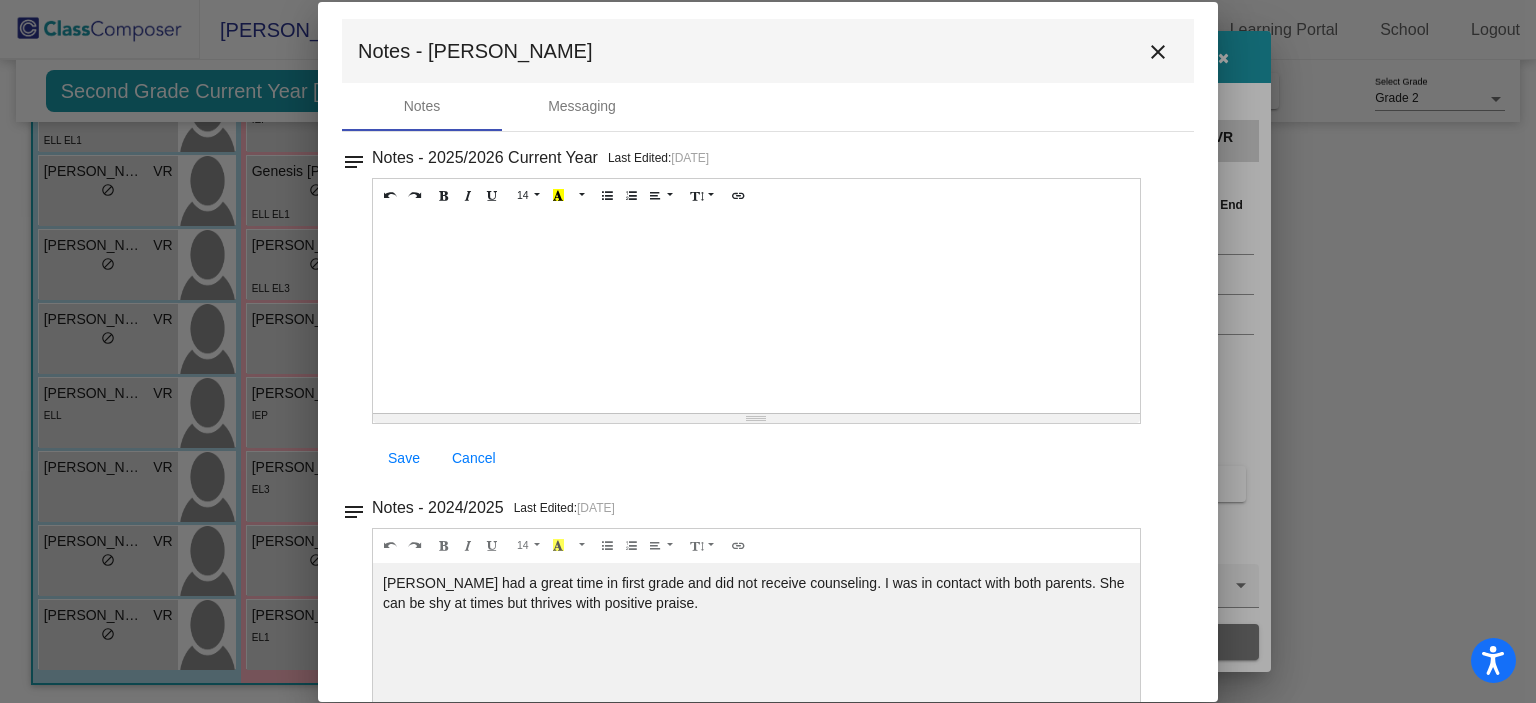 scroll, scrollTop: 0, scrollLeft: 0, axis: both 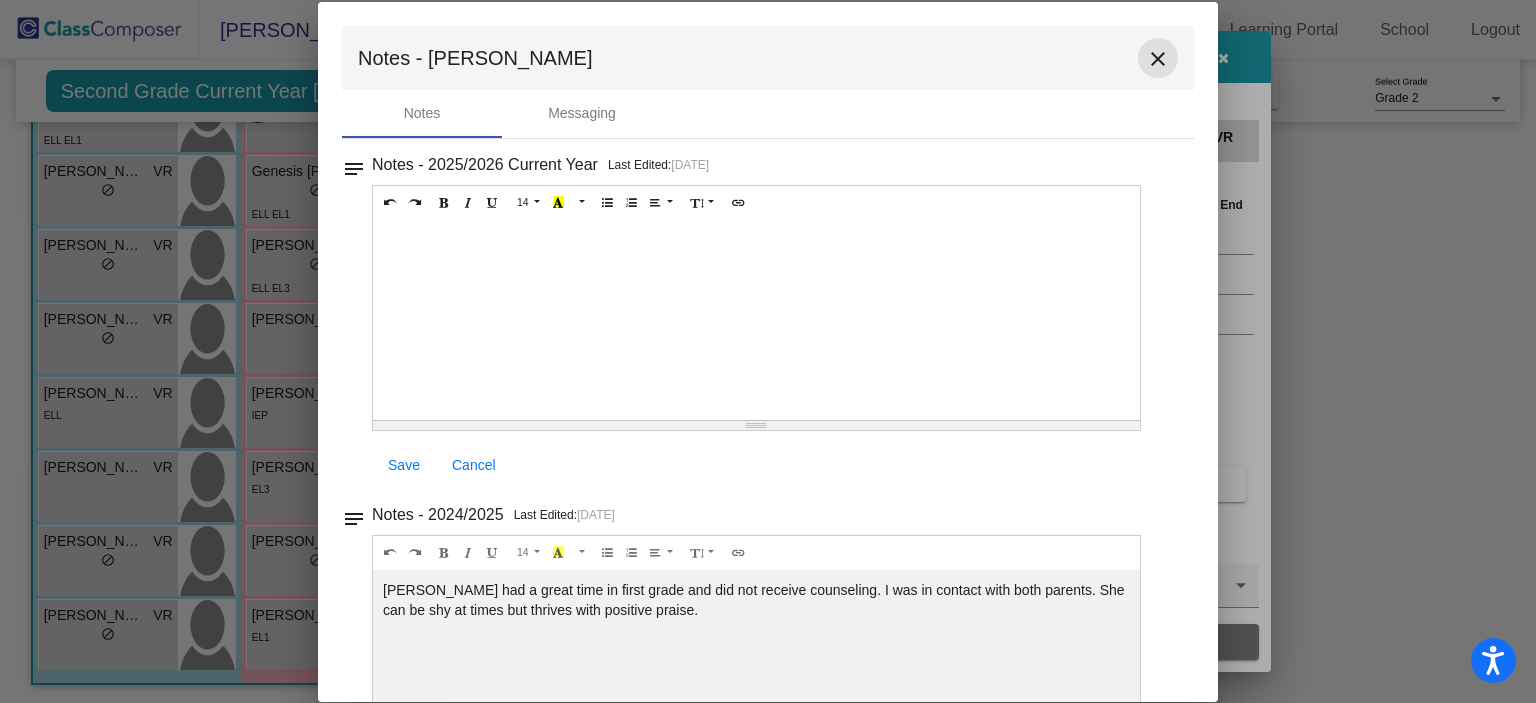 click on "close" at bounding box center [1158, 59] 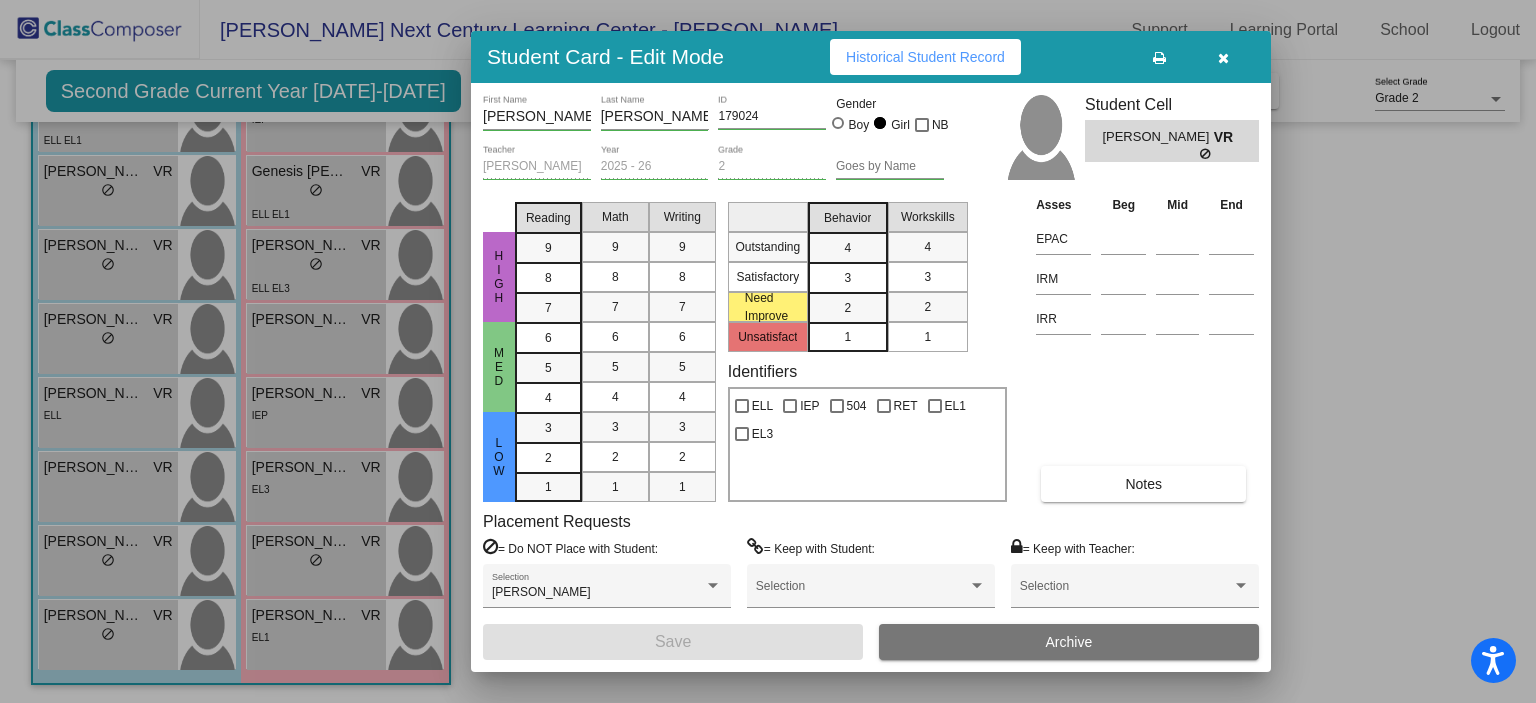 click at bounding box center (1223, 57) 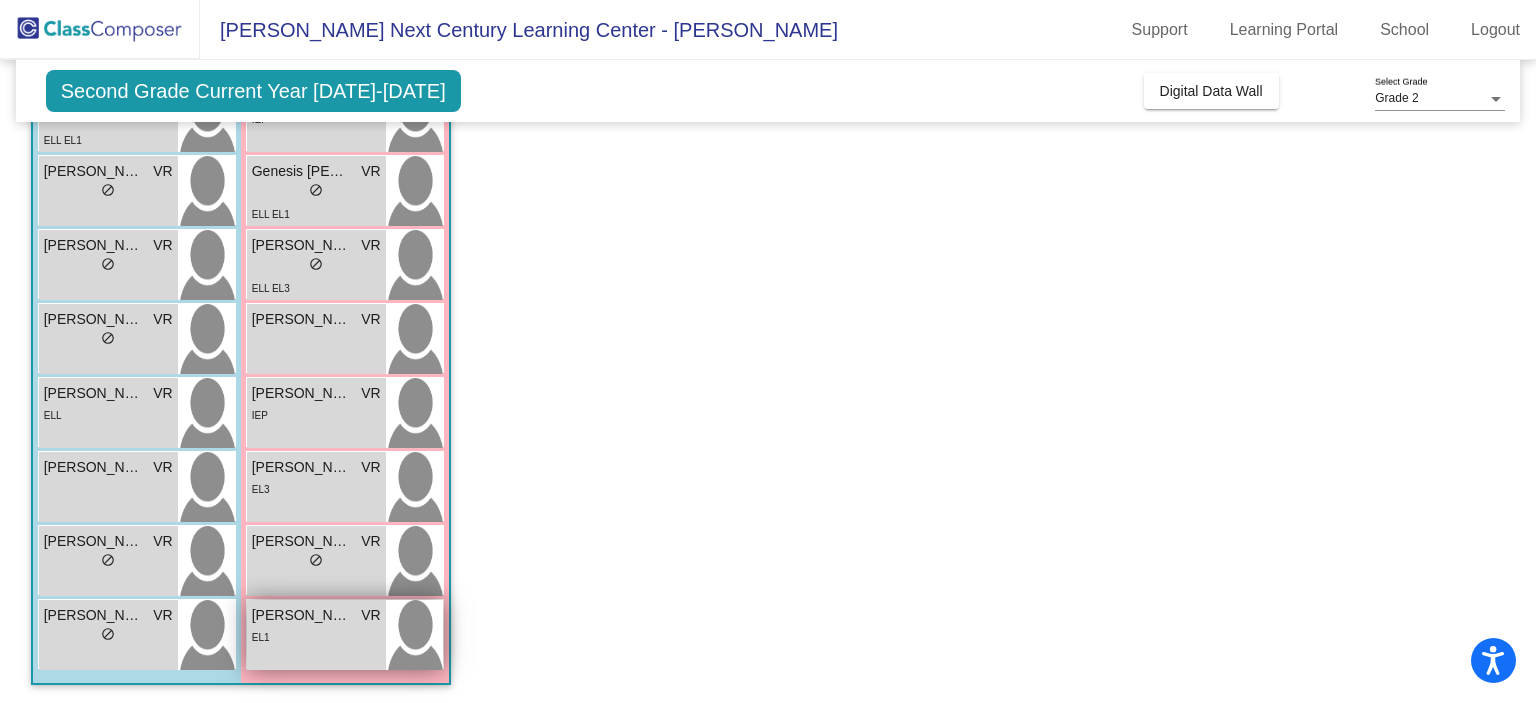 click on "EL1" at bounding box center (316, 636) 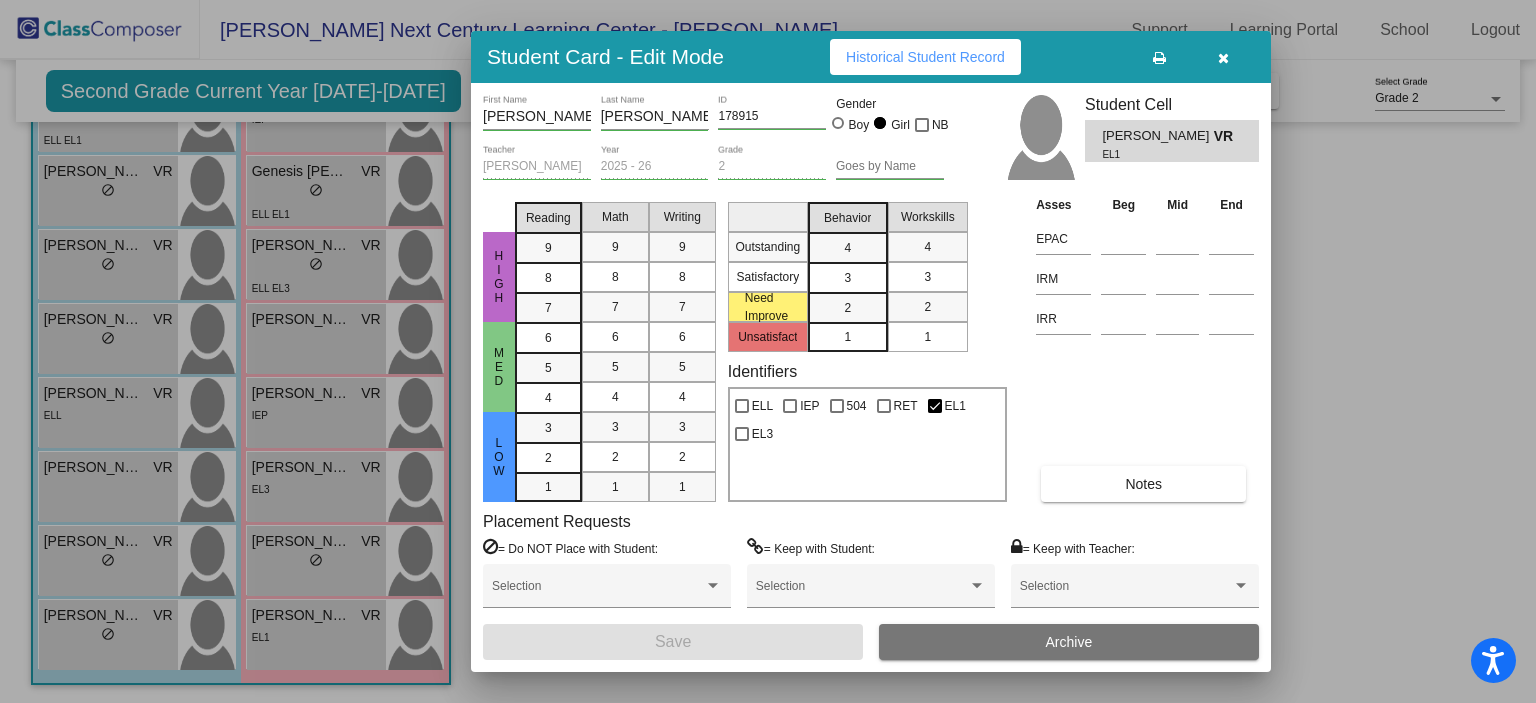 click at bounding box center [768, 351] 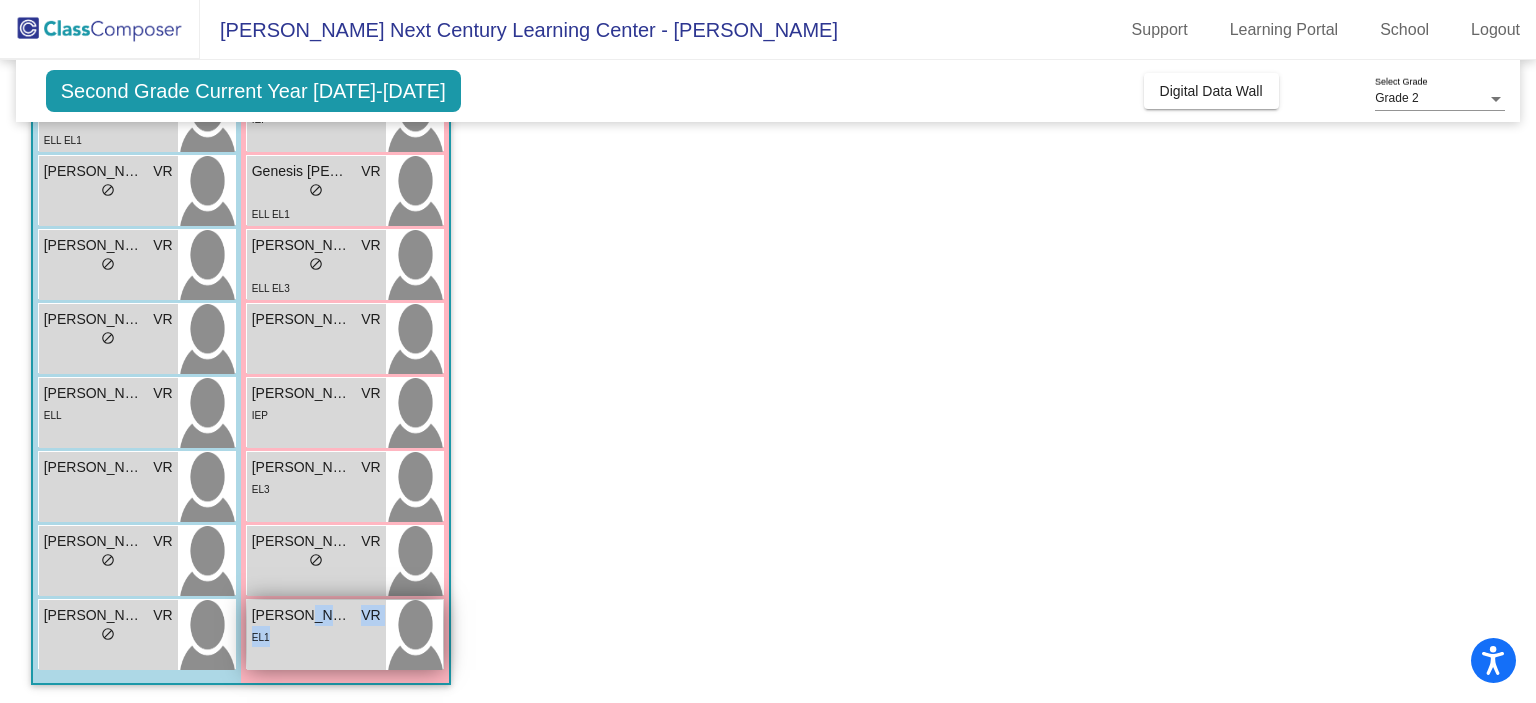click on "Samantha Gordillo Mejia VR lock do_not_disturb_alt EL1" at bounding box center (316, 635) 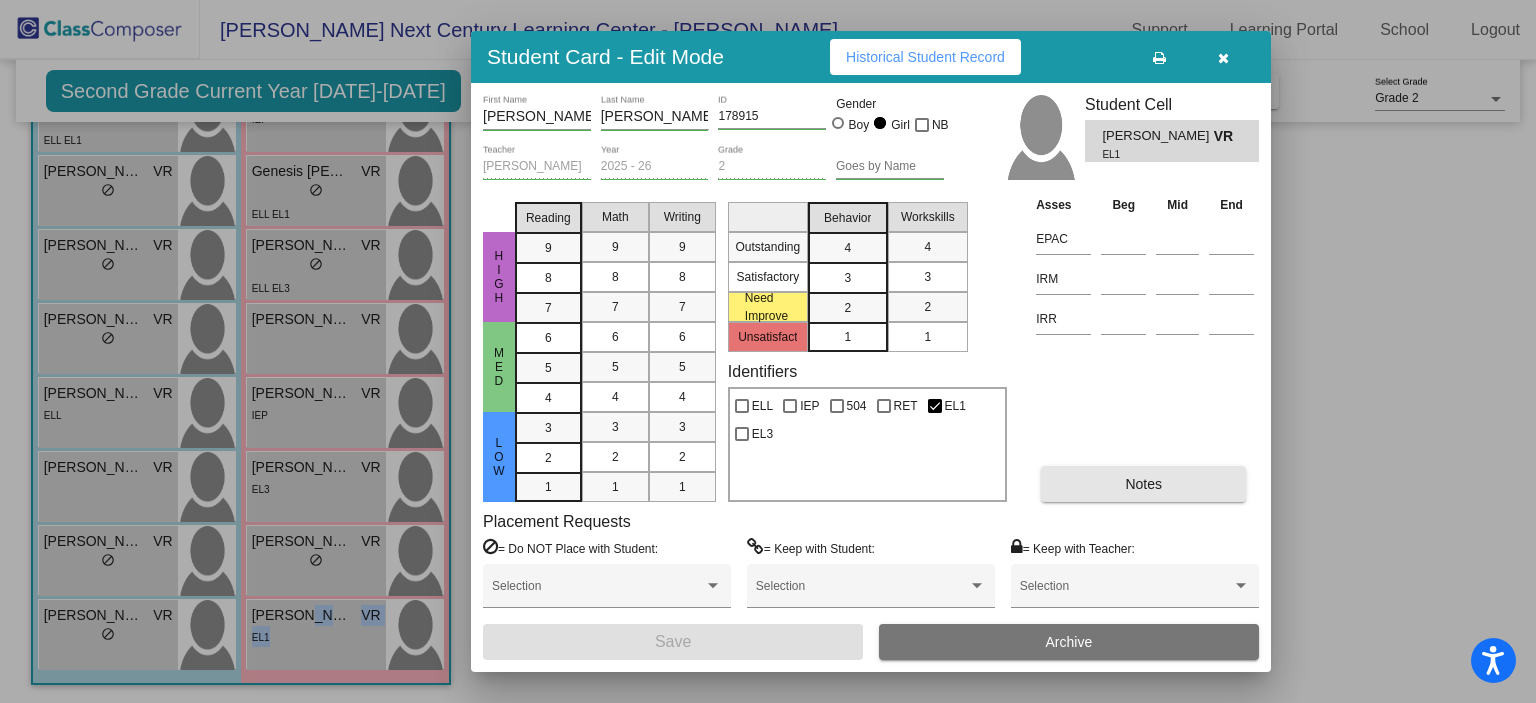 click on "Notes" at bounding box center [1143, 484] 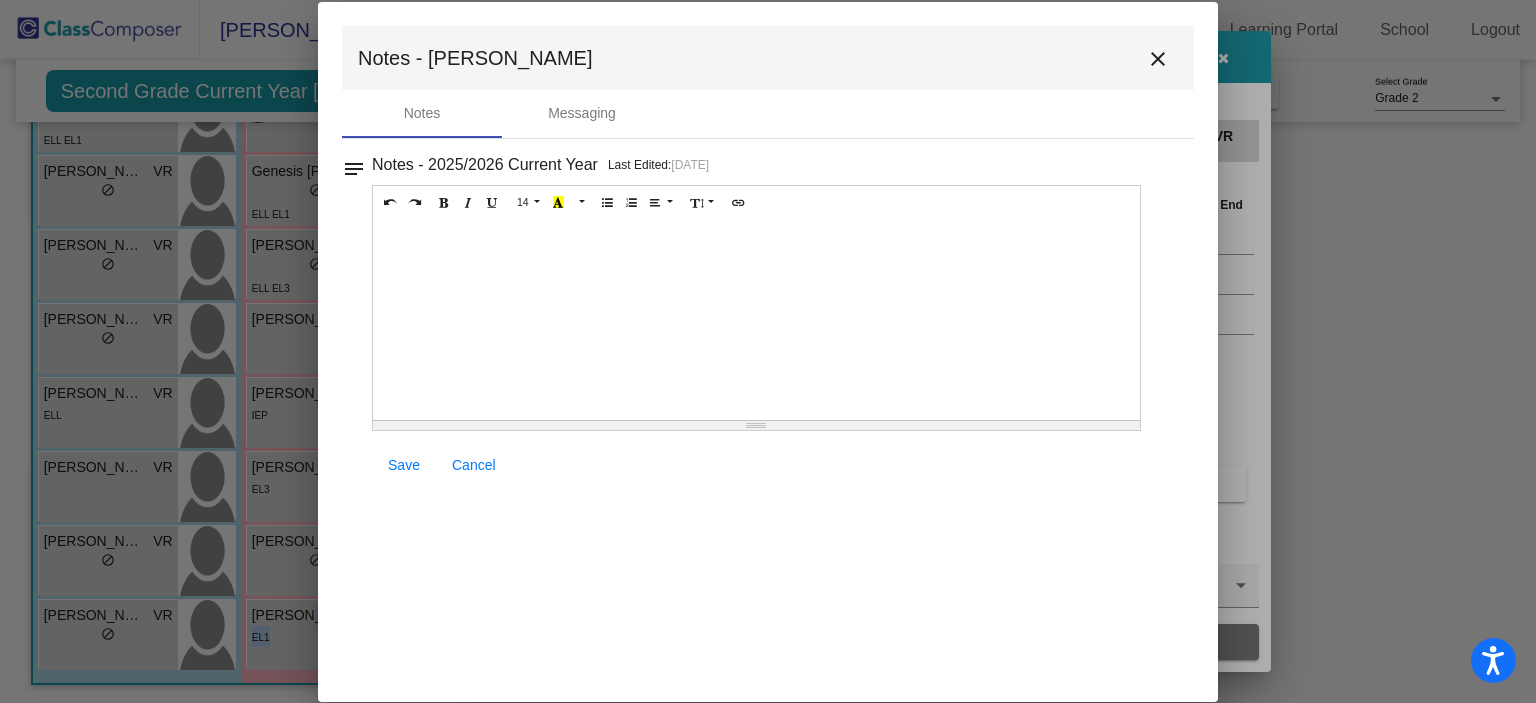 click on "Notes - Samantha close" at bounding box center (768, 58) 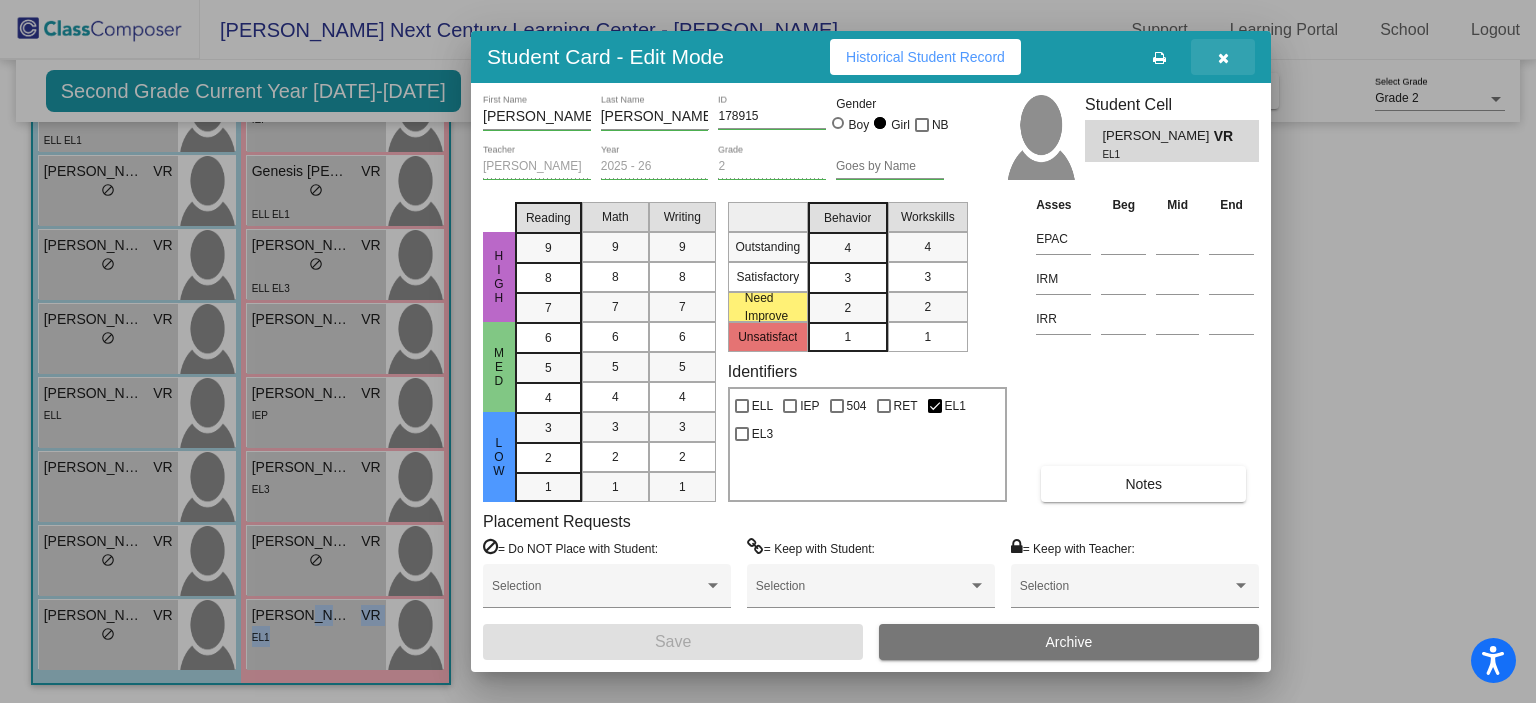 click at bounding box center (1223, 57) 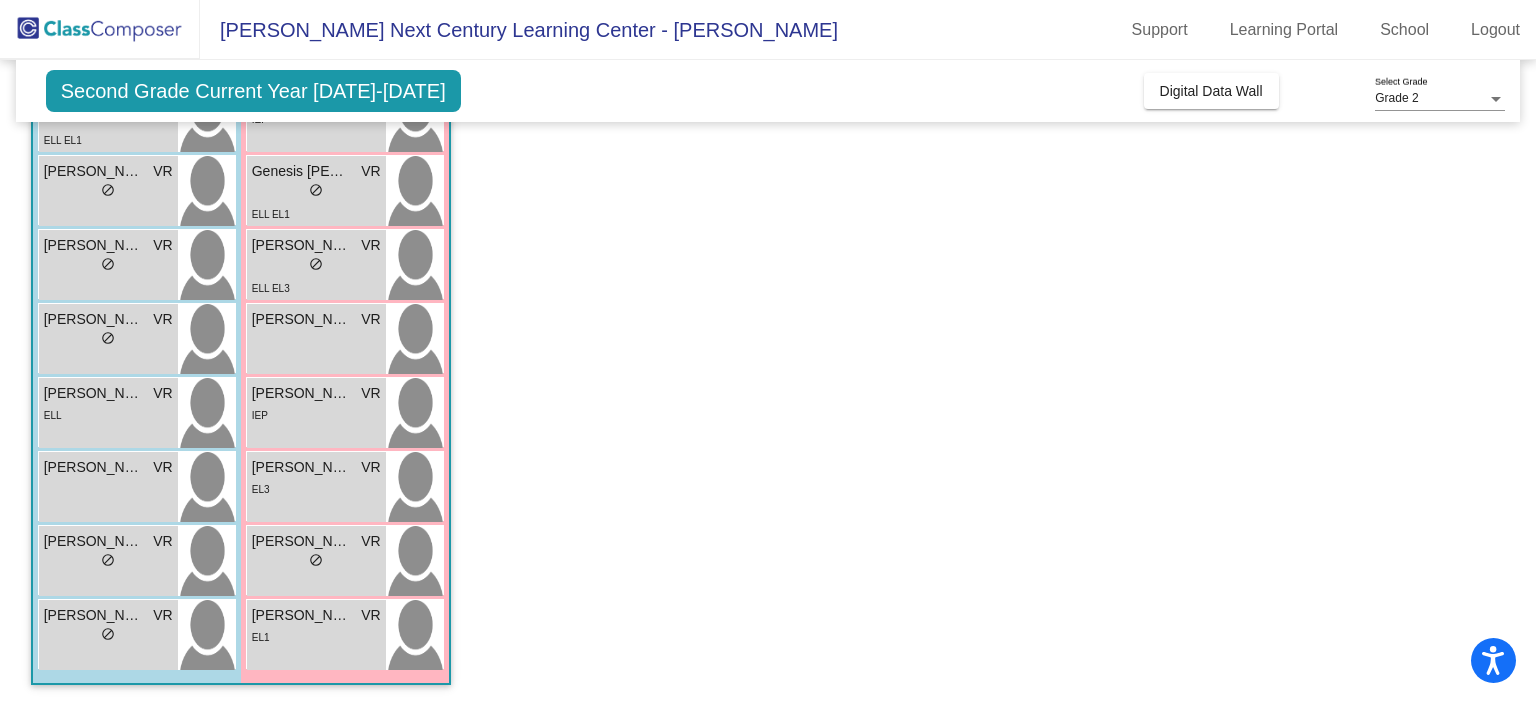 click on "Class 7   - Ramos   picture_as_pdf Viviana Ramos  Add Student  First Name Last Name Student Id  (Recommended)   Boy   Girl   Non Binary Add Close  Boys : 11  Adam Herrera VR lock do_not_disturb_alt Angel Euan Corrales VR lock do_not_disturb_alt ELL Carmelo Navarro Arriaga VR lock do_not_disturb_alt ELL IEP David Alvarez Merino VR lock do_not_disturb_alt ELL EL1 Diago Moreno VR lock do_not_disturb_alt Evan Corona VR lock do_not_disturb_alt Ivan Navarro VR lock do_not_disturb_alt Jonathan Argueta VR lock do_not_disturb_alt ELL Luke Fernandez VR lock do_not_disturb_alt Matthew Alvarez VR lock do_not_disturb_alt Pedro Yanez Jr VR lock do_not_disturb_alt Girls: 11 Aleena Martinez VR lock do_not_disturb_alt ELL Alina Coronel Frias VR lock do_not_disturb_alt ELL EL3 Aurora Meza VR lock do_not_disturb_alt ELL EL1 Bellarose Ayala VR lock do_not_disturb_alt IEP Genesis Aleman VR lock do_not_disturb_alt ELL EL1 Luna Aguilar Polanco VR lock do_not_disturb_alt ELL EL3 Mavis Hernandez VR lock do_not_disturb_alt VR lock" 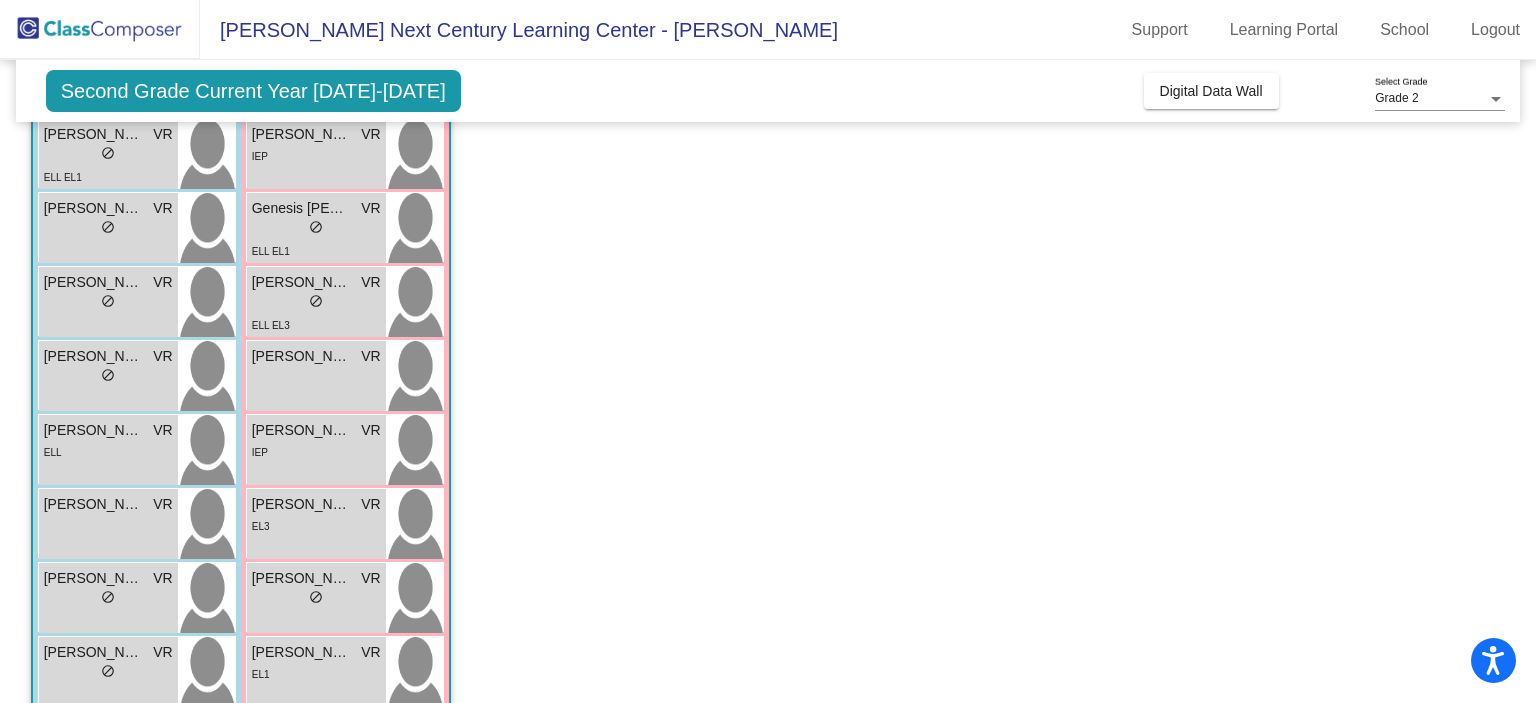 scroll, scrollTop: 461, scrollLeft: 0, axis: vertical 